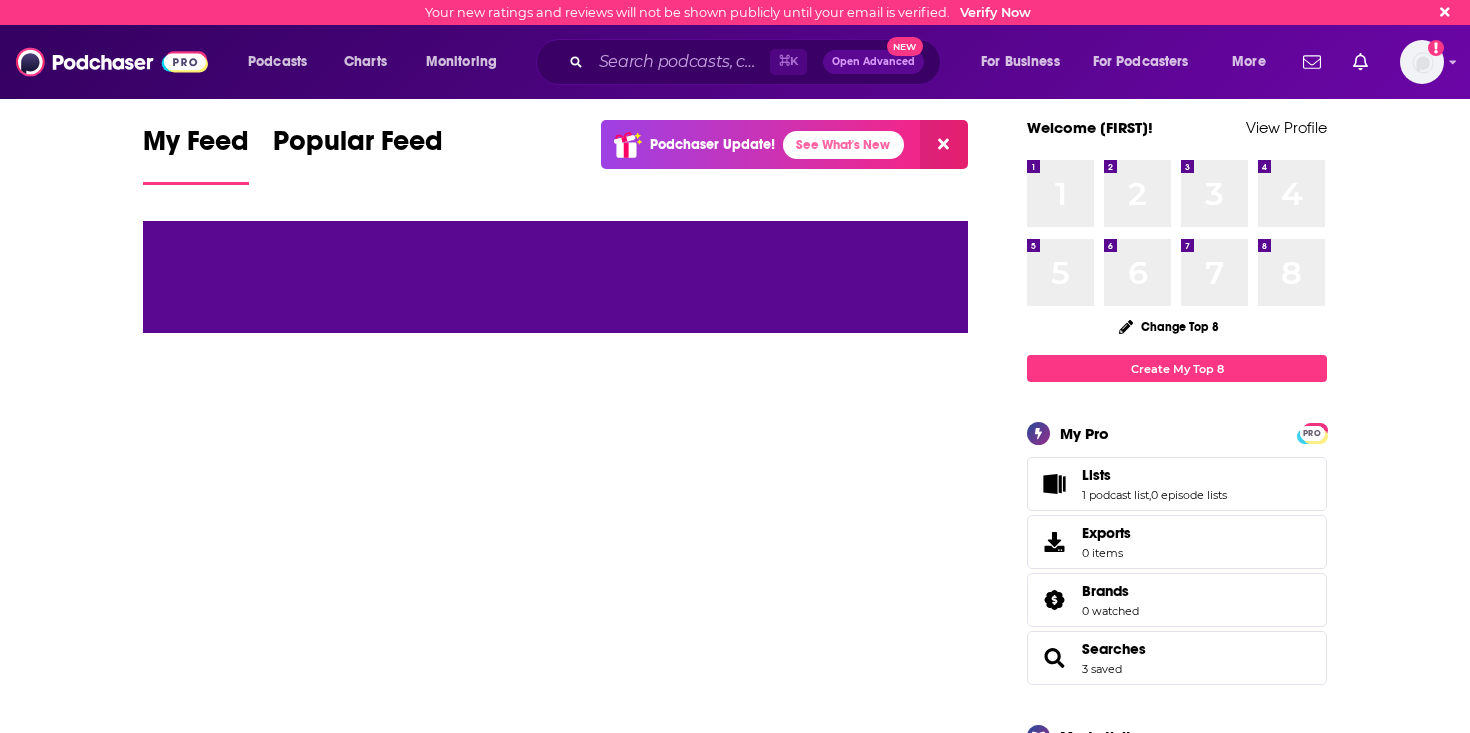 scroll, scrollTop: 0, scrollLeft: 0, axis: both 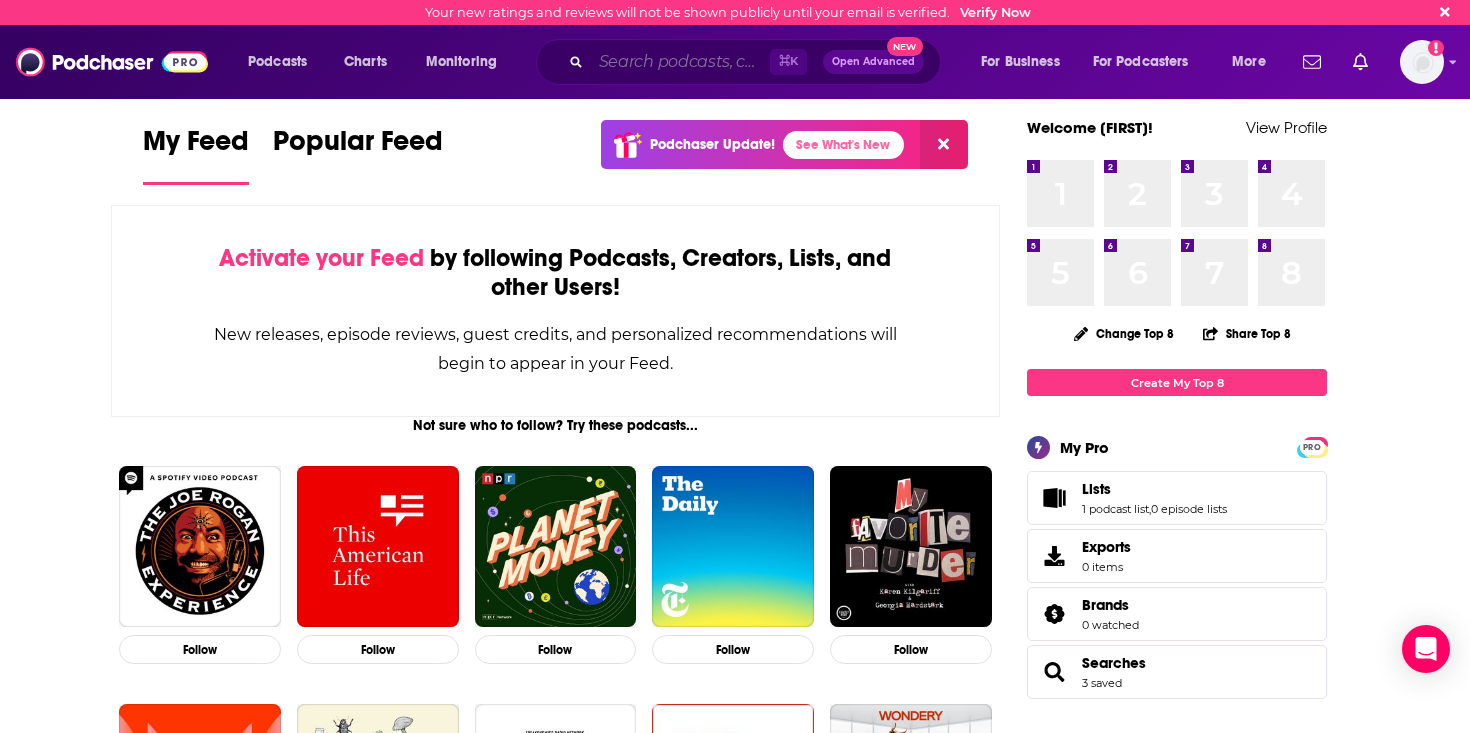 click at bounding box center [680, 62] 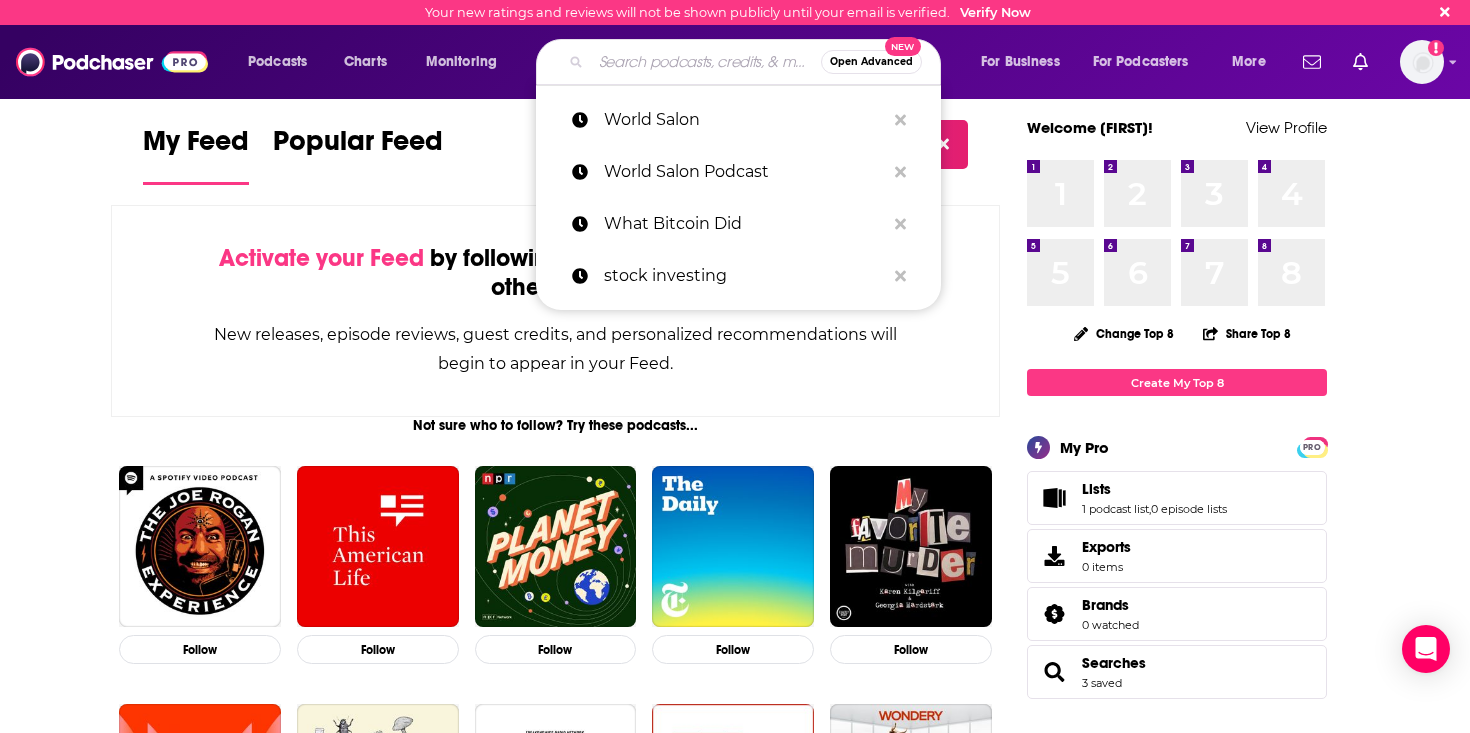 click on "Open Advanced" at bounding box center [871, 62] 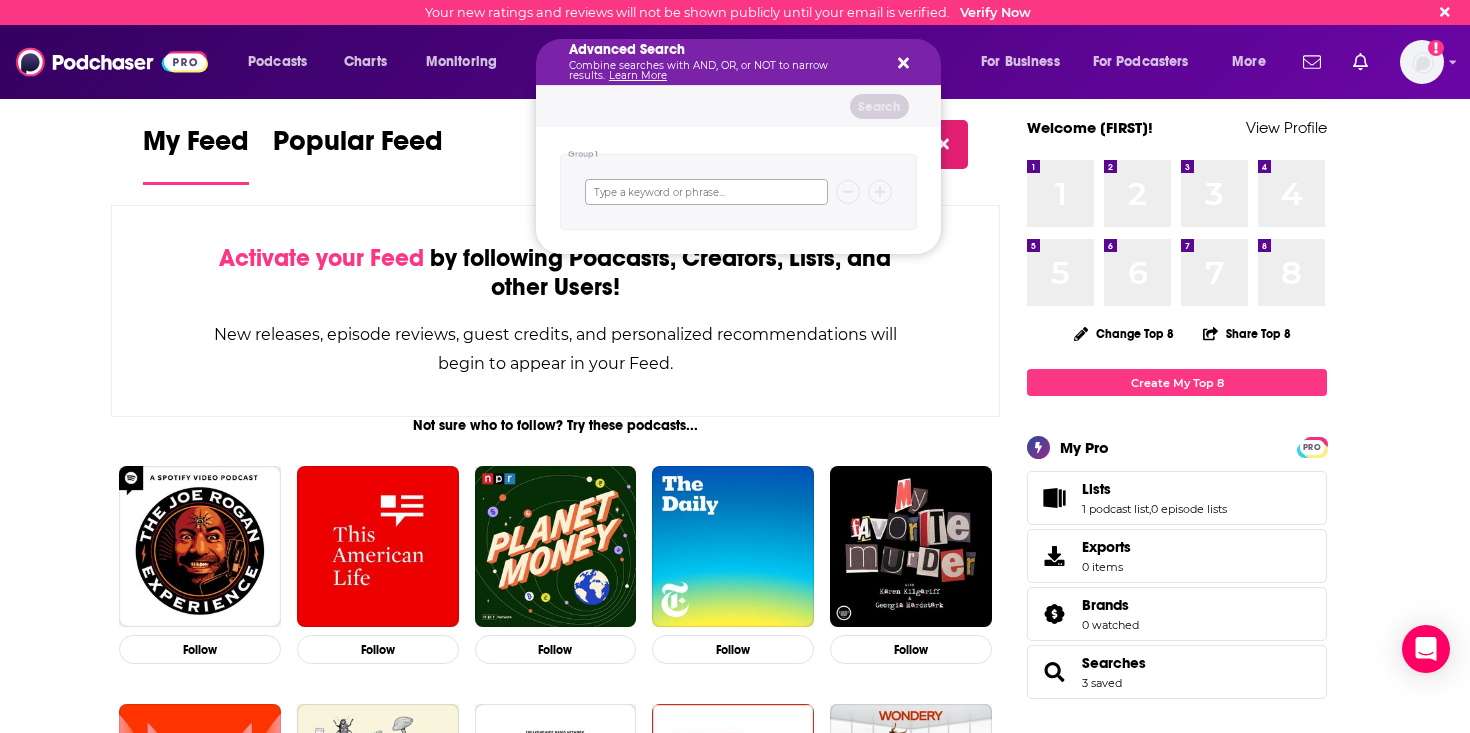click at bounding box center [706, 192] 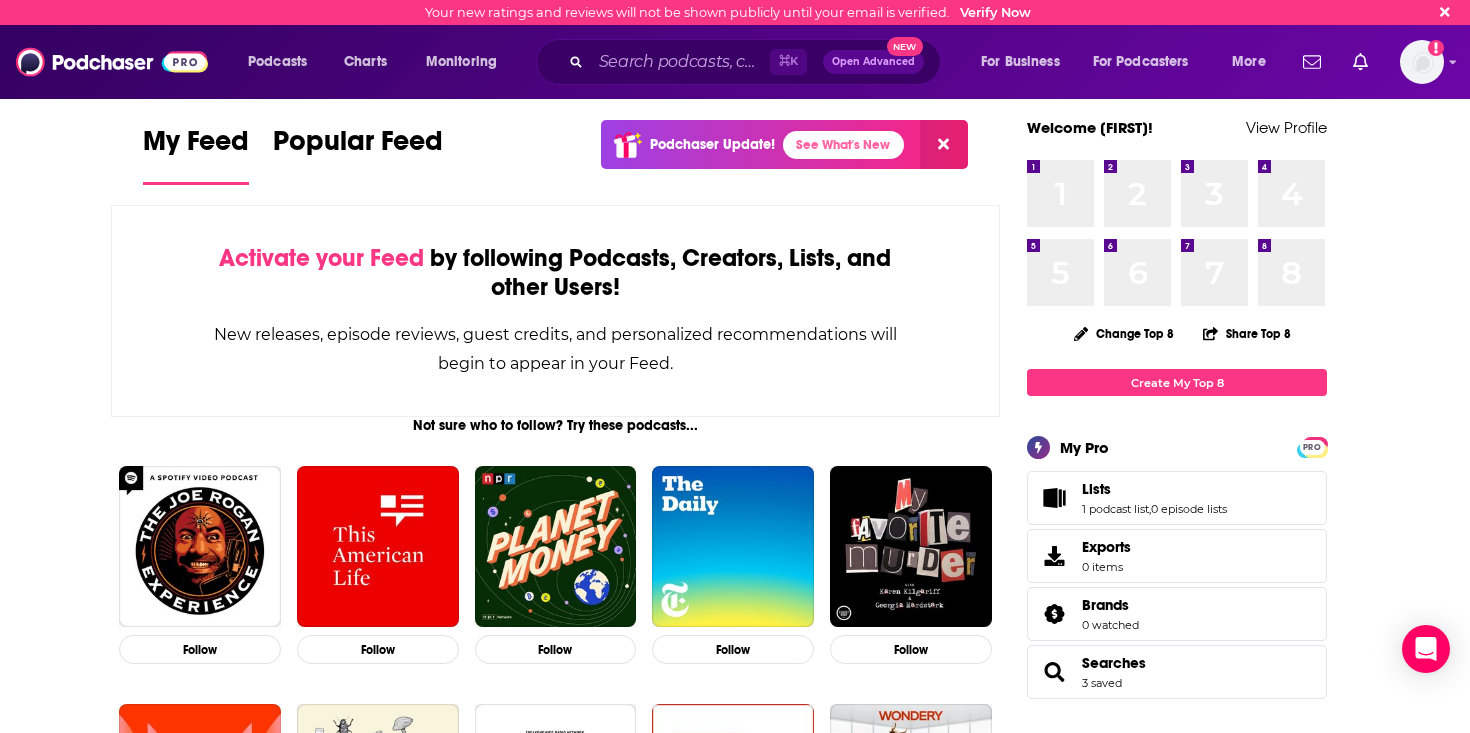 click on "My Feed Popular Feed Podchaser Update! See What's New Activate your Feed   by following Podcasts, Creators, Lists, and other Users! New releases, episode reviews, guest credits, and personalized recommendations will begin to appear in your Feed. Not sure who to follow? Try these podcasts... Follow Follow Follow Follow Follow Follow Follow Follow Follow Follow ... and these creators. [FIRST] [LAST] Host on L'After Foot Follow [FIRST] [LAST] Host on L'After Foot Follow [FIRST] [LAST] Host on L'After Foot Follow [FIRST] [LAST] Host on Rahimi & Harris Show and Rahimi & Harris Show Follow [FIRST] [LAST] Host on Rahimi & Harris Show Follow [FIRST] [LAST] Host on WEEI Afternoons Follow [FIRST] [LAST] Host on WEEI Afternoons Follow [FIRST] [LAST] Host on WEEI Afternoons Follow [FIRST] [LAST] Host on Unthinkable with Jay Acunzo, 3 Clips Podcast by Castos, How Stories Happen with Jay …, Exceptions With Jay Acunzo, and Unthinkable | Trust Your Int… Follow [FIRST] [LAST] Host, Guest, and Guest Host on VSiN Best Bets" at bounding box center [555, 1048] 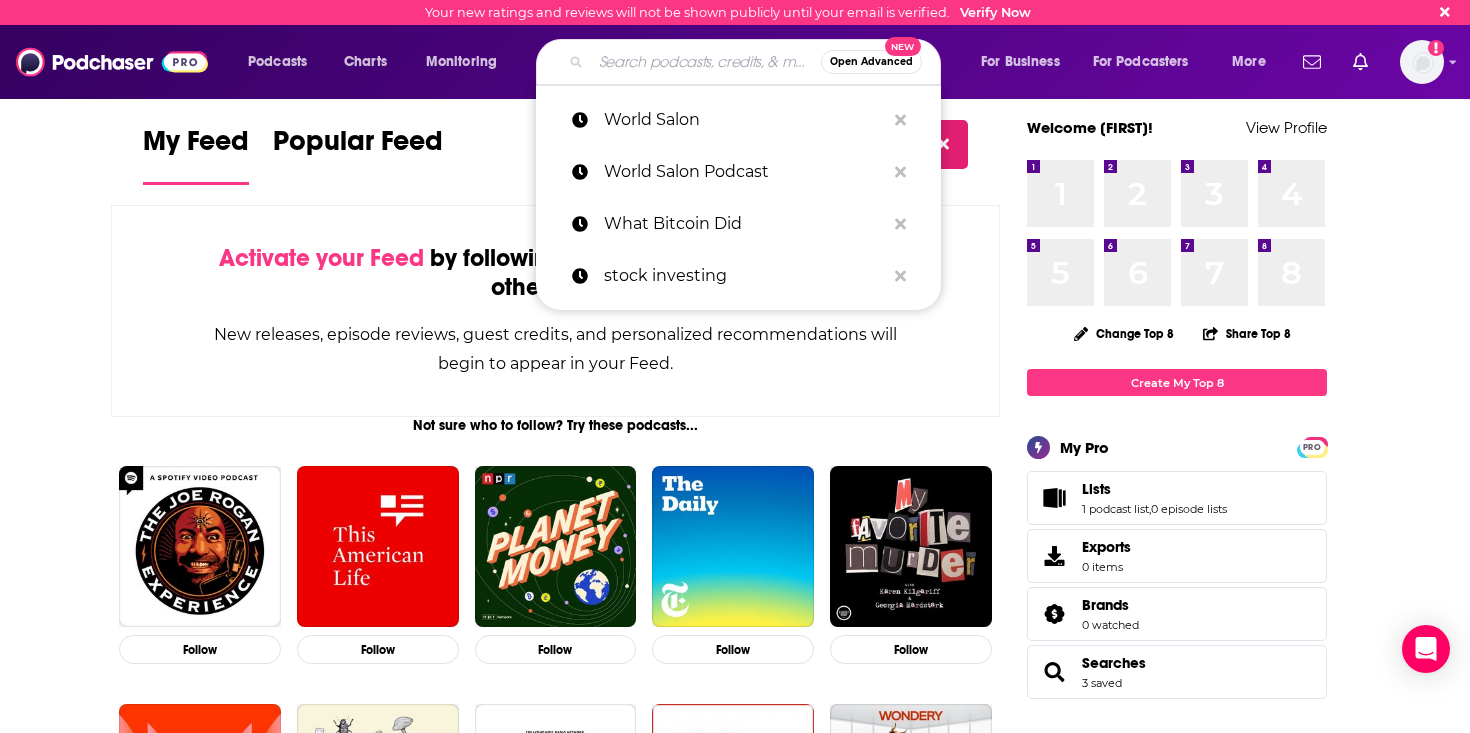 click at bounding box center [706, 62] 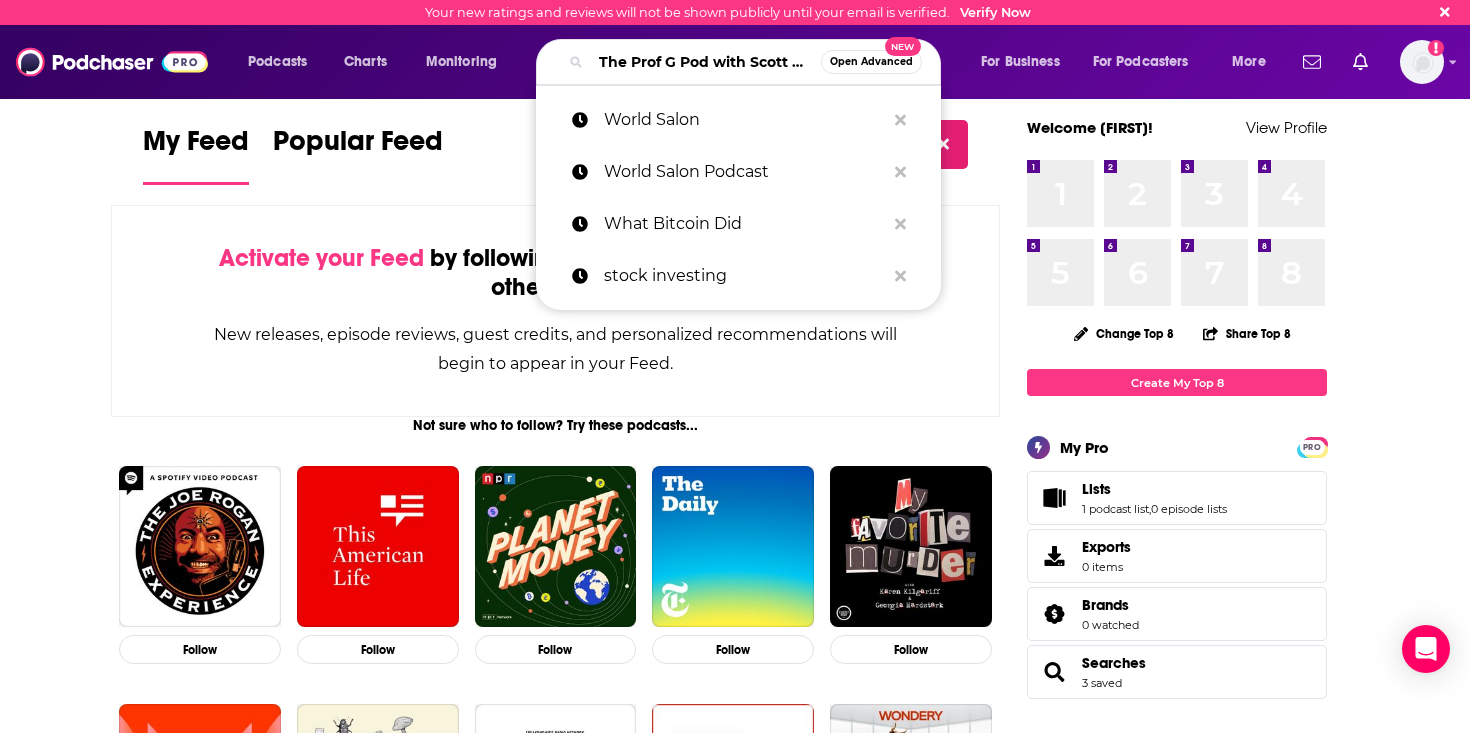 scroll, scrollTop: 0, scrollLeft: 87, axis: horizontal 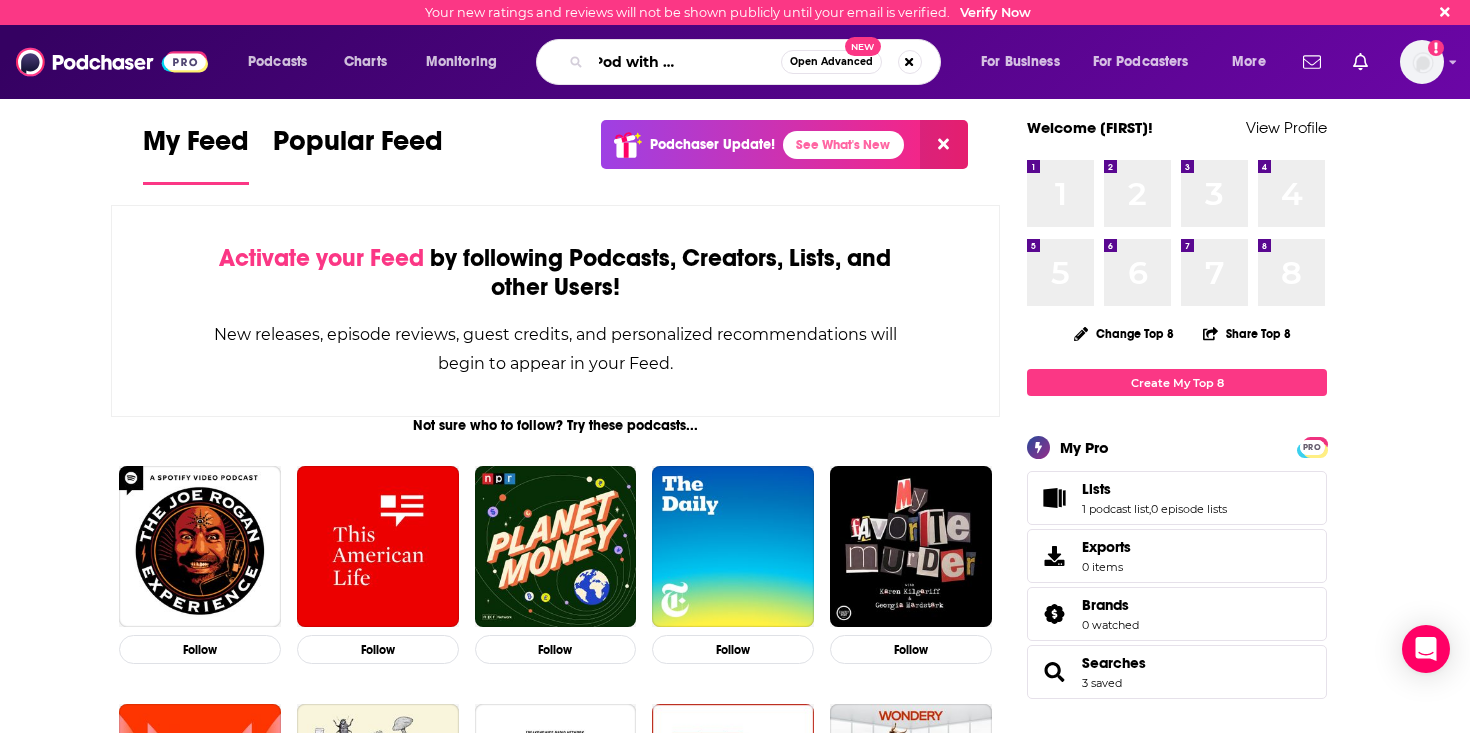 type on "The Prof G Pod with Scott Galloway" 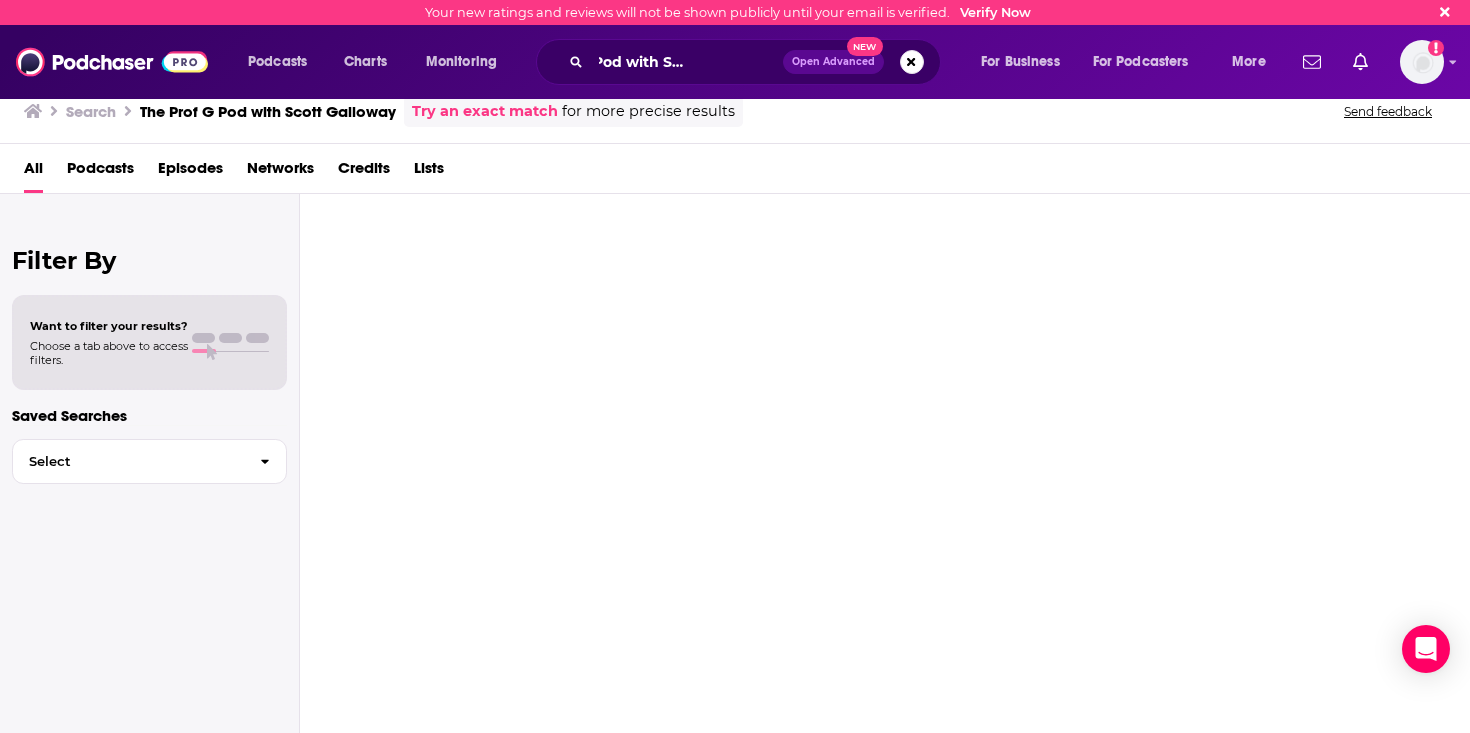 scroll, scrollTop: 0, scrollLeft: 0, axis: both 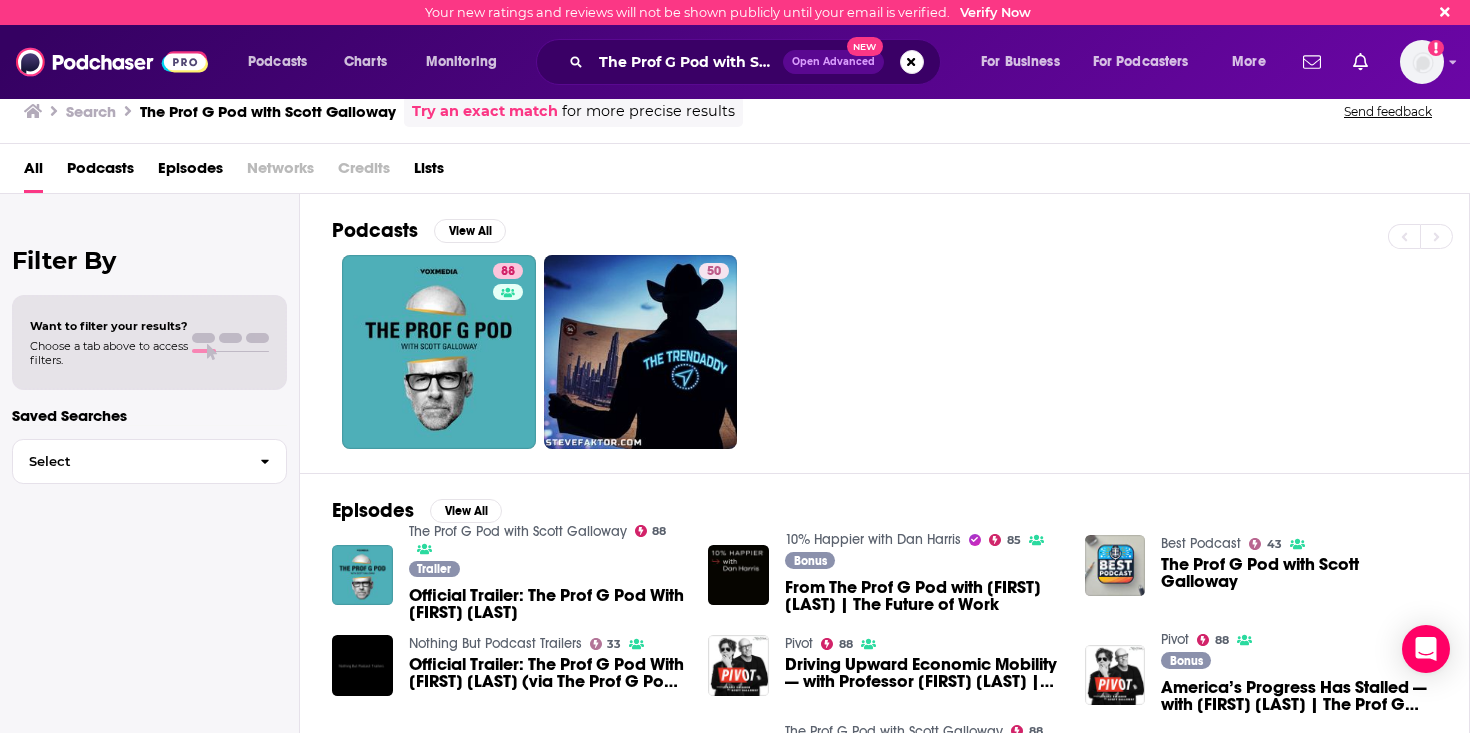 click on "The Prof G Pod with Scott Galloway Open Advanced New" at bounding box center (738, 62) 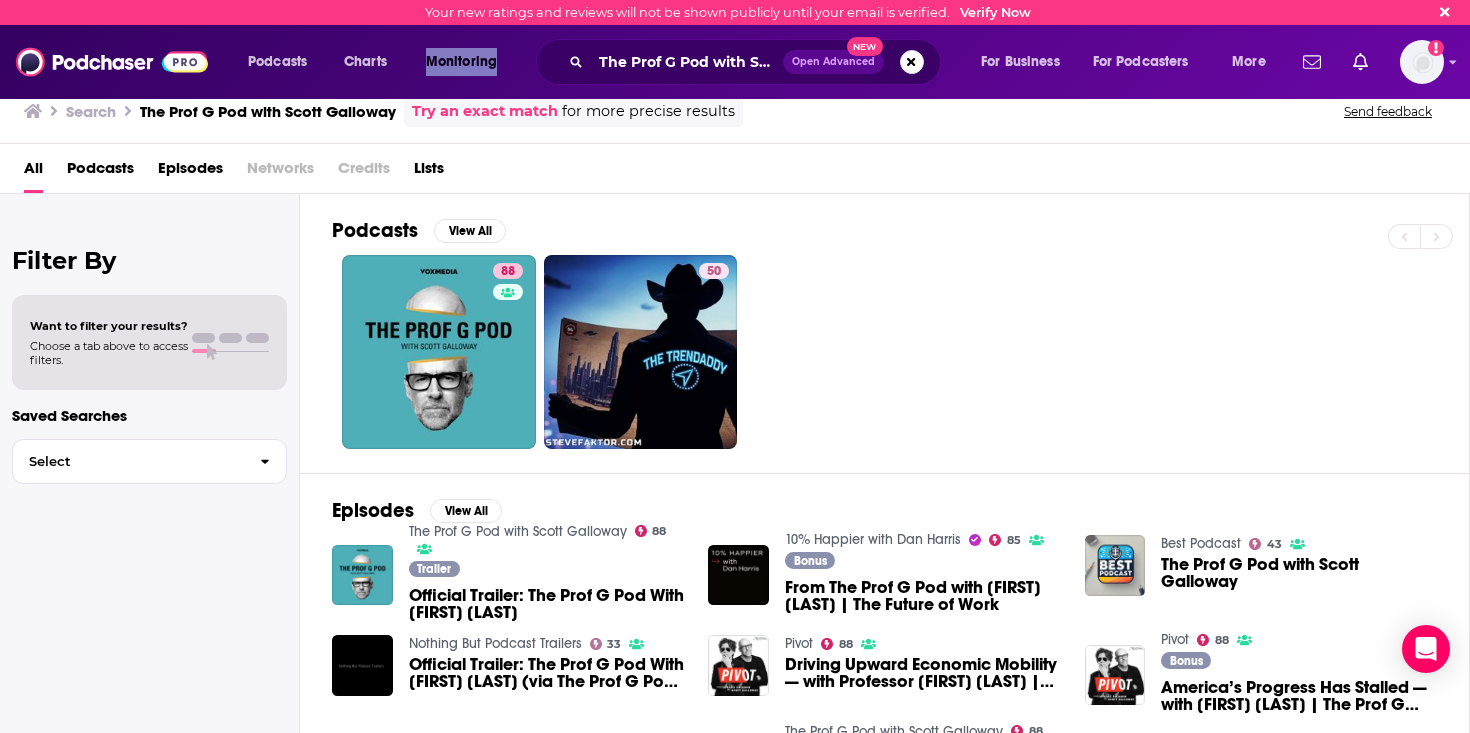 click on "The Prof G Pod with Scott Galloway Open Advanced New" at bounding box center (738, 62) 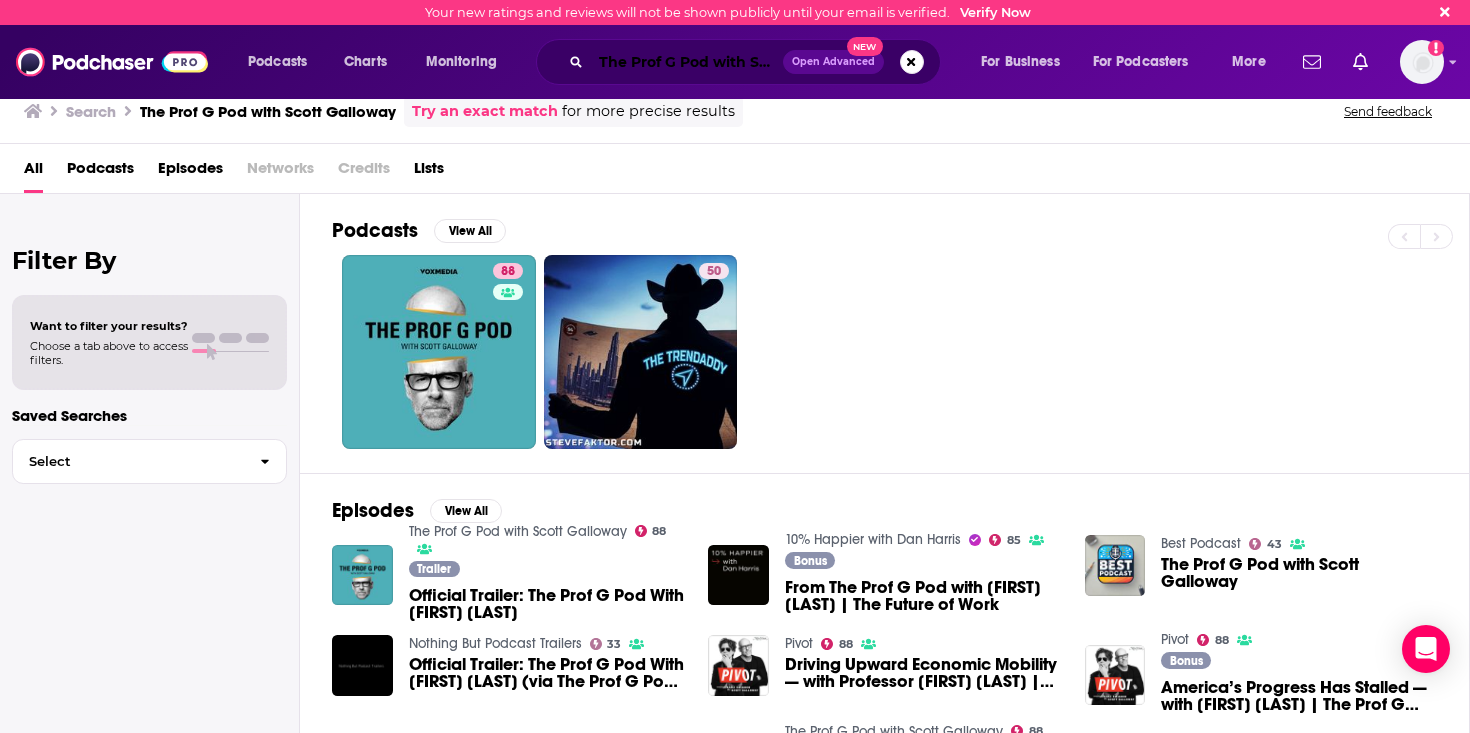 click on "The Prof G Pod with Scott Galloway" at bounding box center (687, 62) 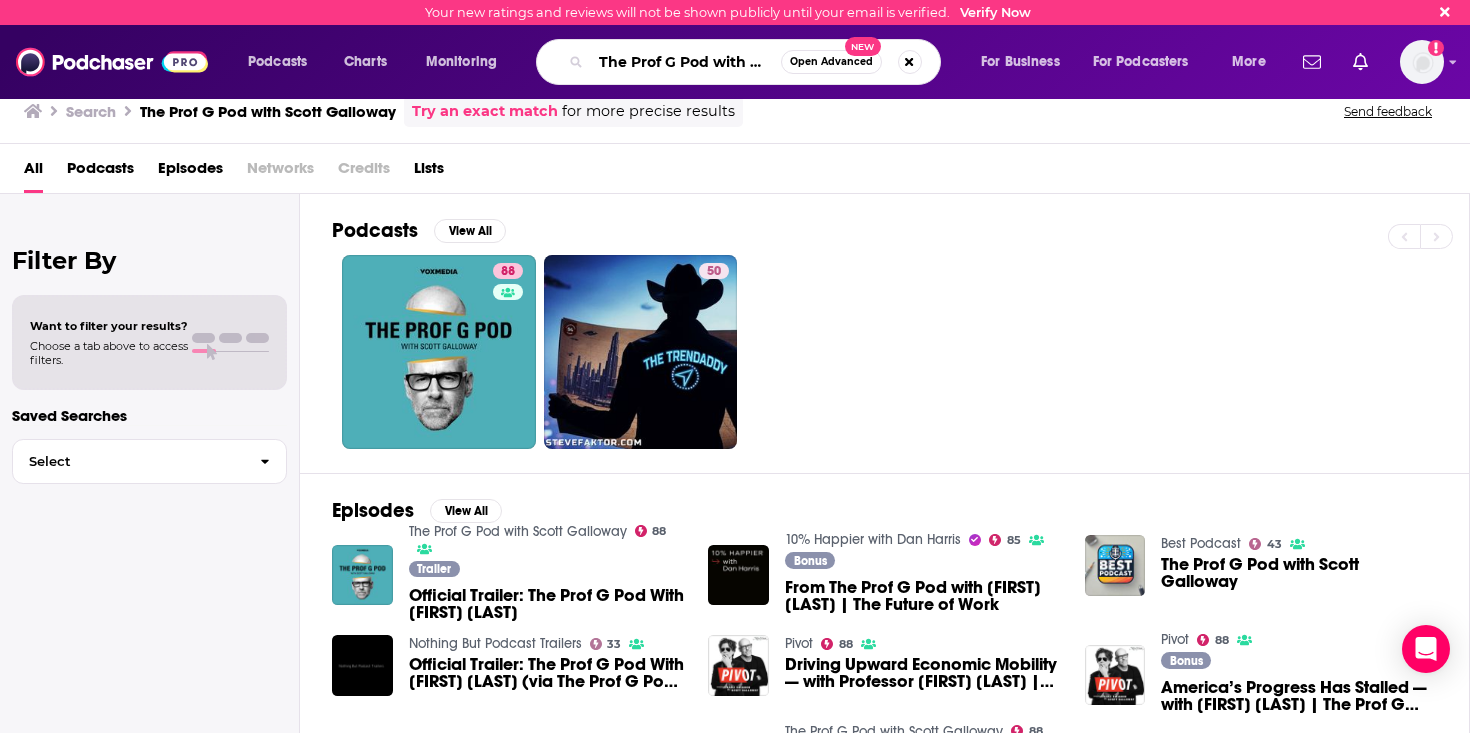 click on "The Prof G Pod with Scott Galloway" at bounding box center [686, 62] 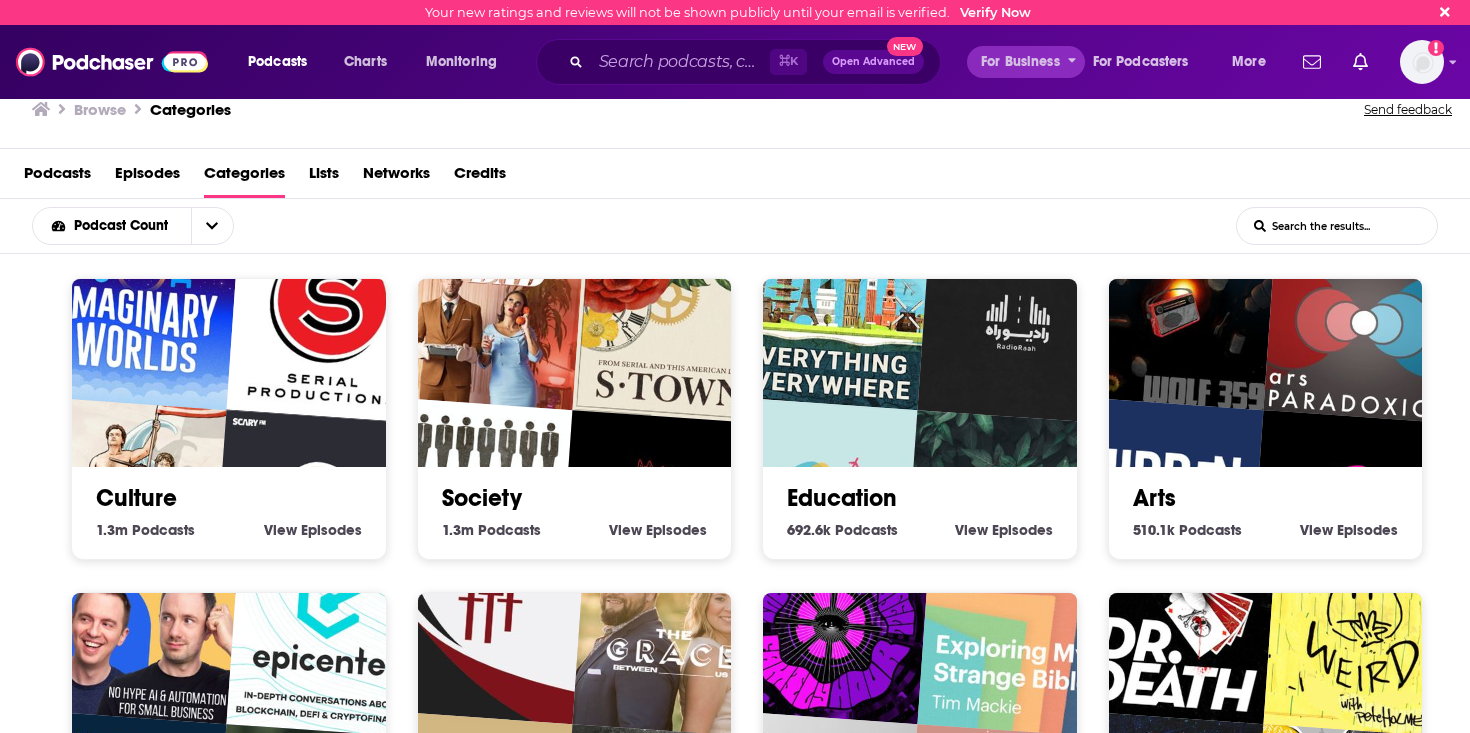 scroll, scrollTop: 0, scrollLeft: 0, axis: both 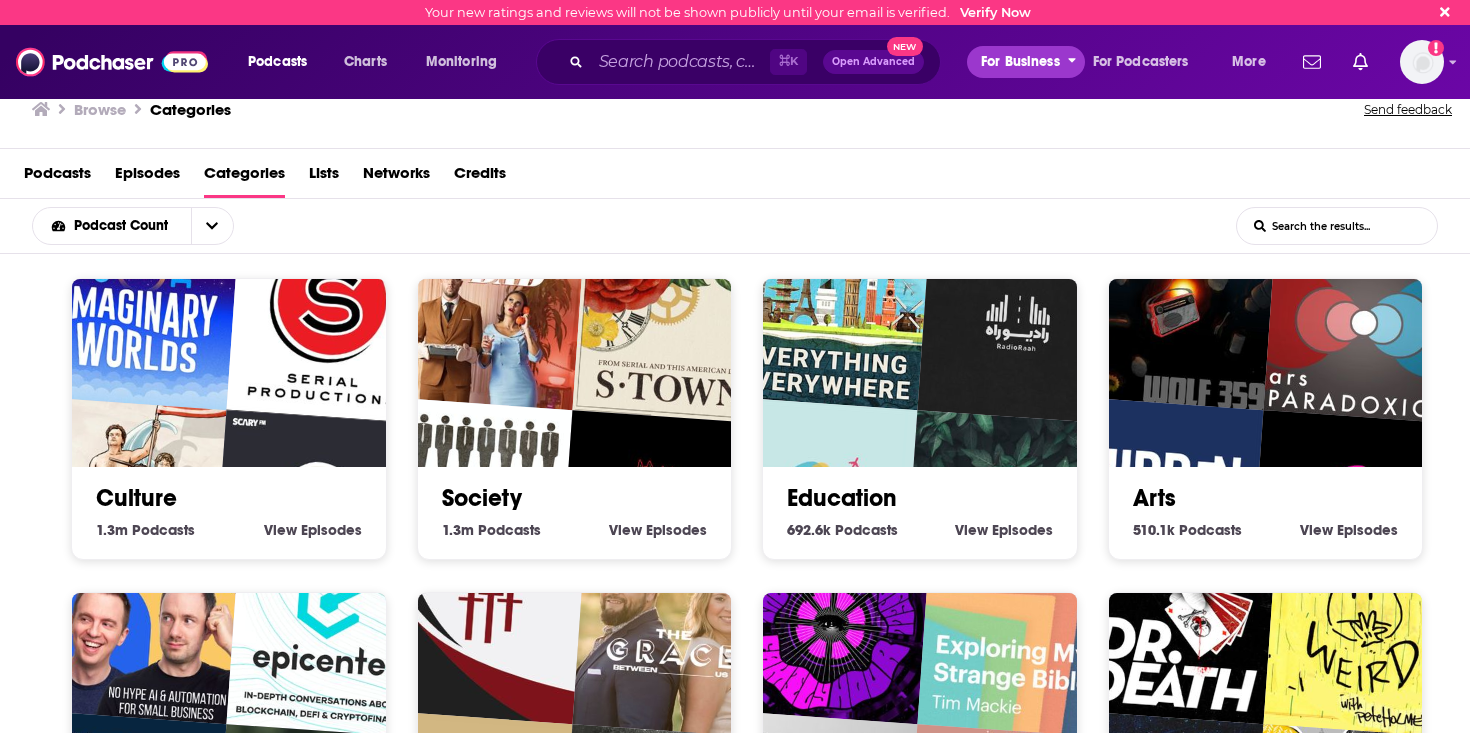 click 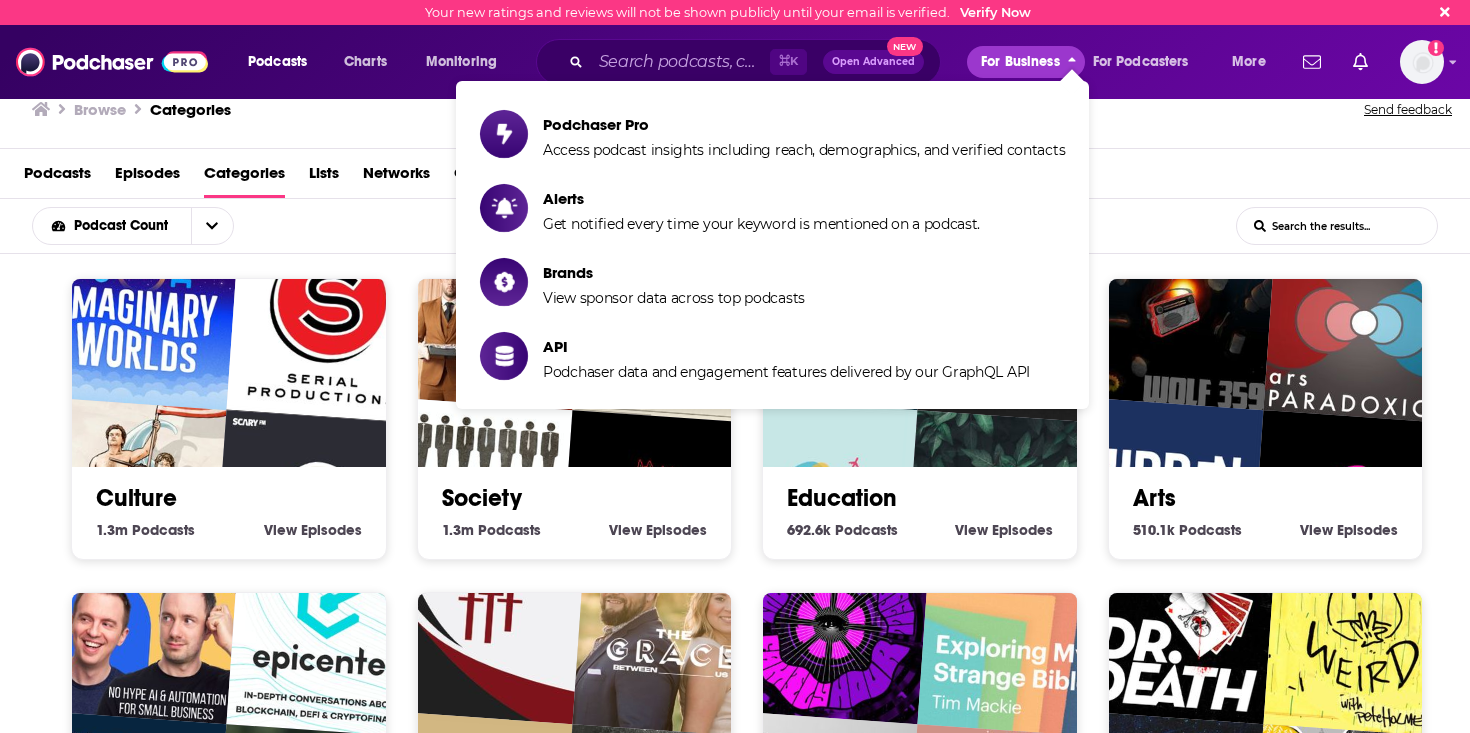 click at bounding box center (1072, 59) 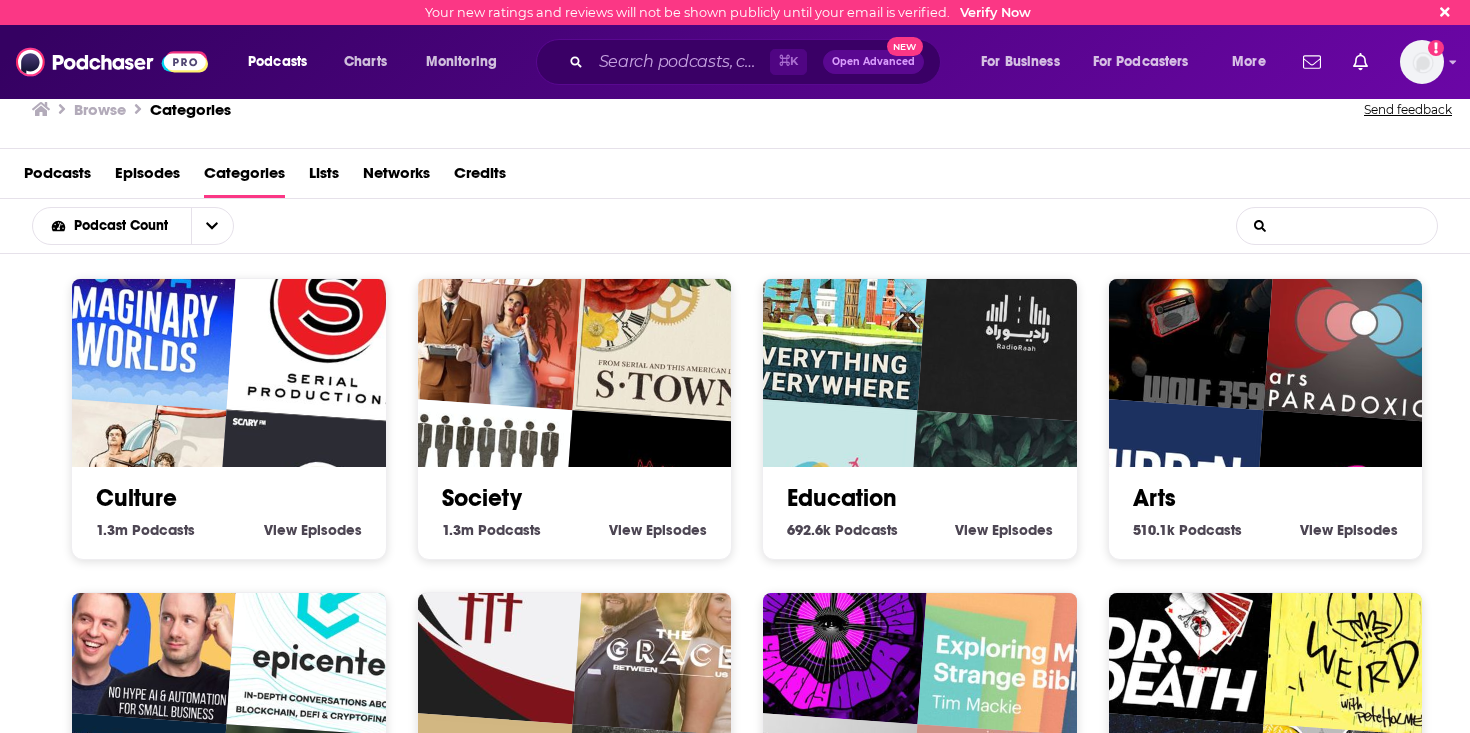 click on "List Search Input" at bounding box center (1337, 226) 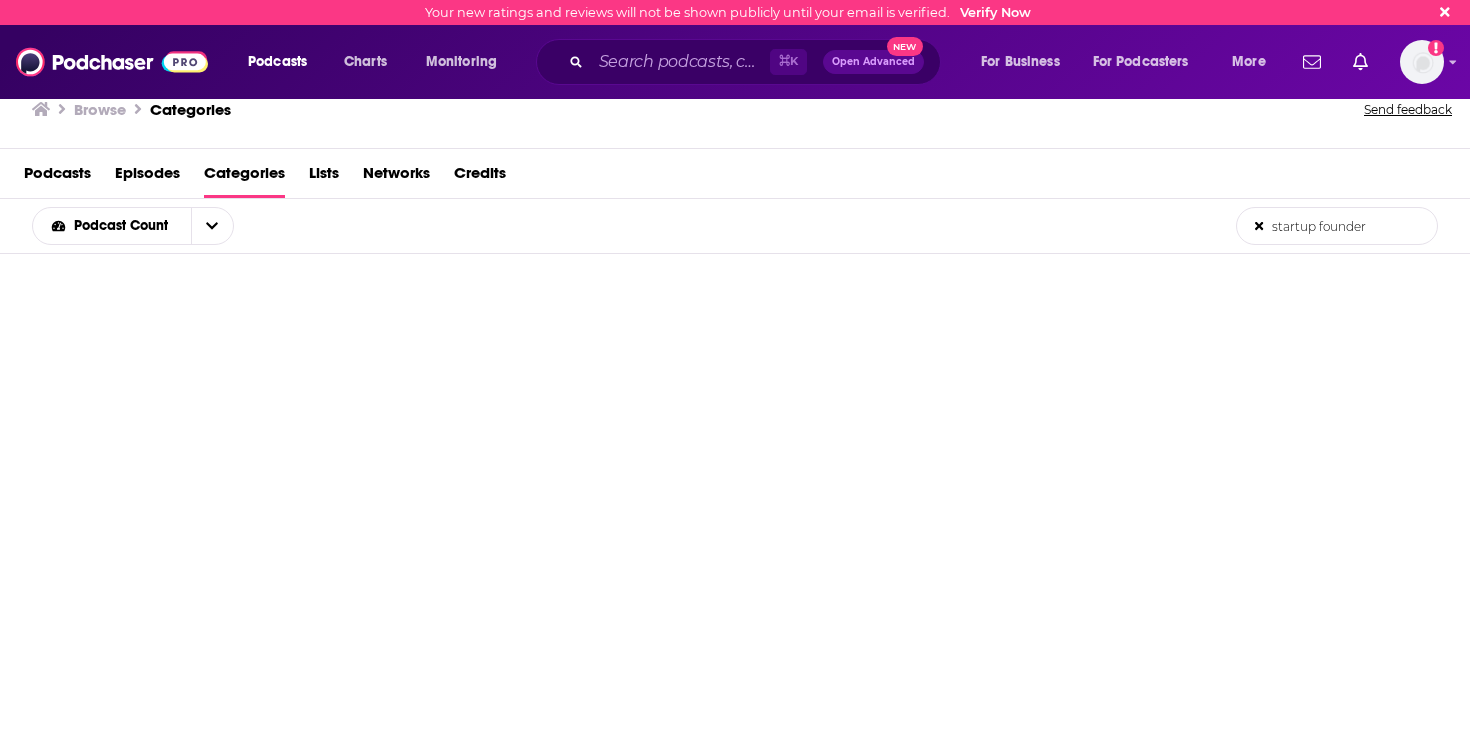 scroll, scrollTop: 63, scrollLeft: 0, axis: vertical 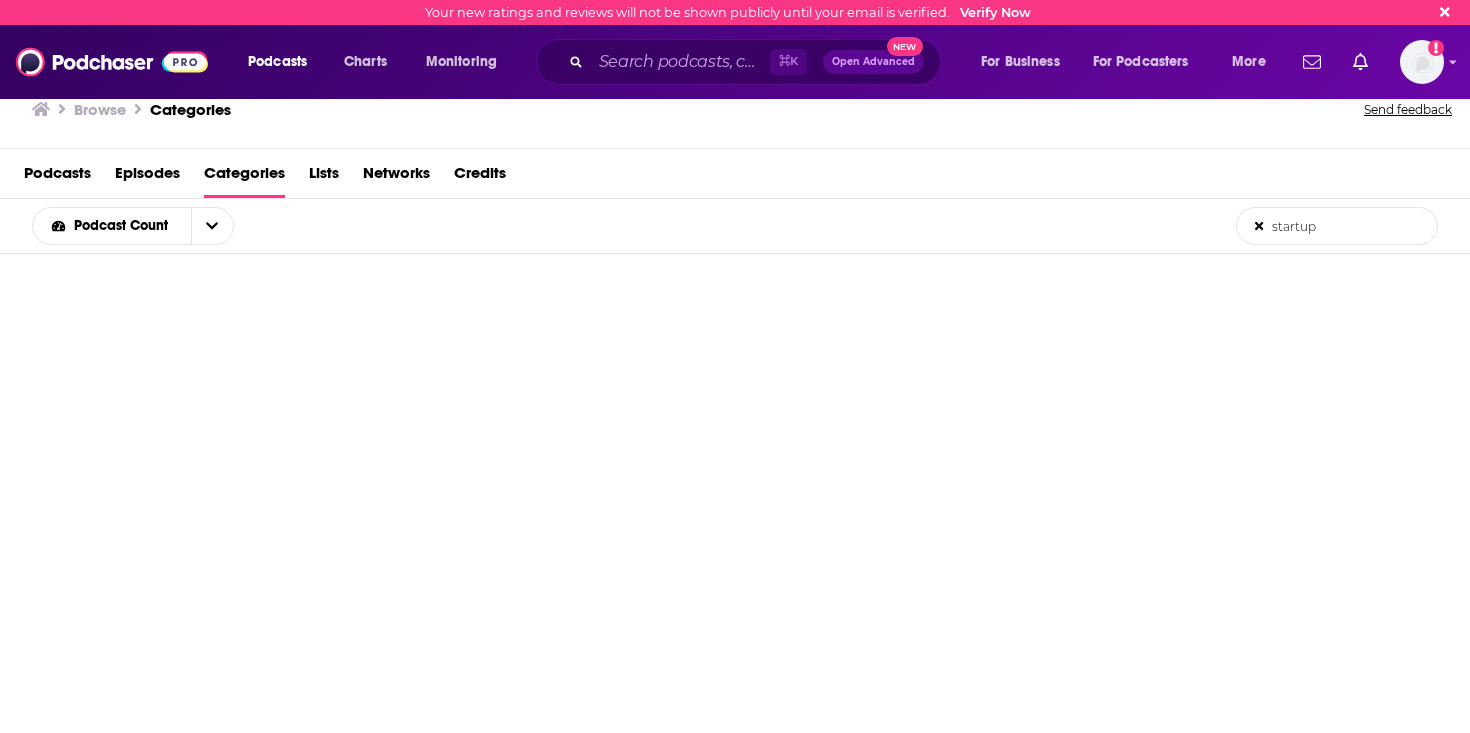 type on "startup" 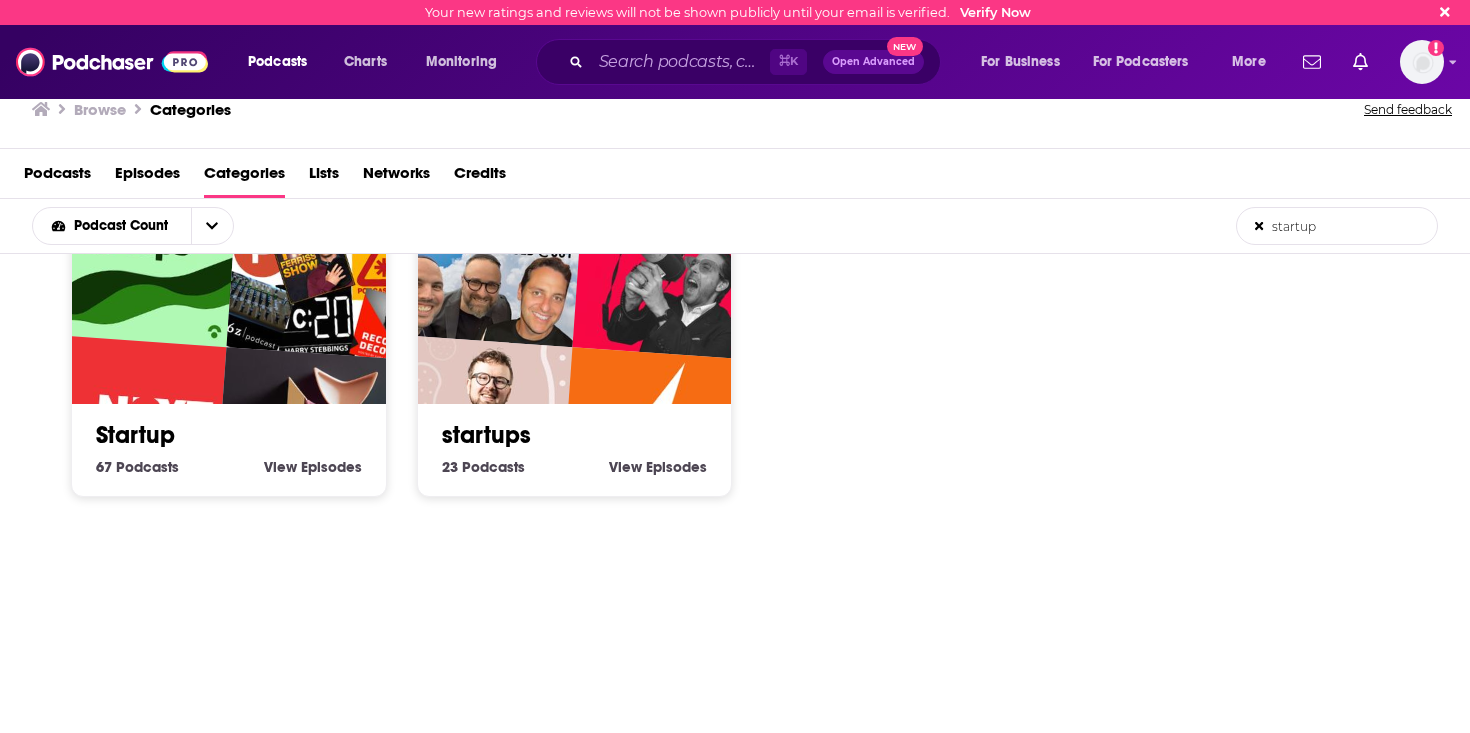 click on "Startup" at bounding box center (135, 435) 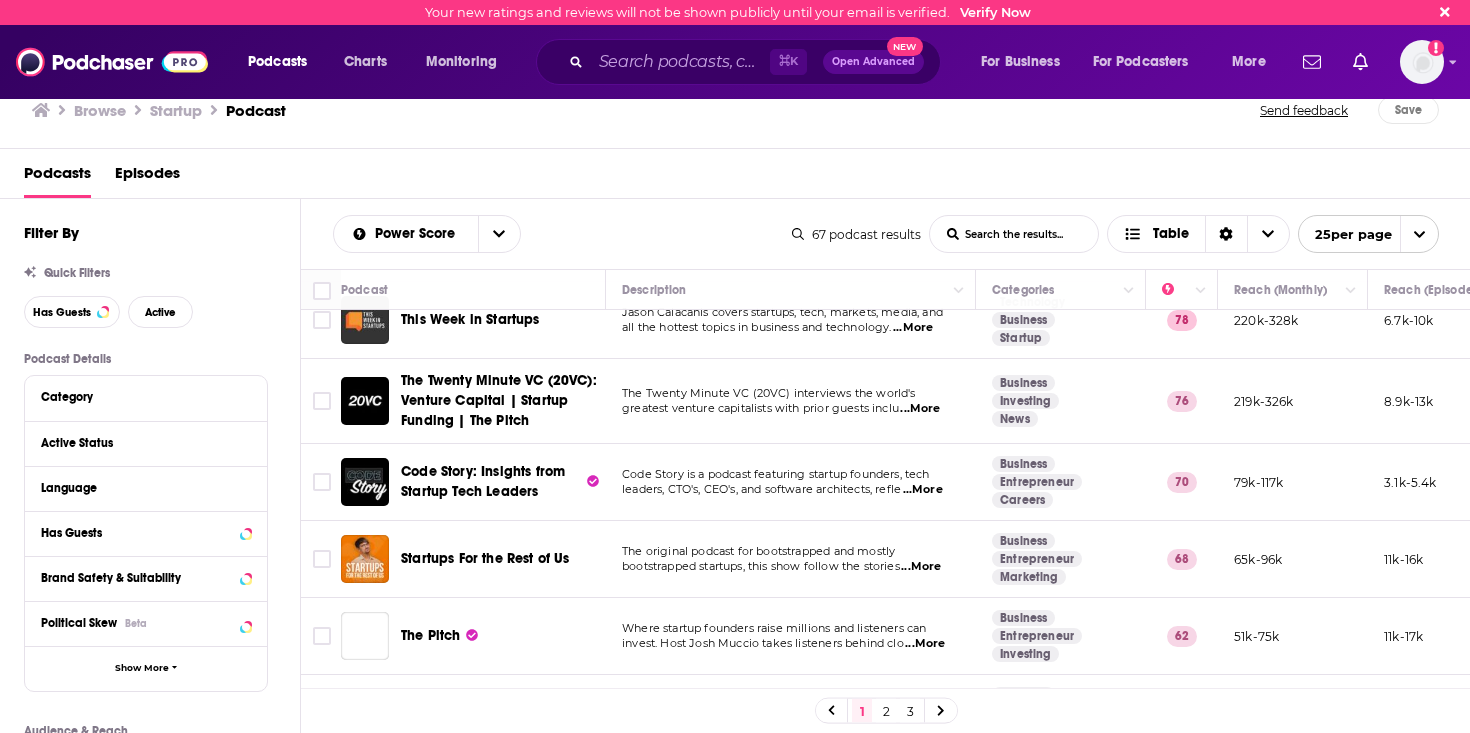 scroll, scrollTop: 106, scrollLeft: 0, axis: vertical 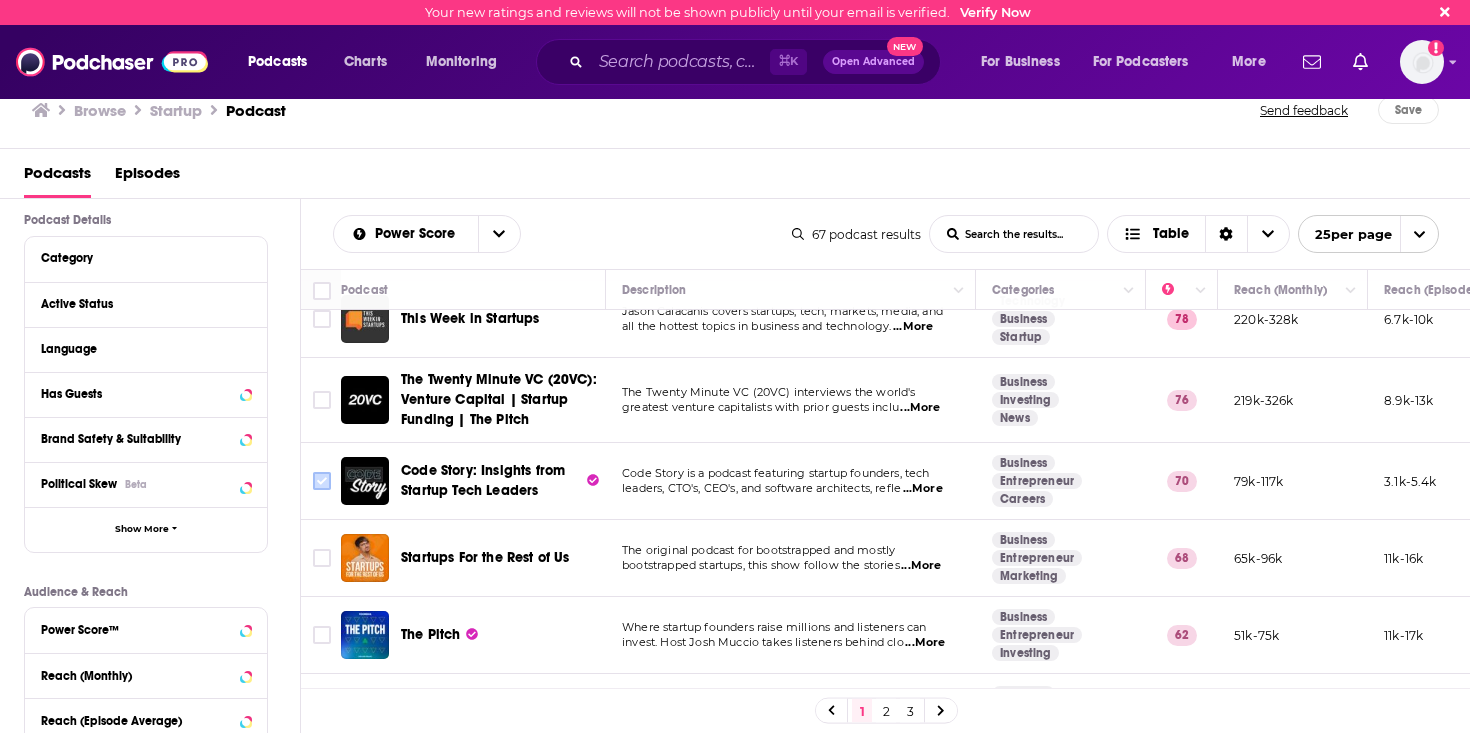 click at bounding box center [322, 481] 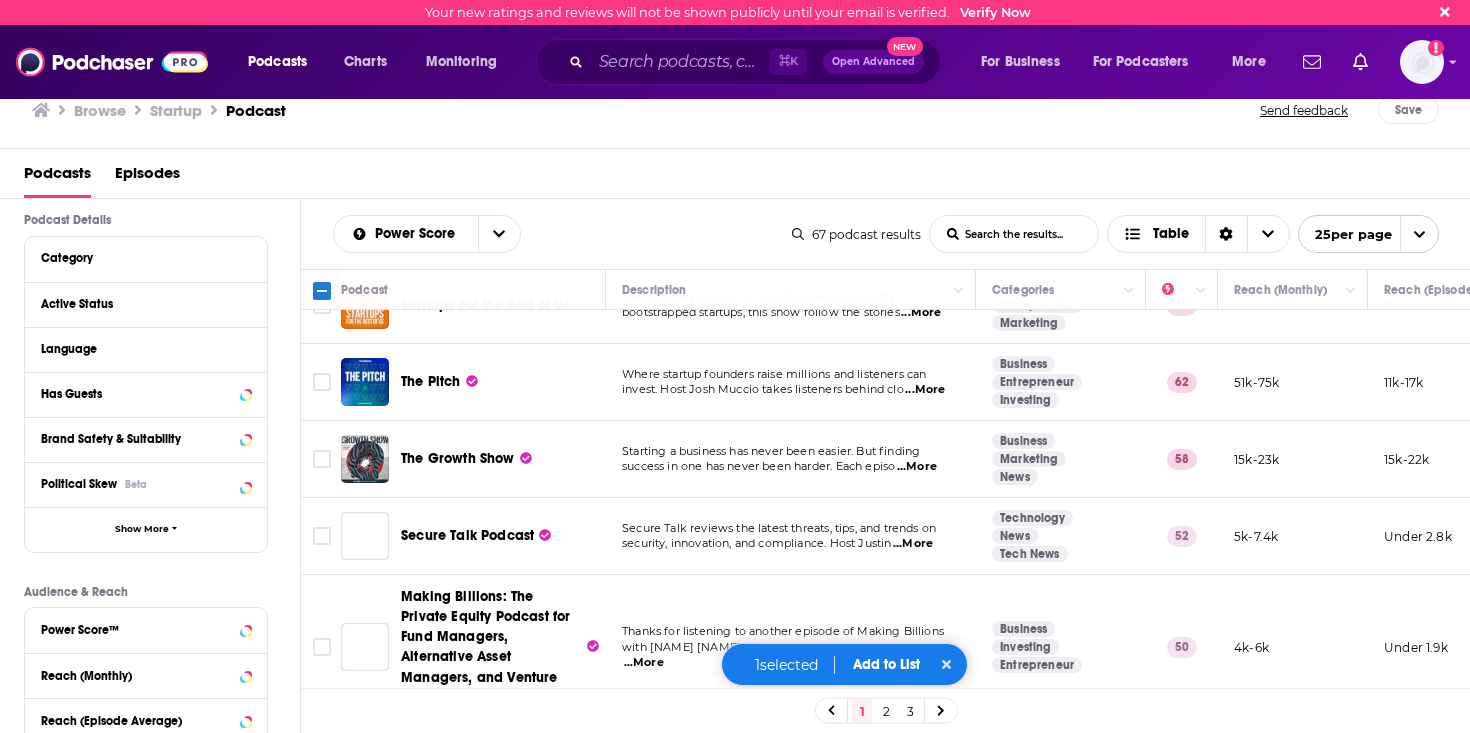 scroll, scrollTop: 362, scrollLeft: 0, axis: vertical 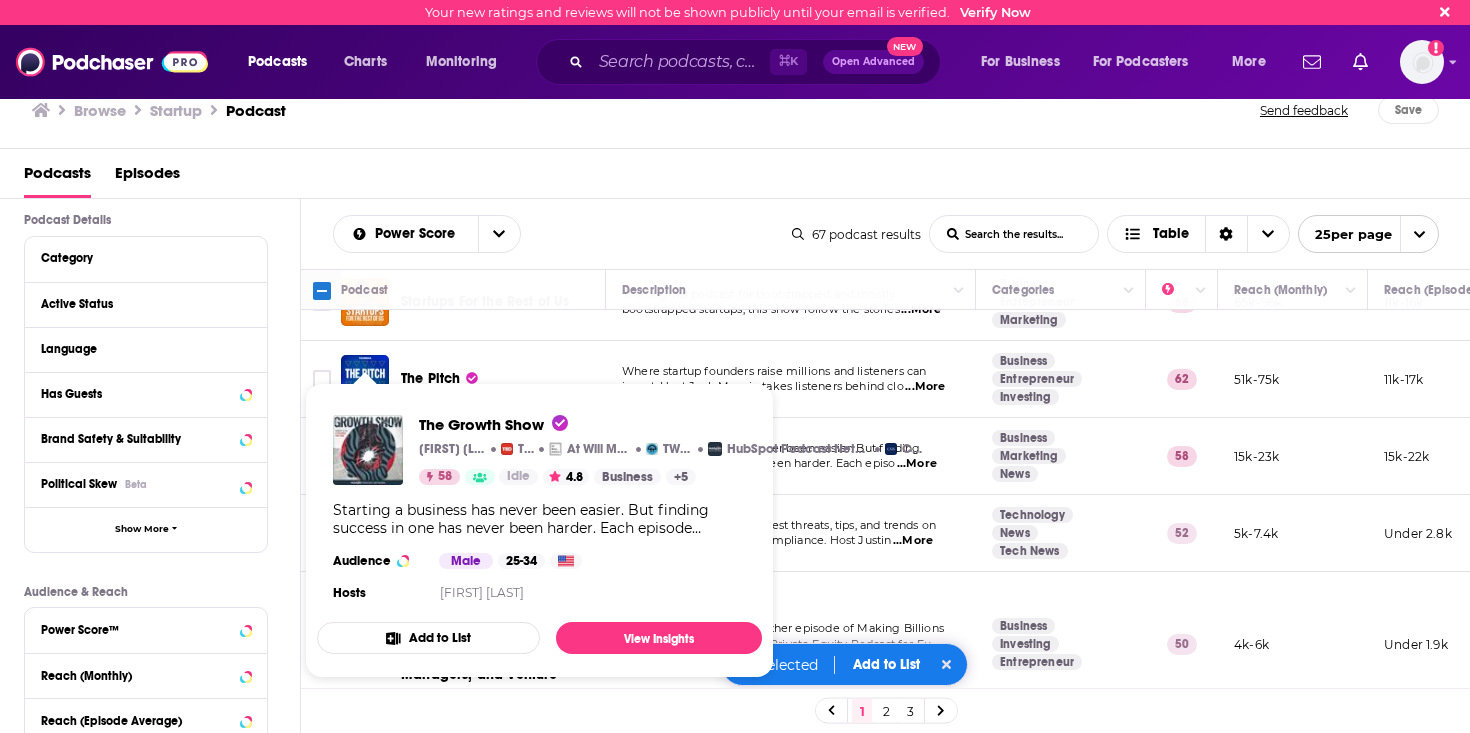 click on "Podcast Details Category Active Status Language Has Guests Brand Safety & Suitability Political Skew Beta Show More Audience & Reach Power Score™ Reach (Monthly) Reach (Episode Average) Gender Age Income Show More" at bounding box center [162, 568] 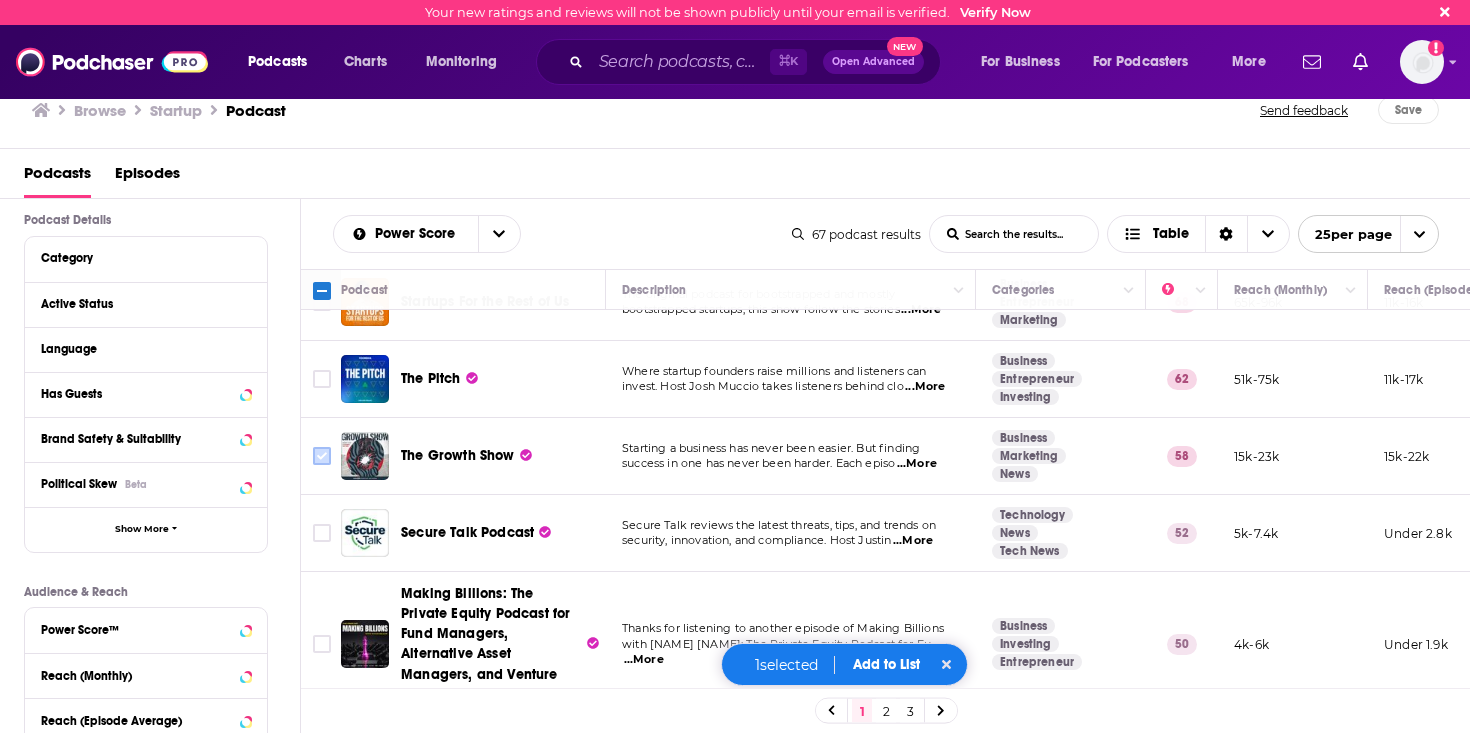 click at bounding box center [322, 456] 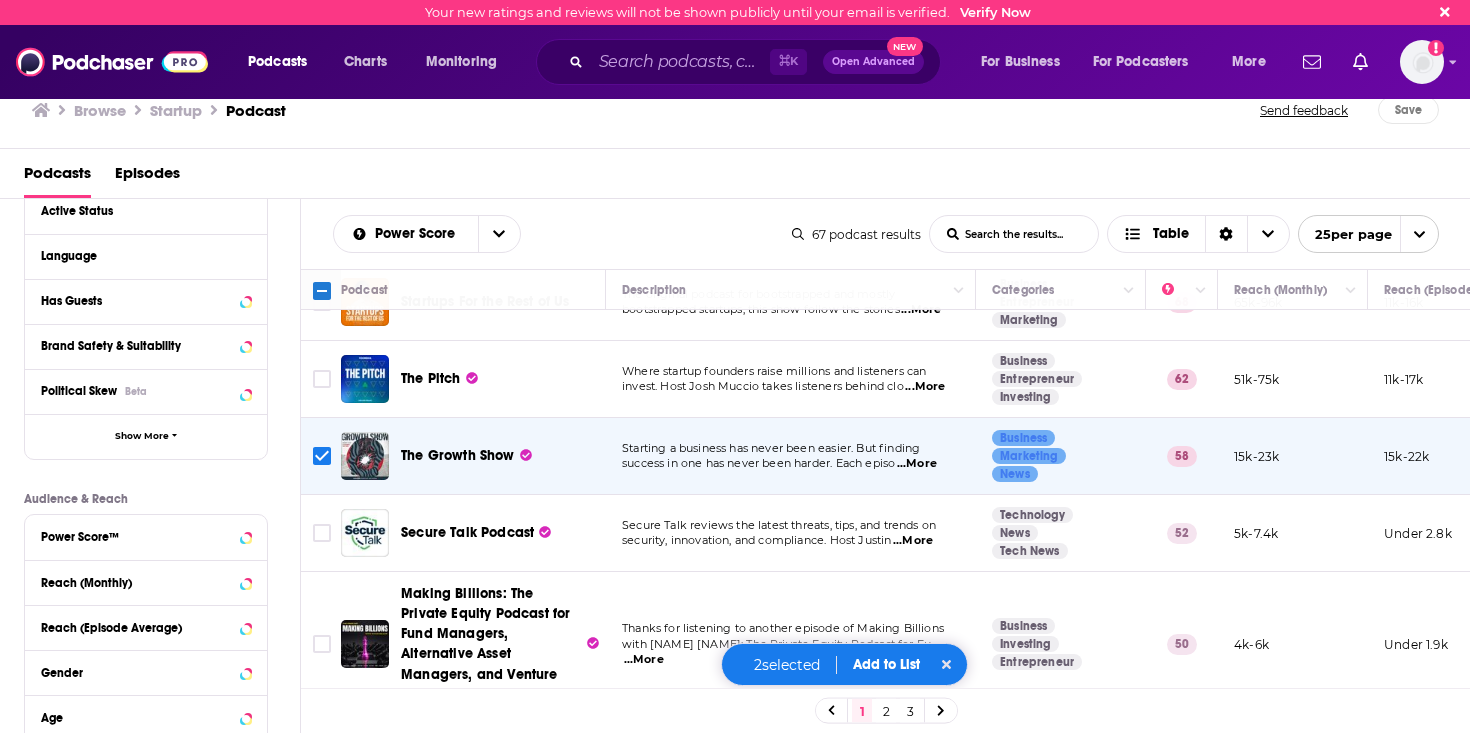 scroll, scrollTop: 270, scrollLeft: 0, axis: vertical 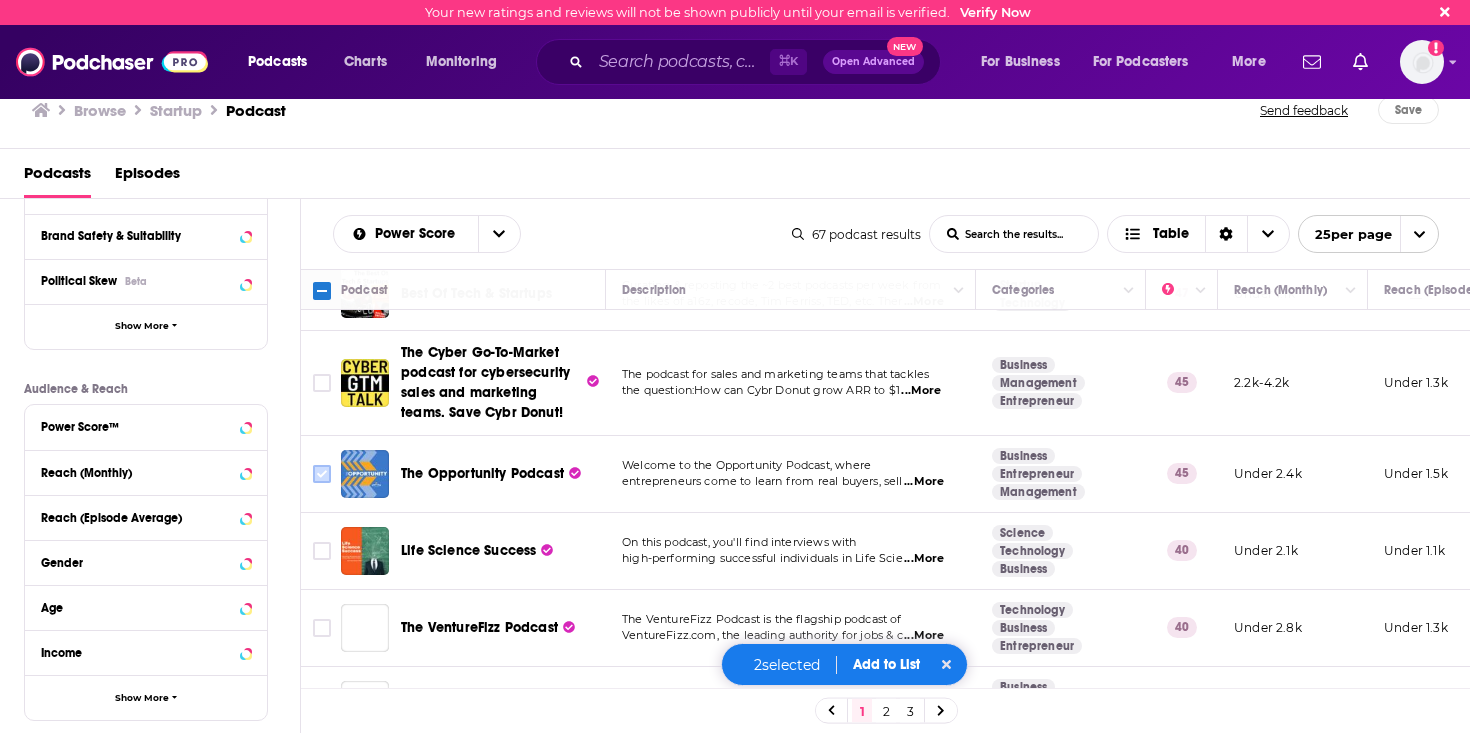 click at bounding box center (322, 474) 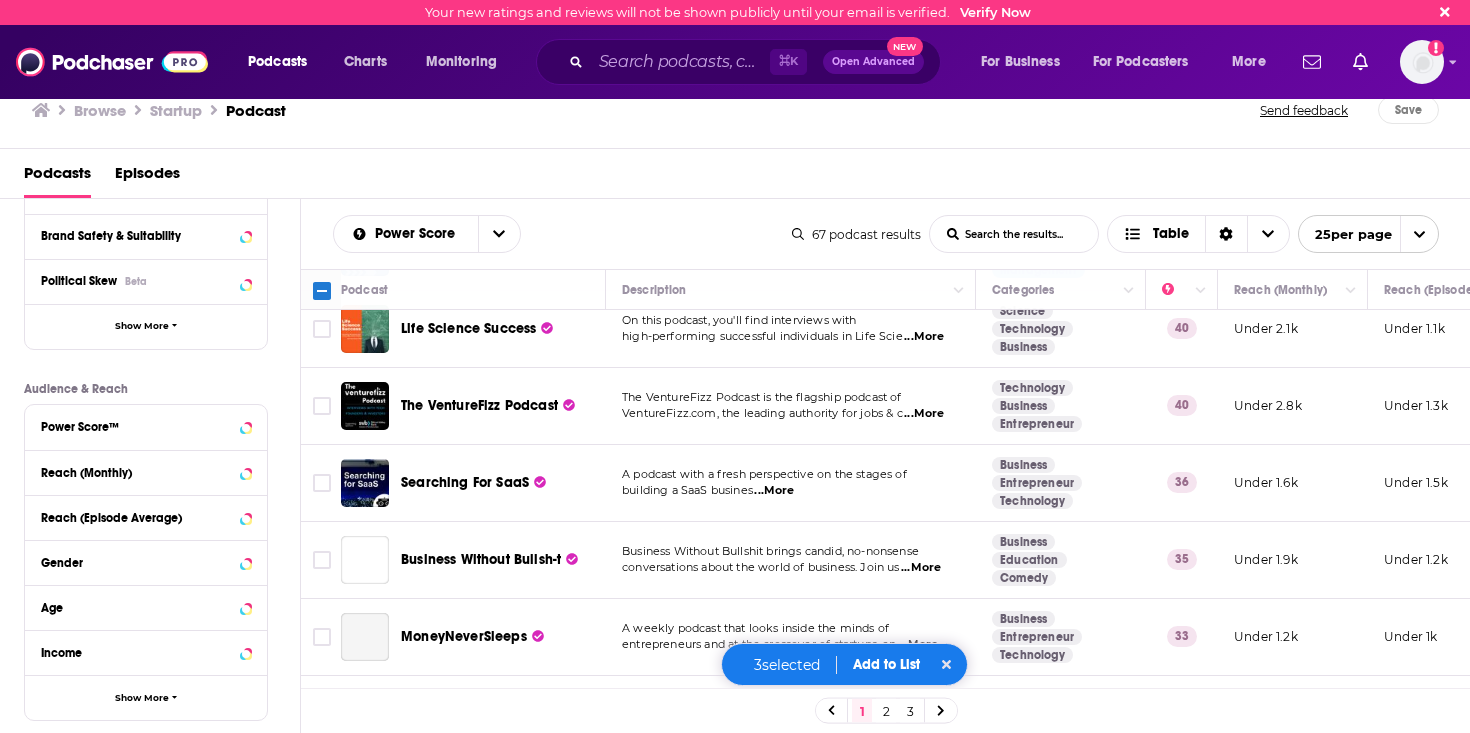 scroll, scrollTop: 1153, scrollLeft: 0, axis: vertical 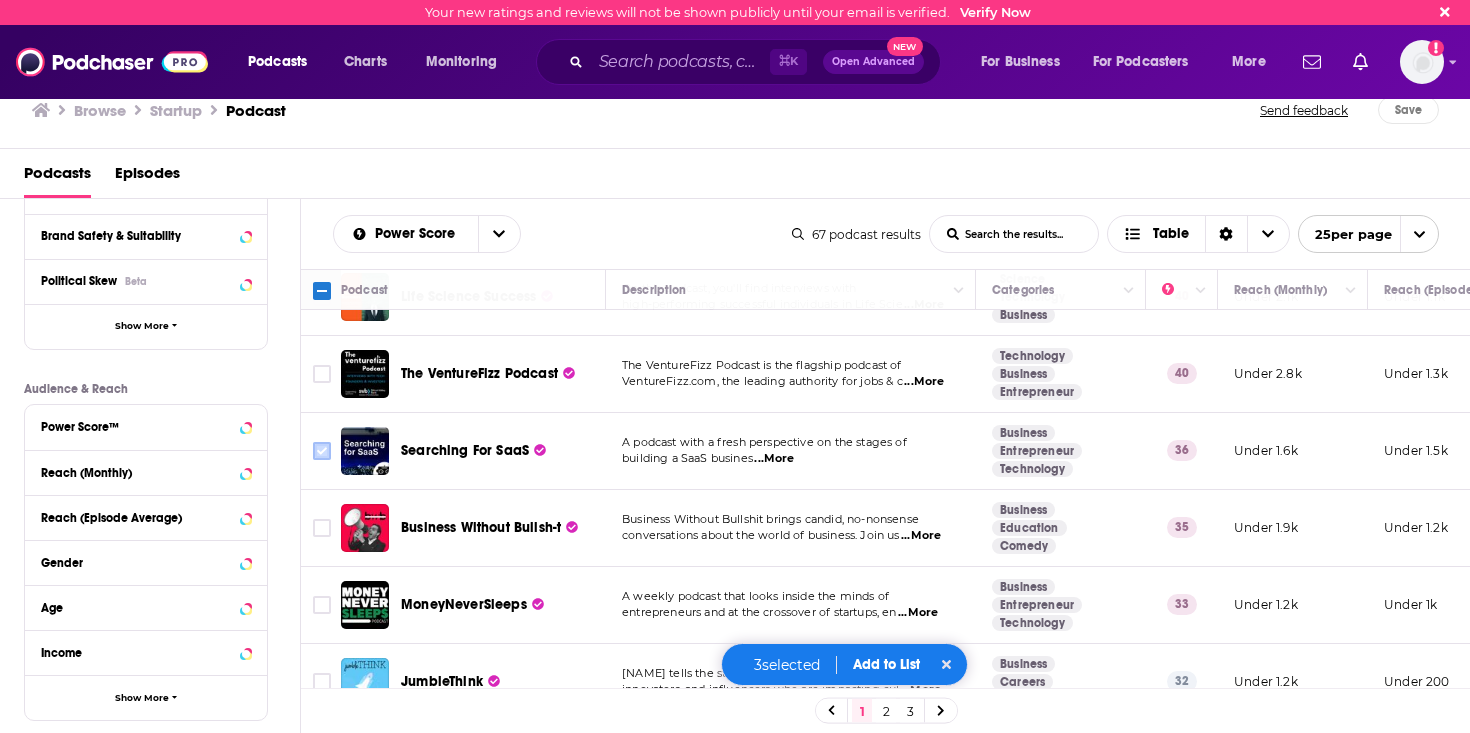 click at bounding box center (322, 451) 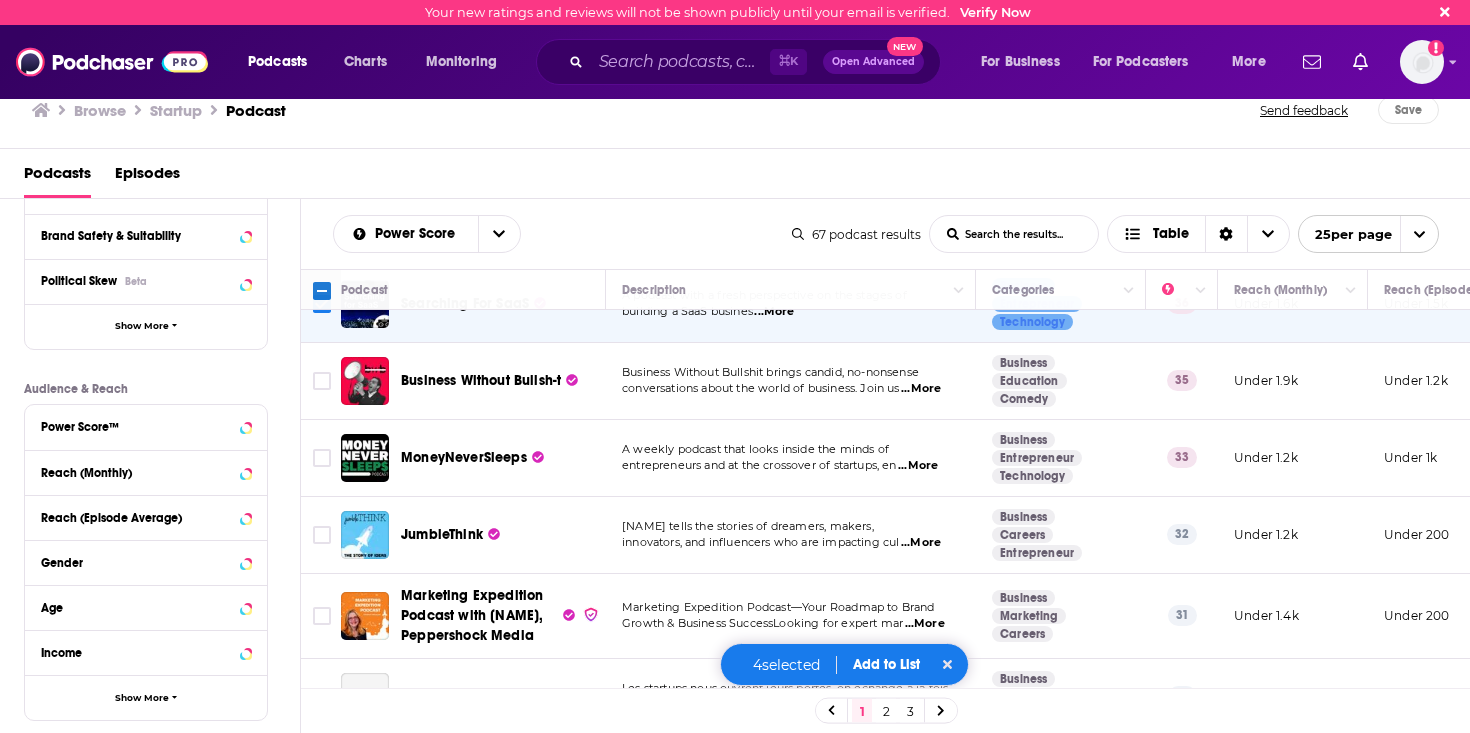 scroll, scrollTop: 1304, scrollLeft: 0, axis: vertical 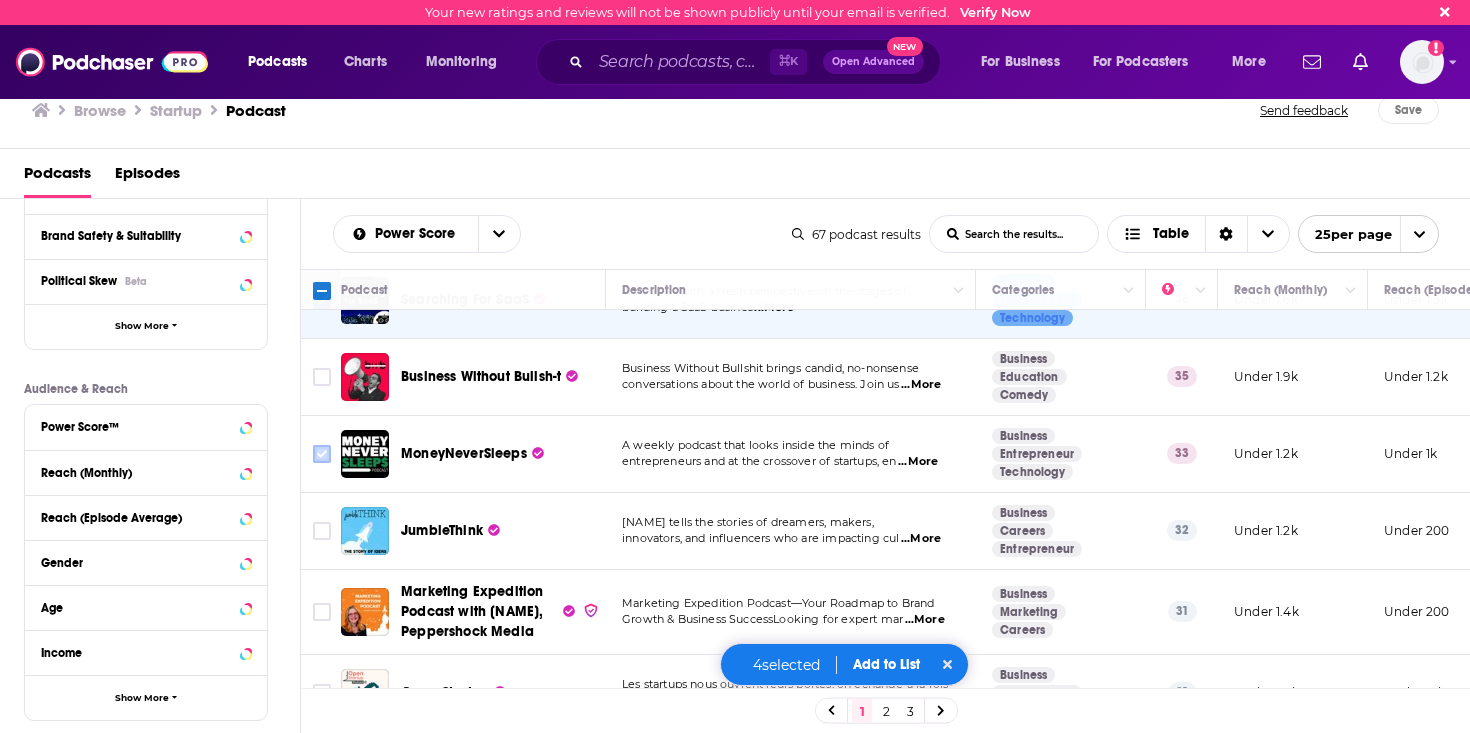 click at bounding box center (322, 454) 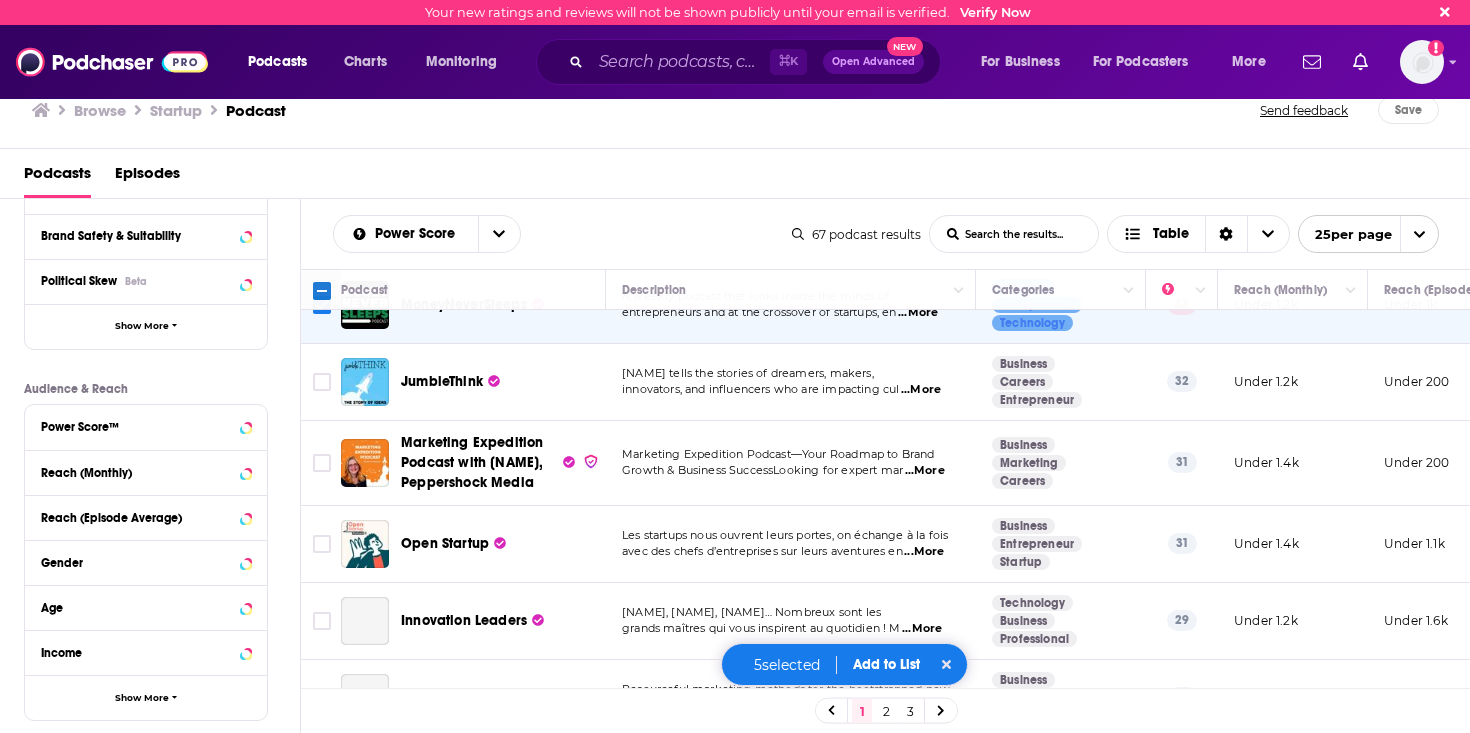 scroll, scrollTop: 1497, scrollLeft: 0, axis: vertical 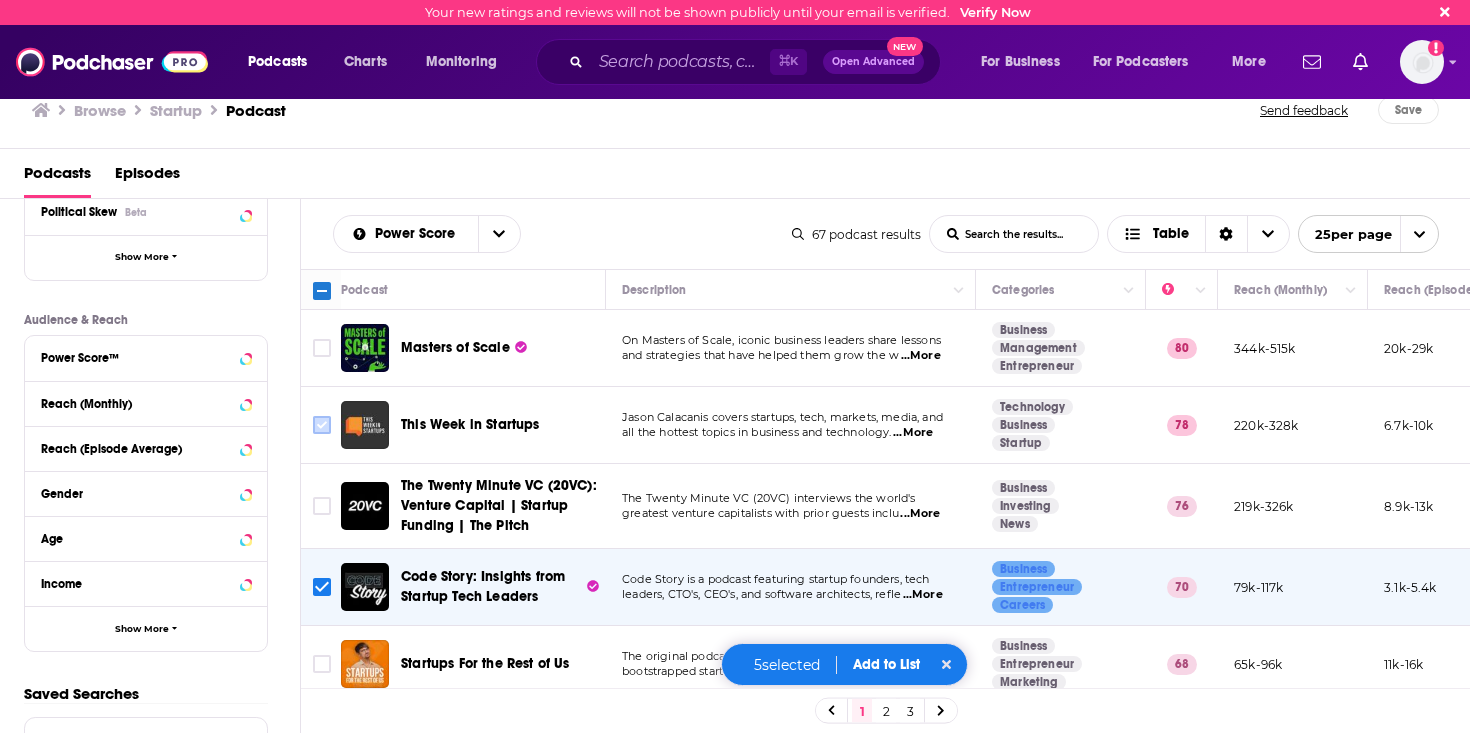 click at bounding box center (322, 425) 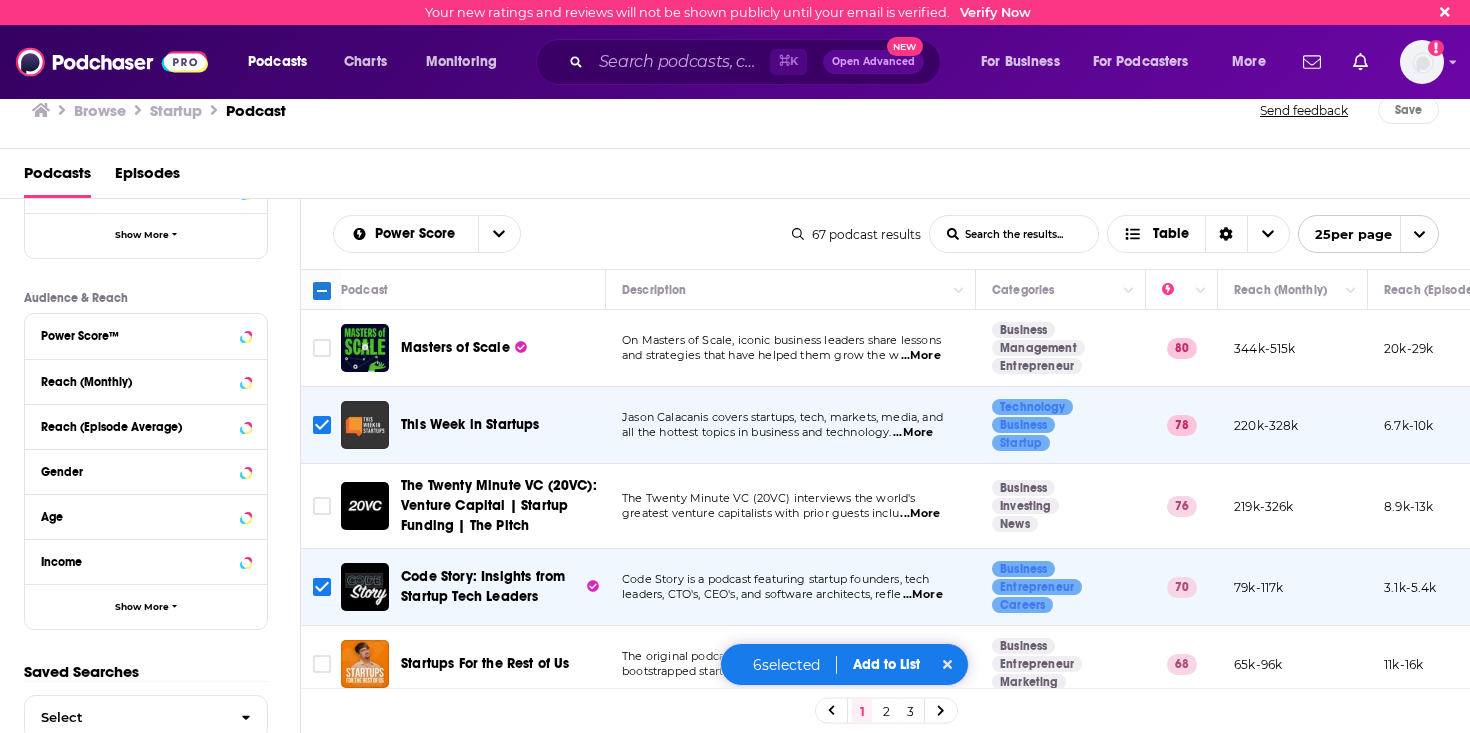 scroll, scrollTop: 454, scrollLeft: 0, axis: vertical 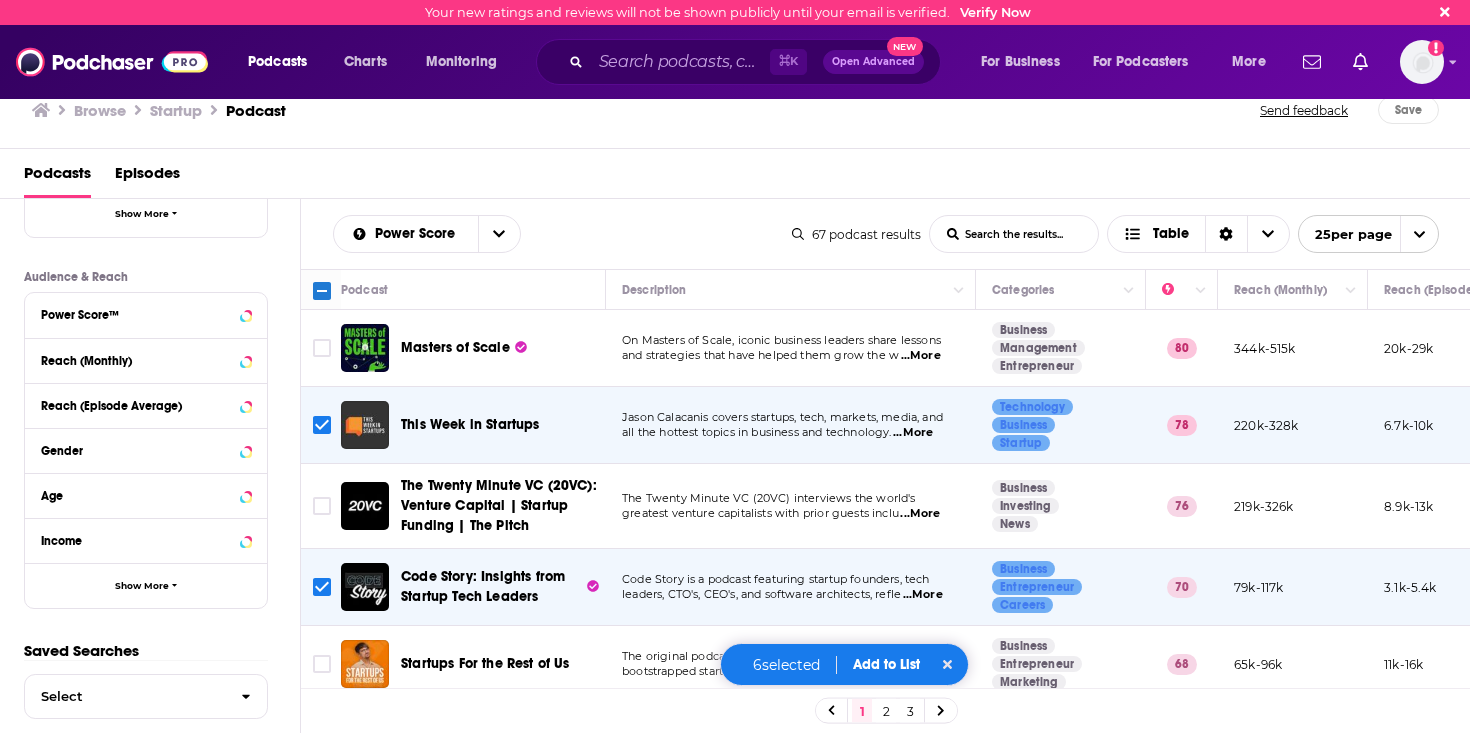 click on "Add to List" at bounding box center (886, 664) 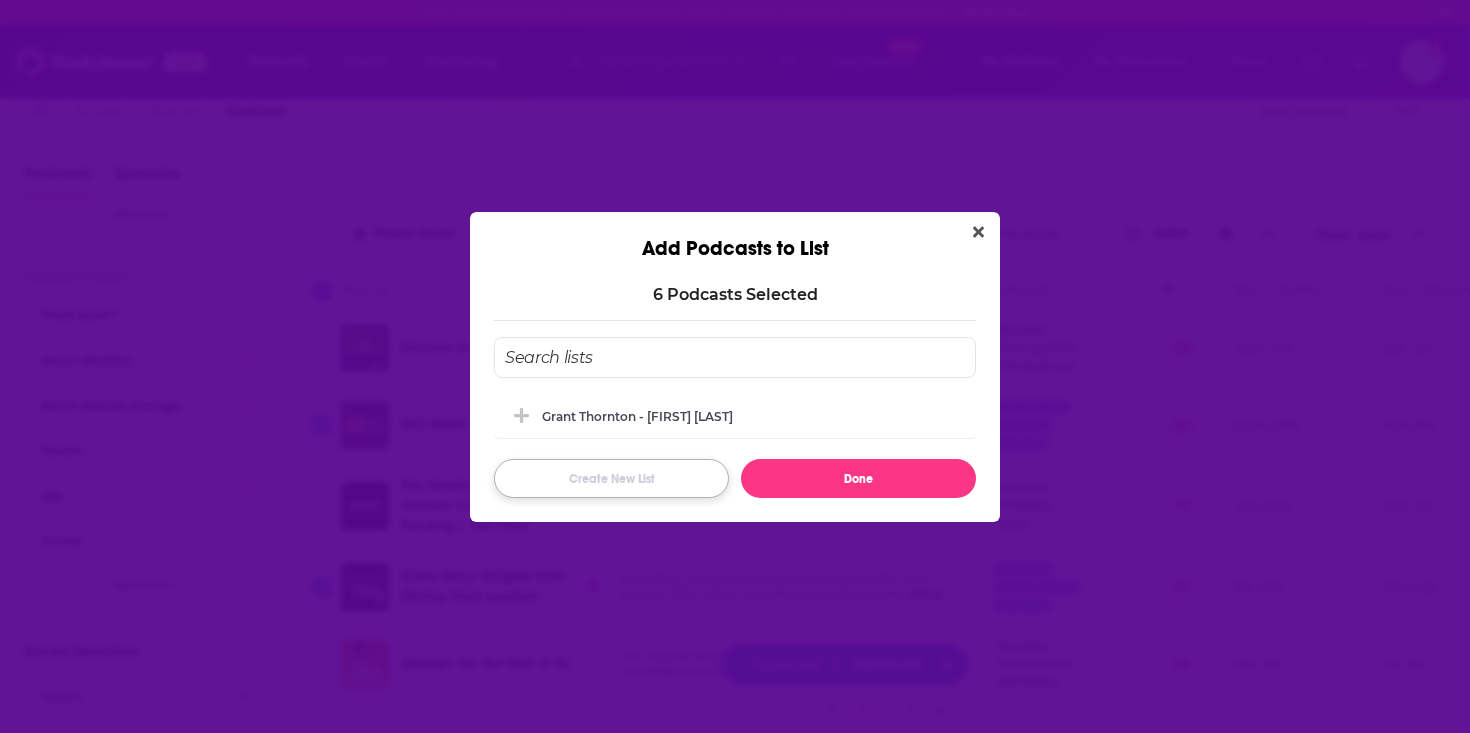 click on "Create New List" at bounding box center (611, 478) 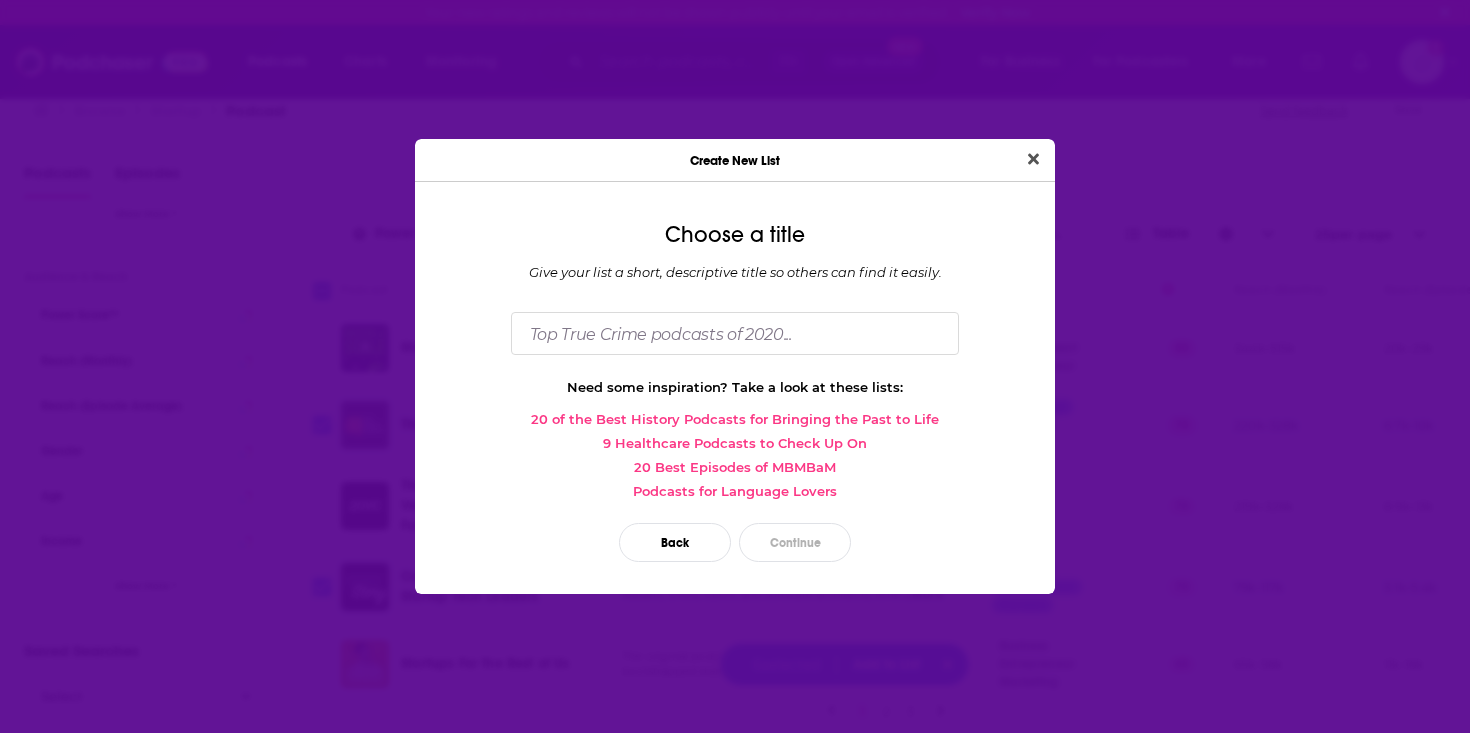 click on "Choose a title Give your list a short, descriptive title so others can find it easily. Need some inspiration? Take a look at these lists: 20 of the Best History Podcasts for Bringing the Past to Life 9 Healthcare Podcasts to Check Up On 20 Best Episodes of MBMBaM Podcasts for Language Lovers Back Continue" at bounding box center [735, 396] 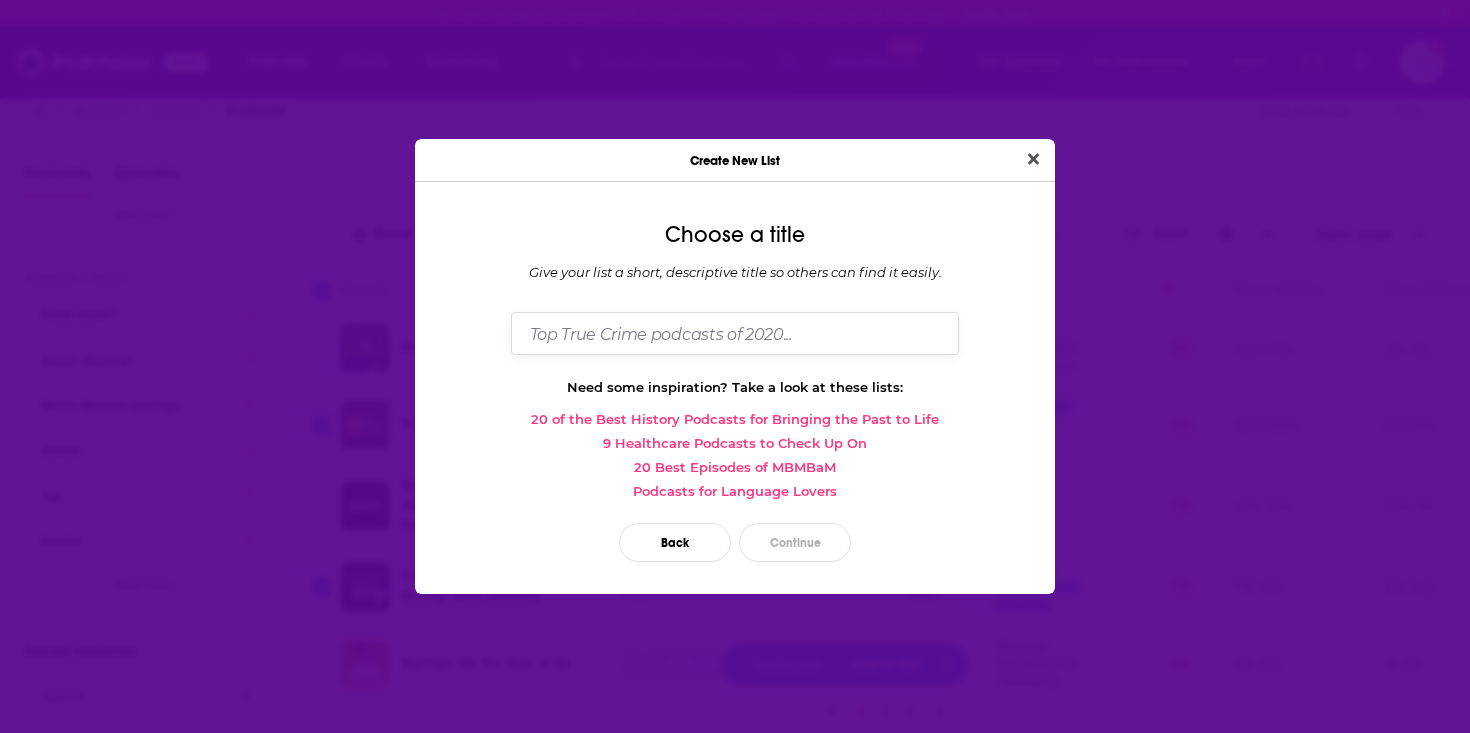 click at bounding box center (735, 333) 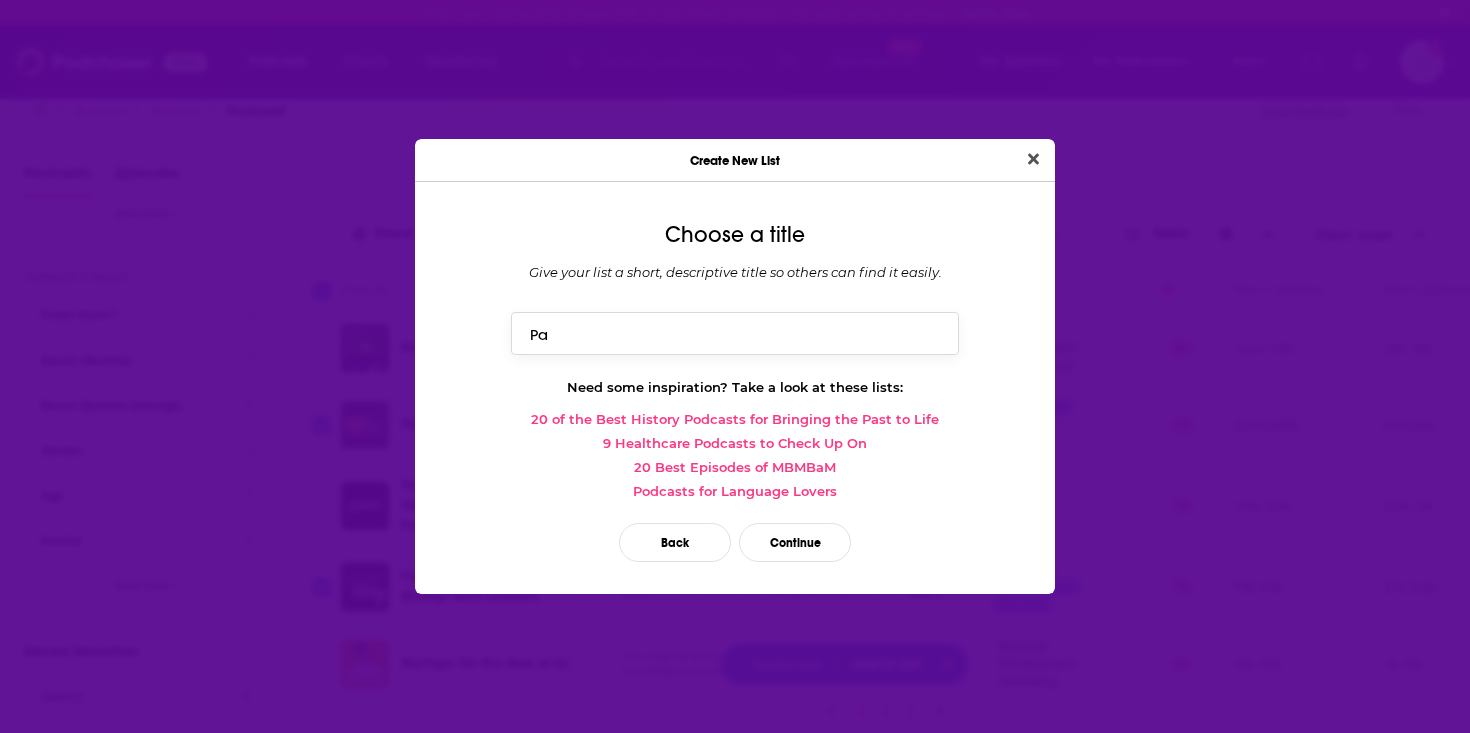 type on "P" 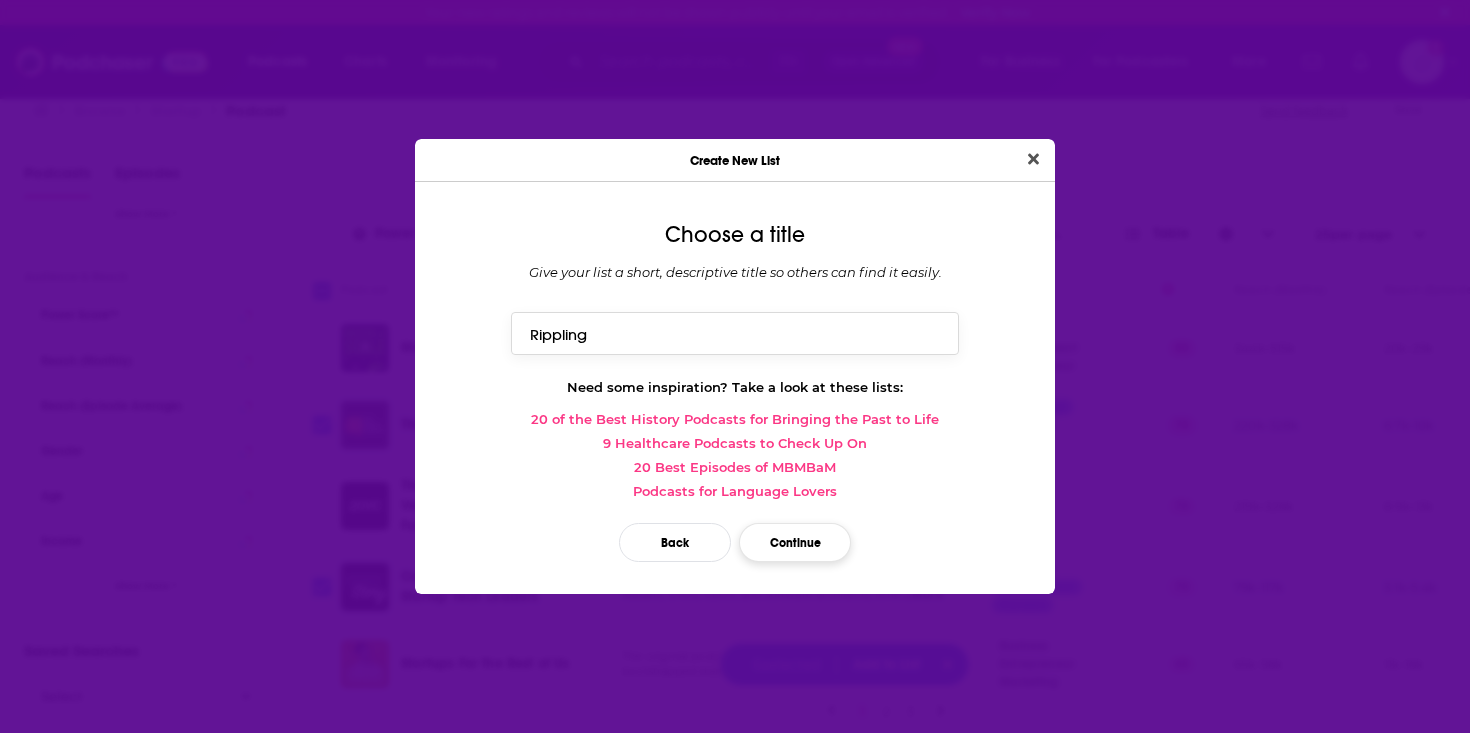type on "Rippling" 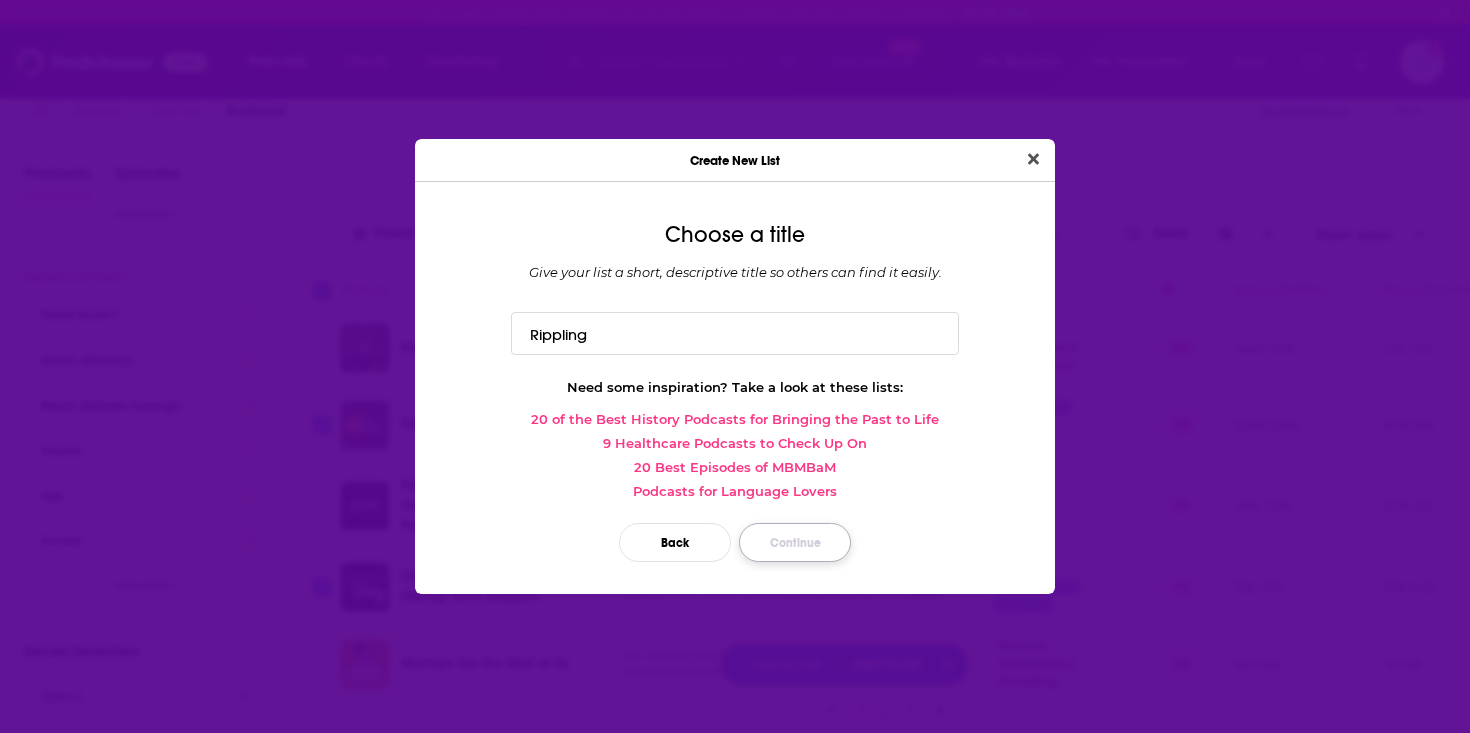 click on "Continue" at bounding box center [795, 542] 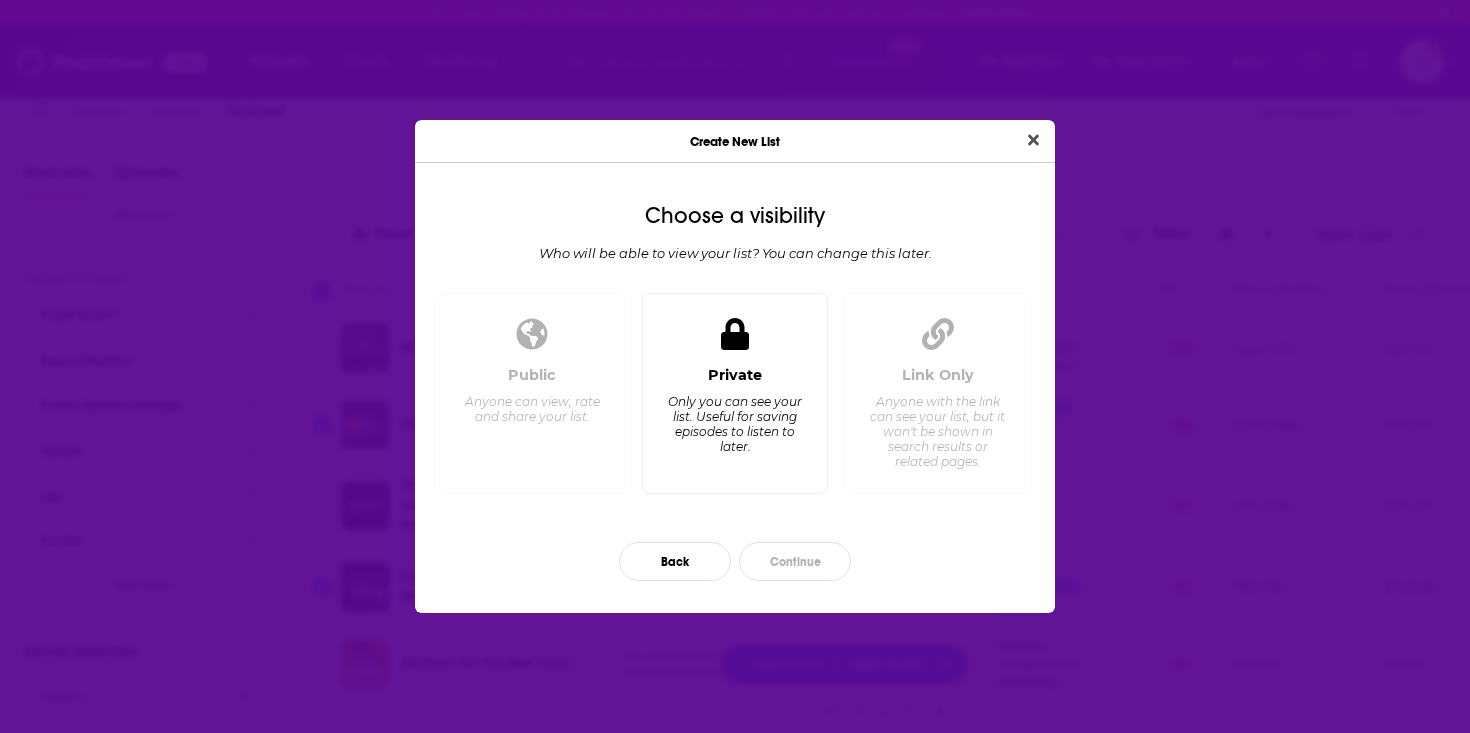 click on "Only you can see your list. Useful for saving episodes to listen to later." at bounding box center (734, 424) 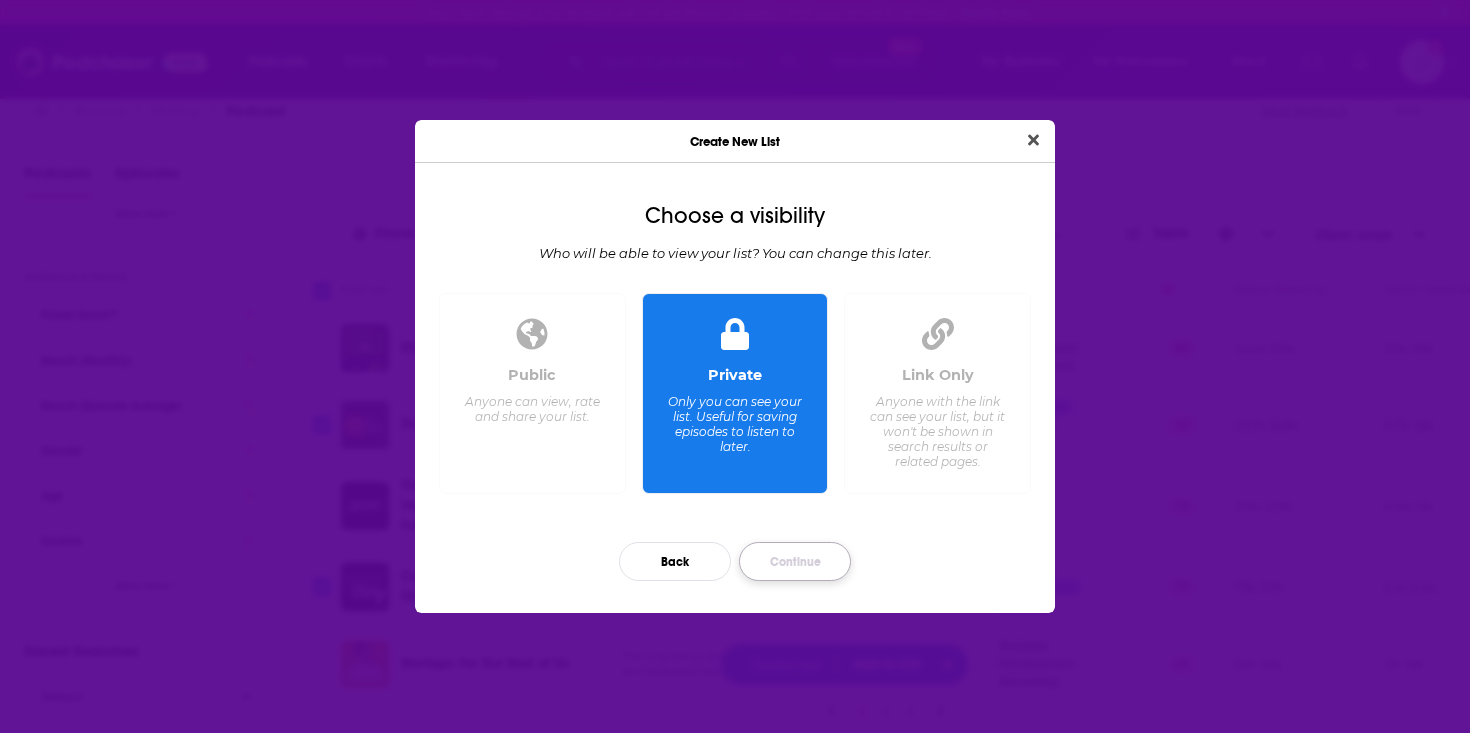 click on "Continue" at bounding box center (795, 561) 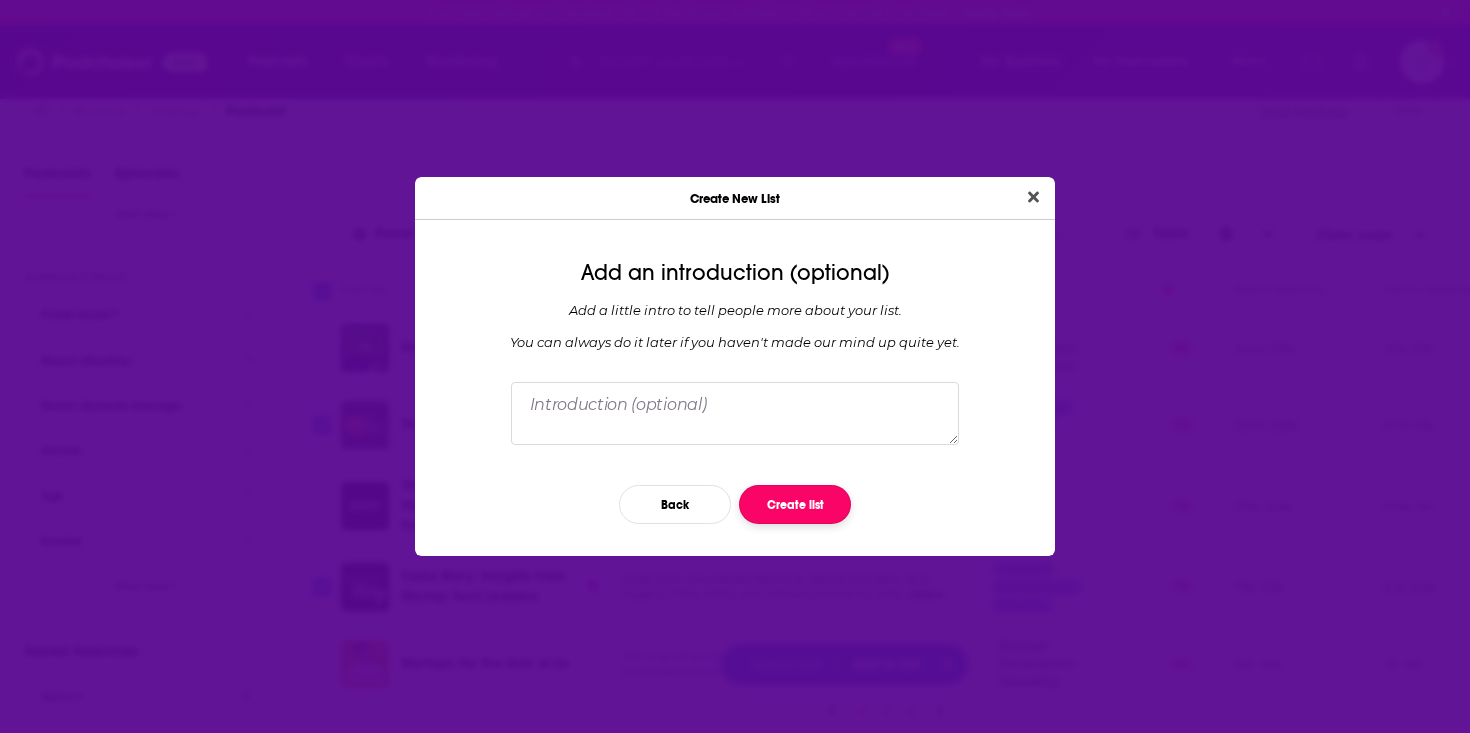 click on "Create list" at bounding box center [795, 504] 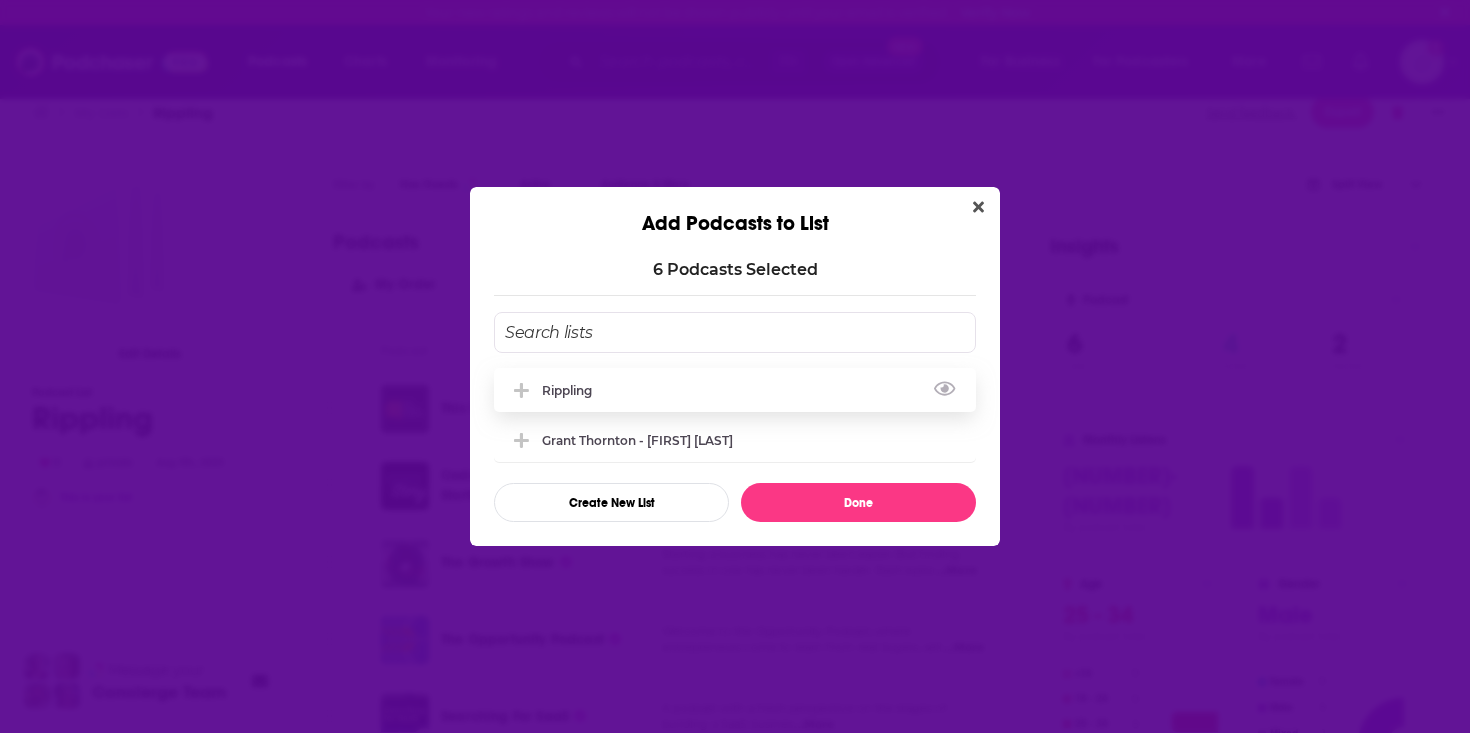 click on "Rippling" at bounding box center [735, 390] 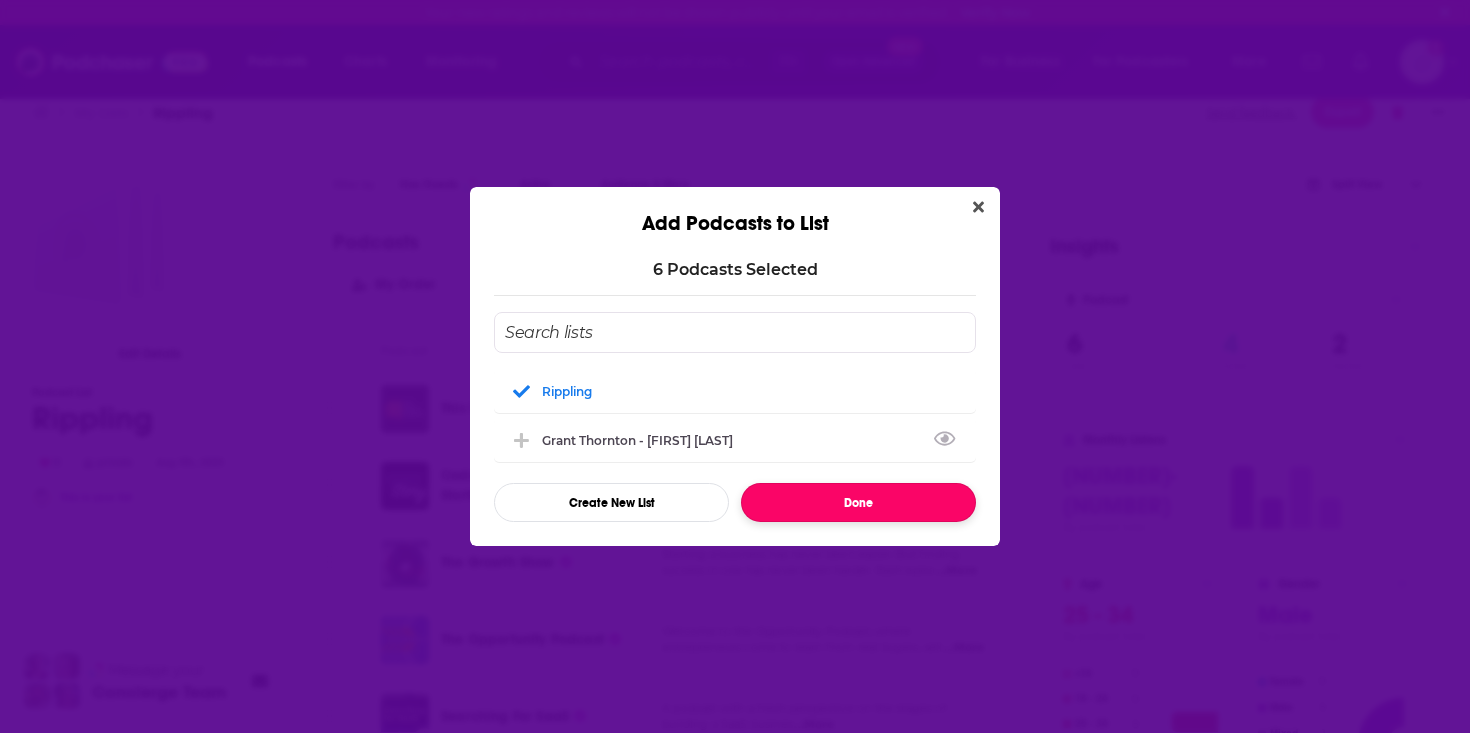 click on "Done" at bounding box center [858, 502] 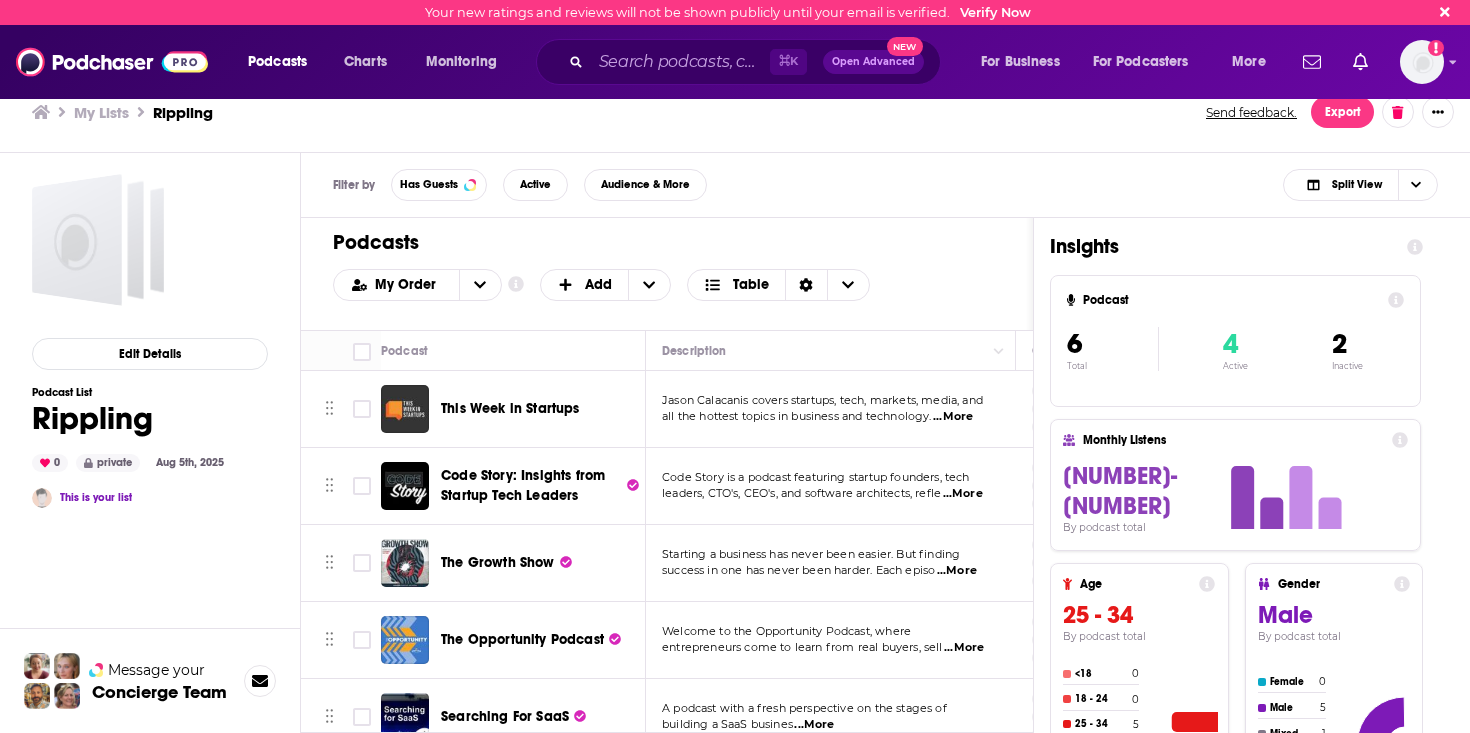 click on "My Lists Rippling Send feedback. Export" at bounding box center (735, 112) 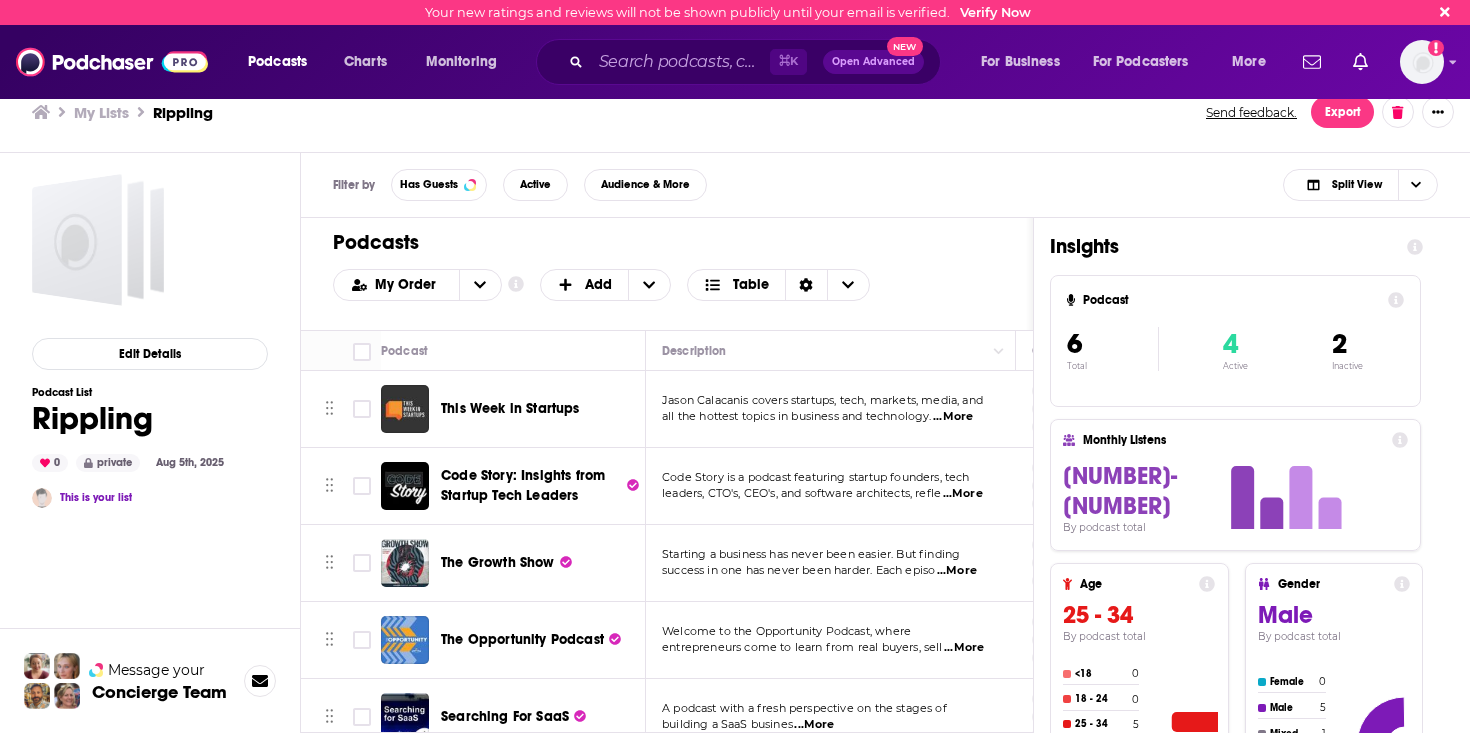 click on "⌘  K Open Advanced New" at bounding box center (738, 62) 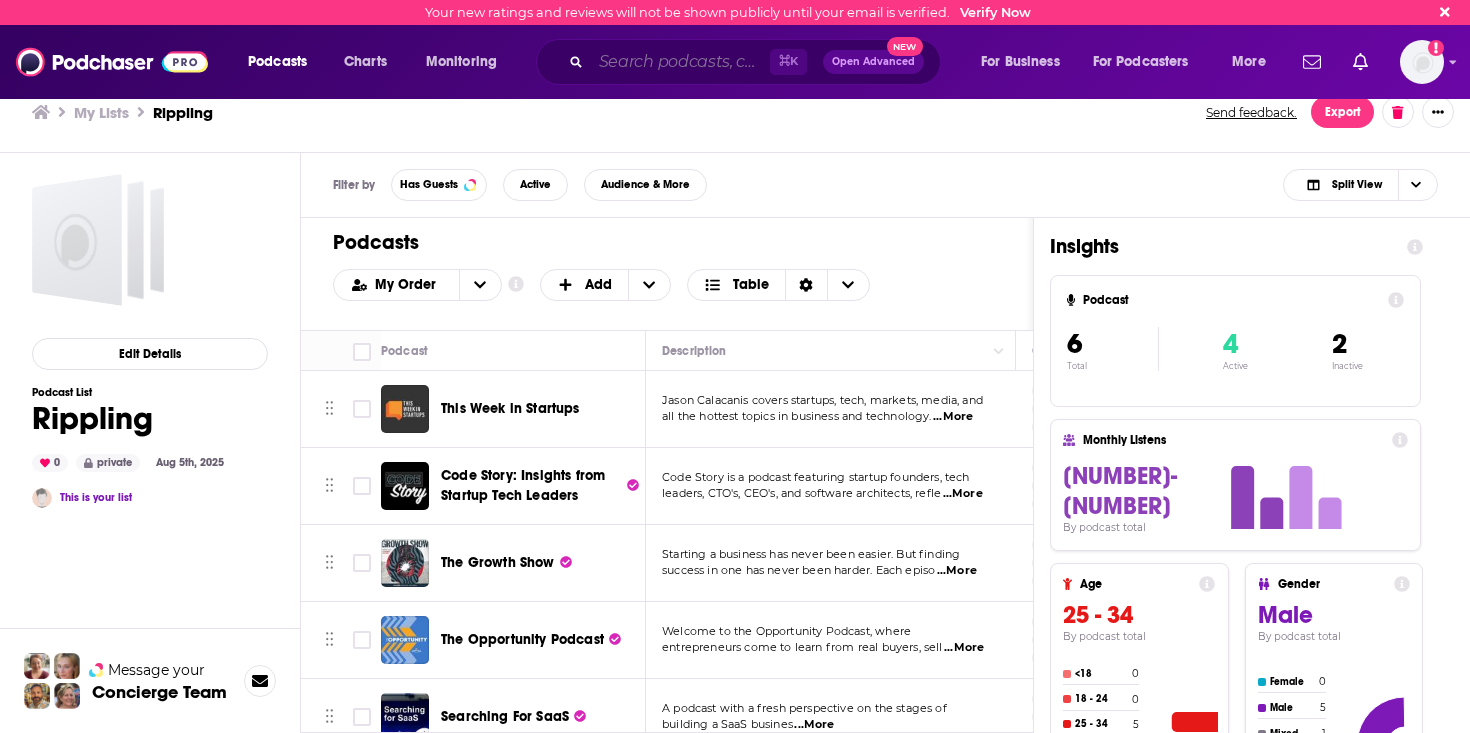 click at bounding box center (680, 62) 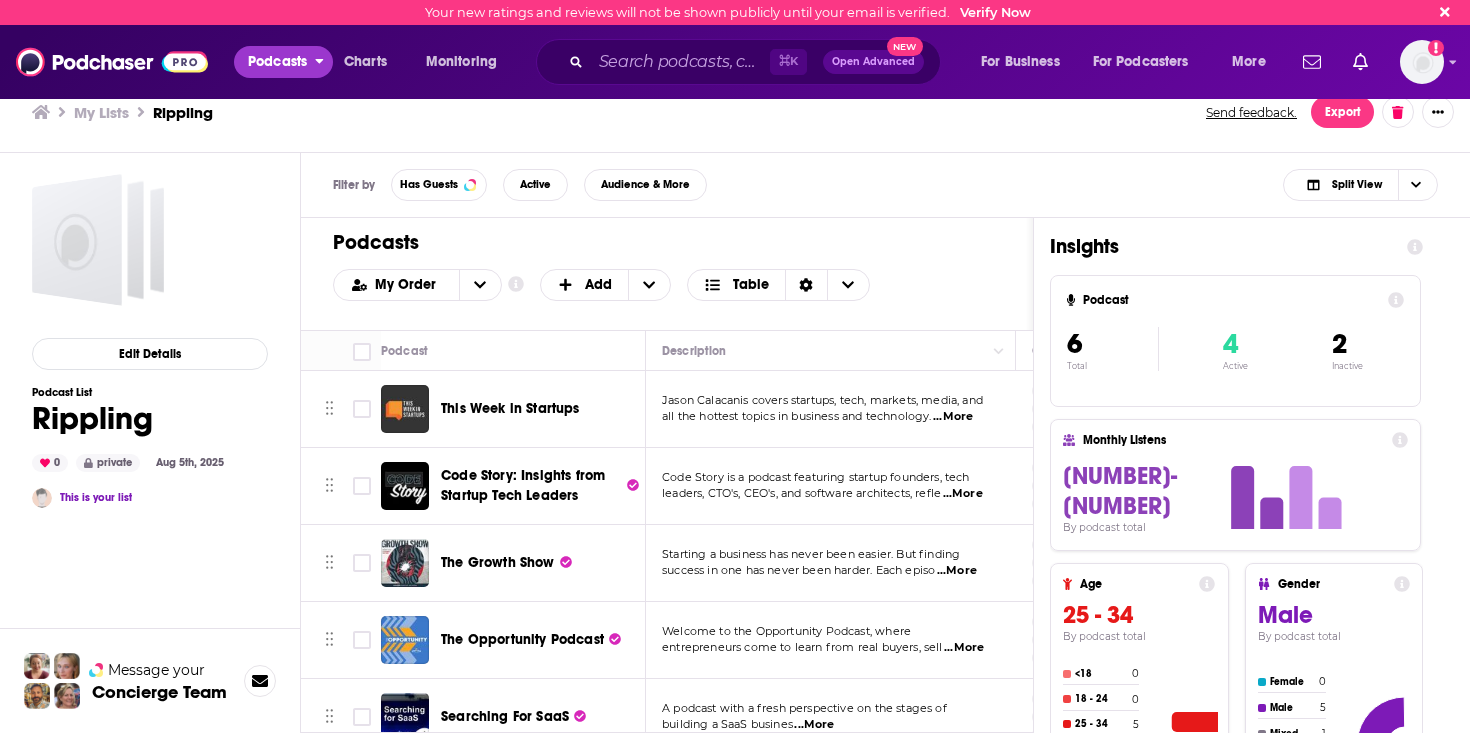 click on "Podcasts" at bounding box center [283, 62] 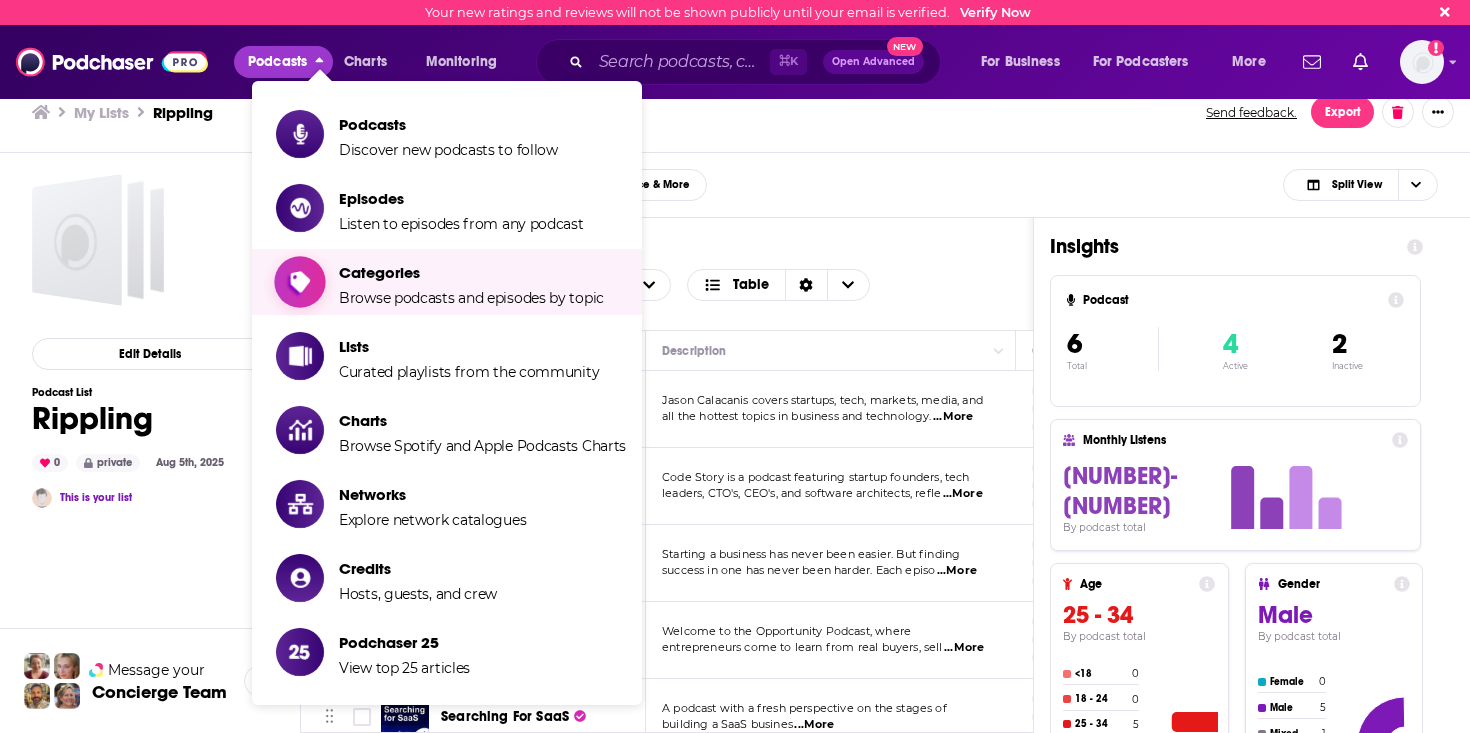click on "Categories Browse podcasts and episodes by topic" at bounding box center [471, 282] 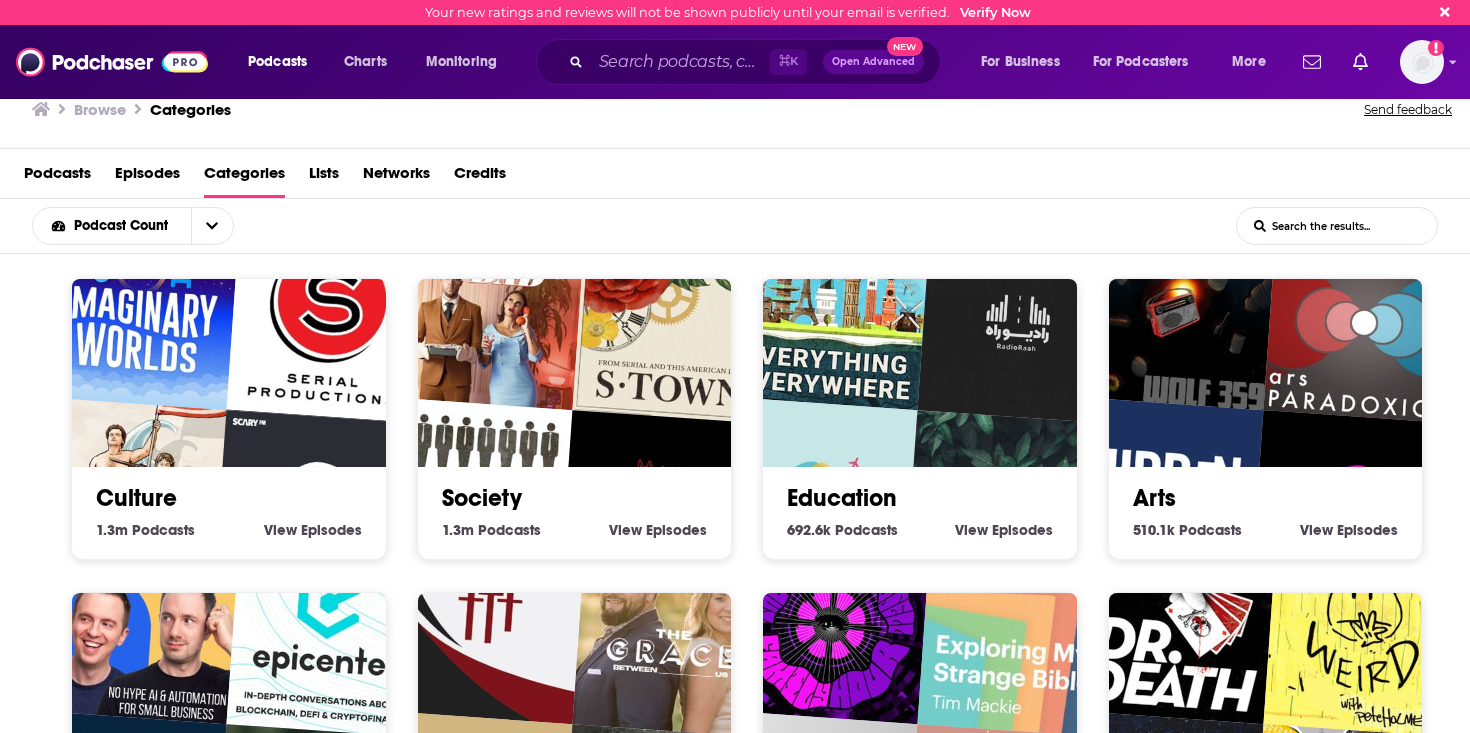click on "List Search Input" at bounding box center (1337, 226) 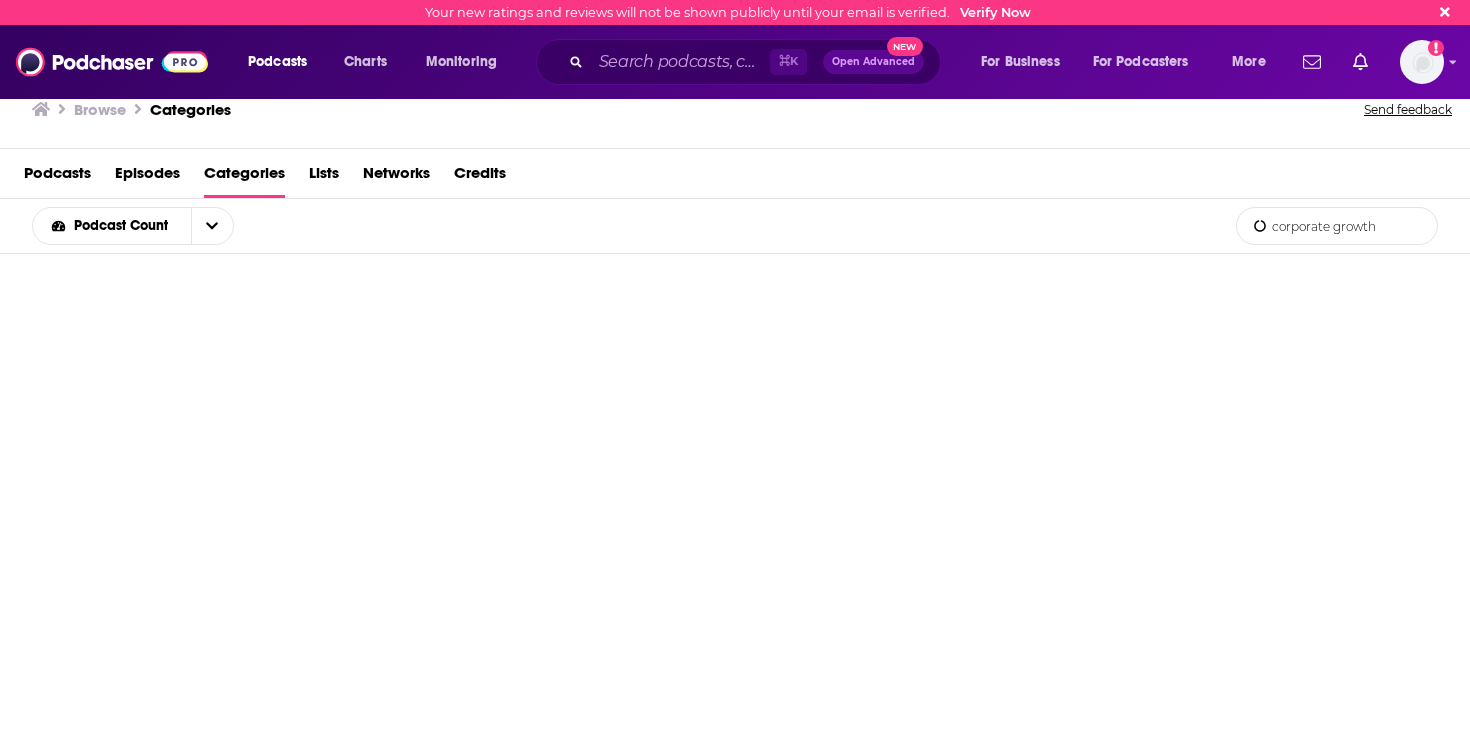 type on "corporate growth" 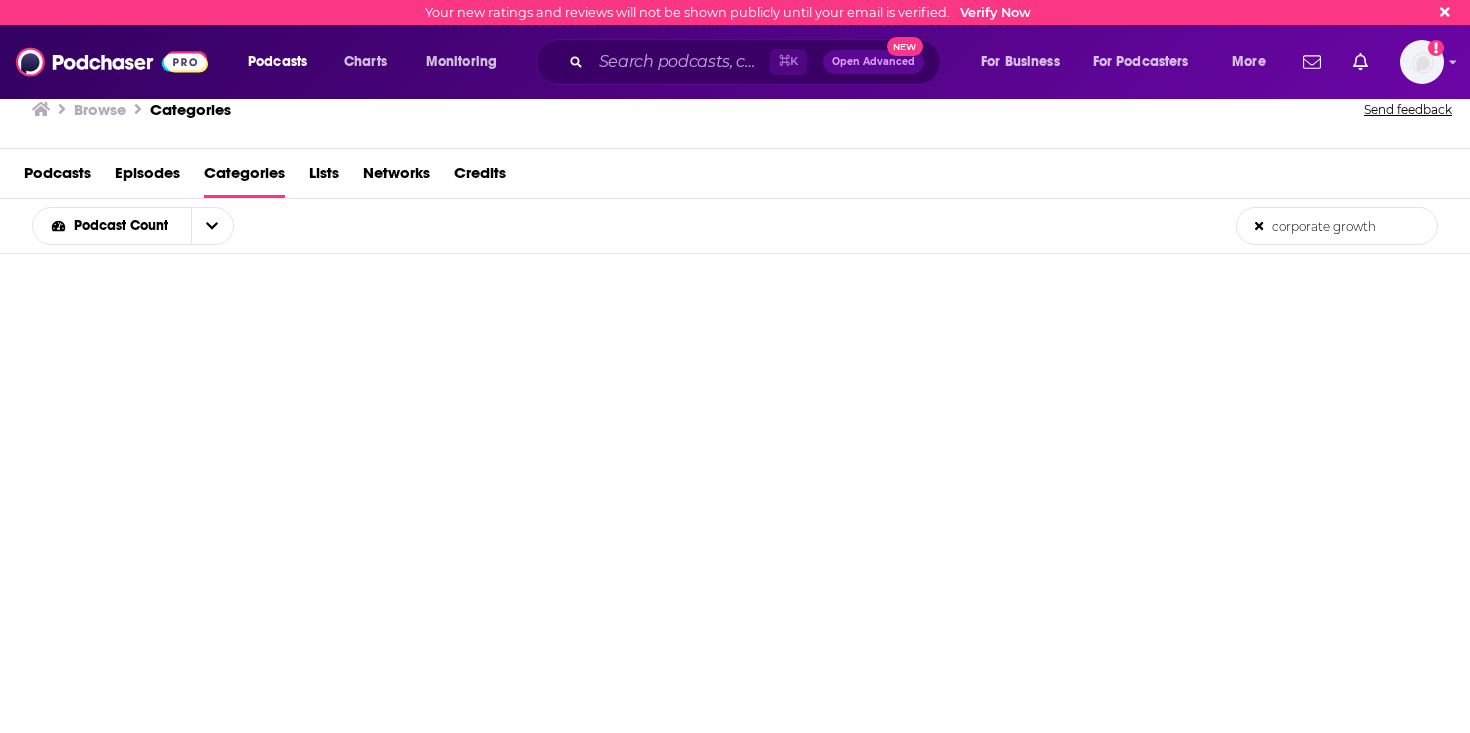 scroll, scrollTop: 0, scrollLeft: 0, axis: both 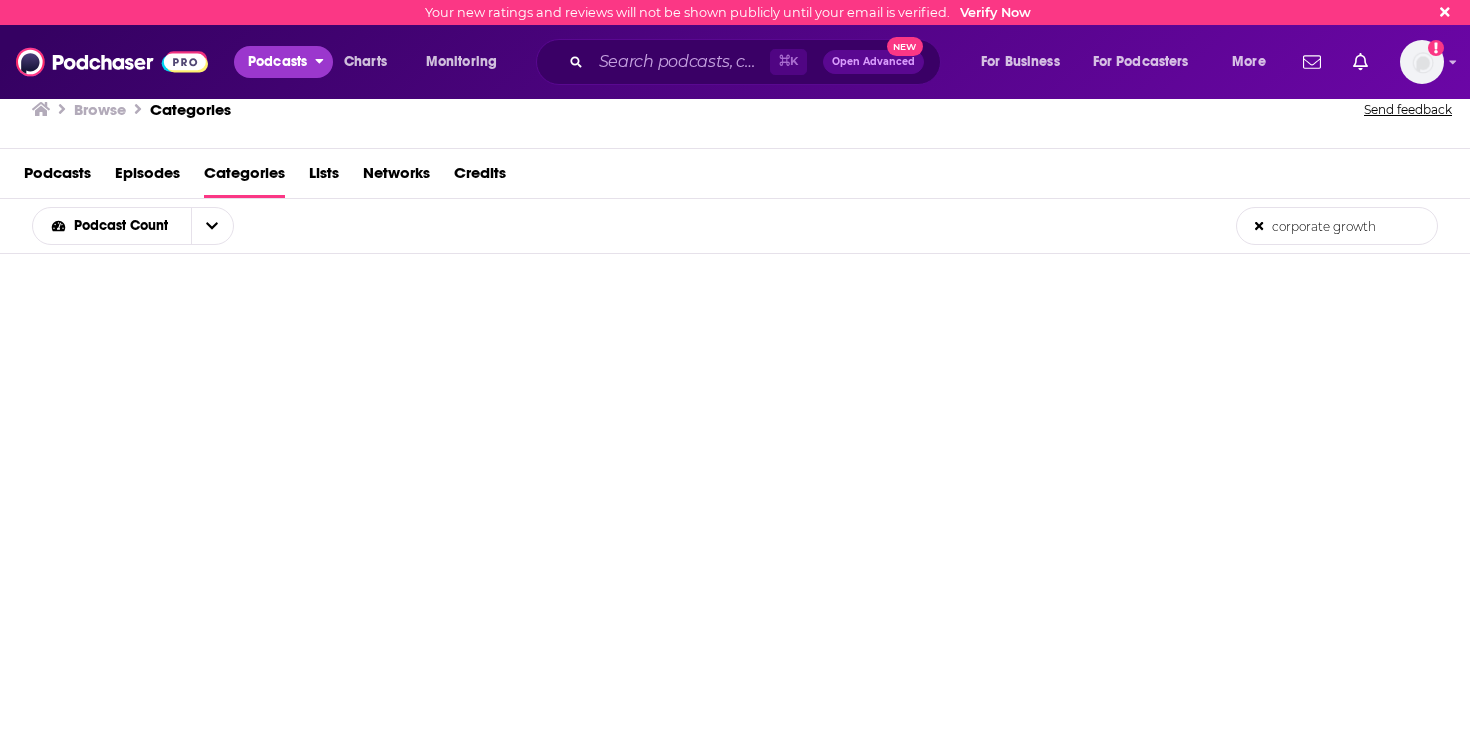click 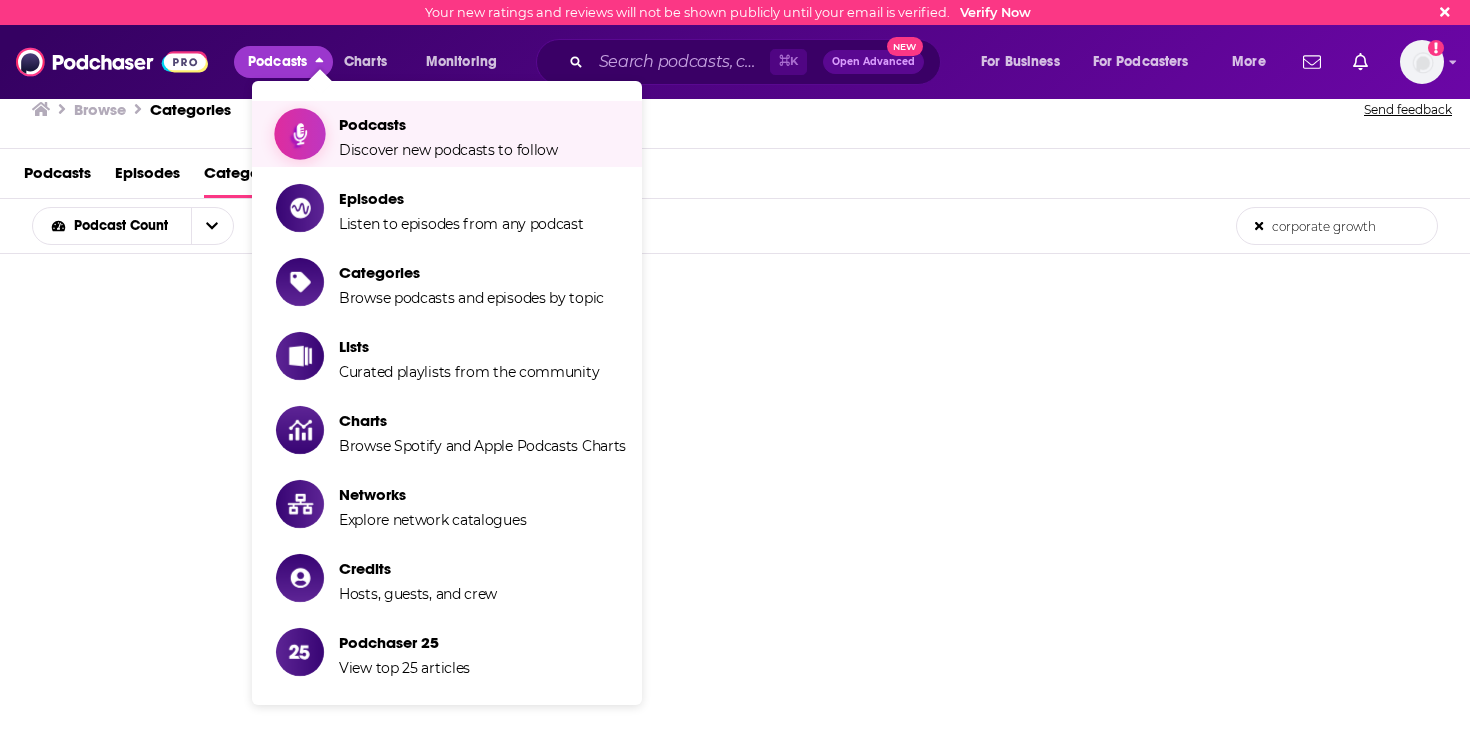 click on "Podcasts Discover new podcasts to follow" at bounding box center [448, 134] 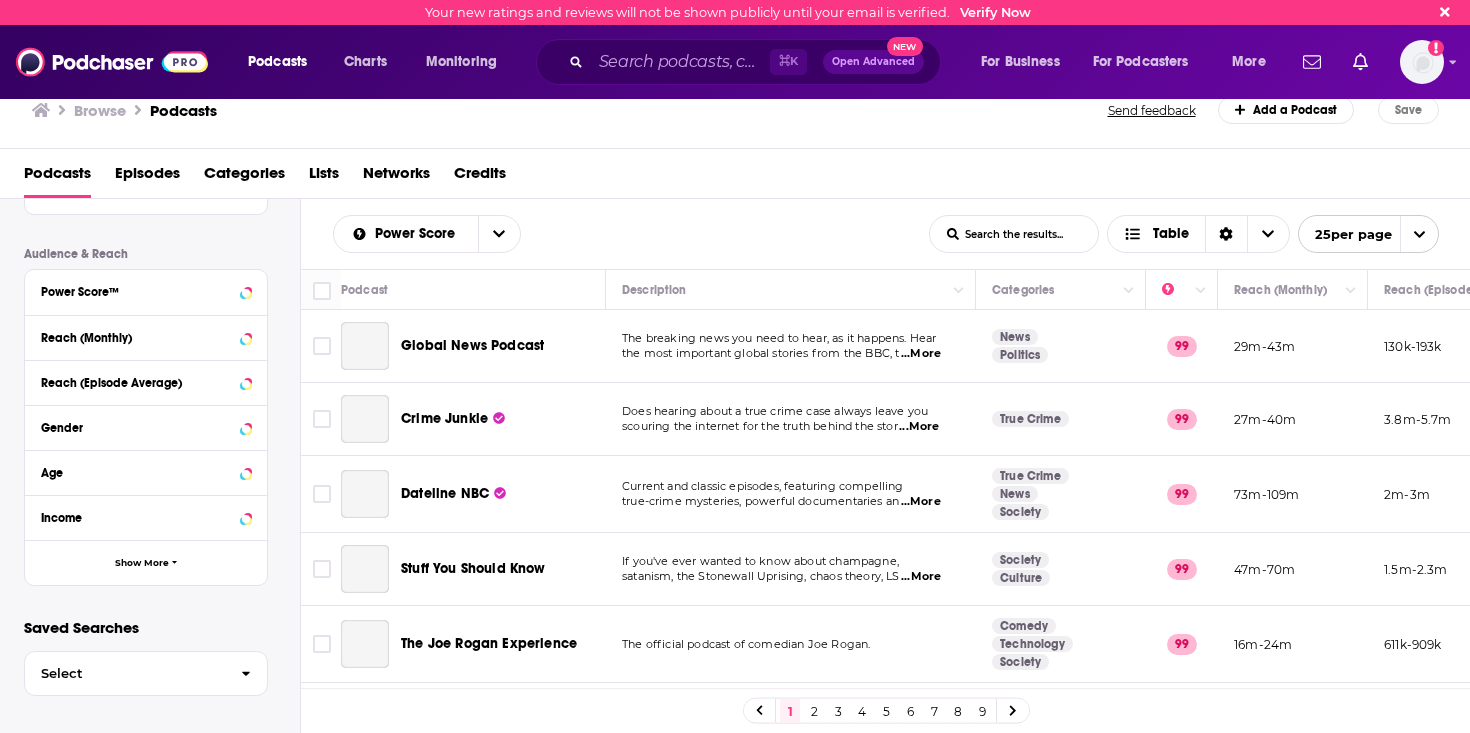 scroll, scrollTop: 0, scrollLeft: 0, axis: both 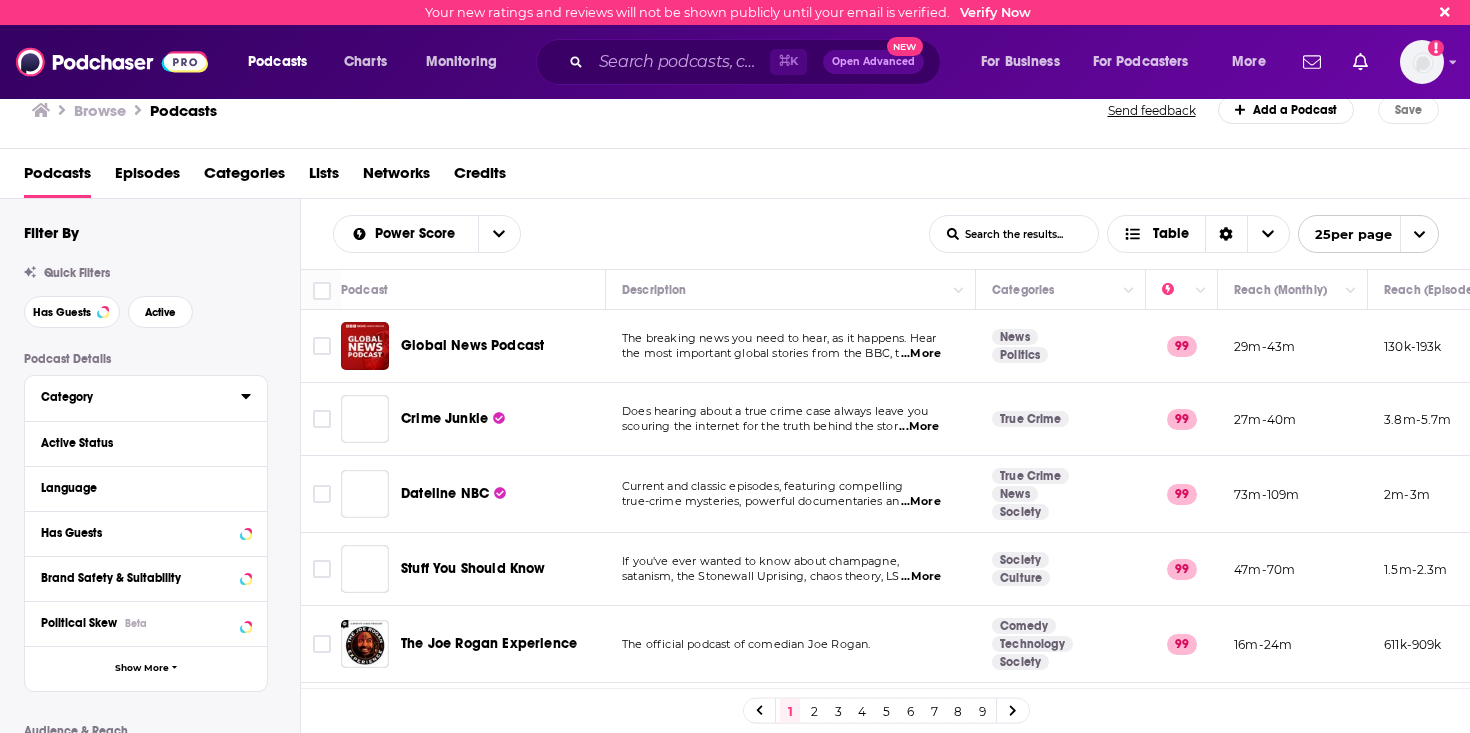 click on "Category" at bounding box center [141, 396] 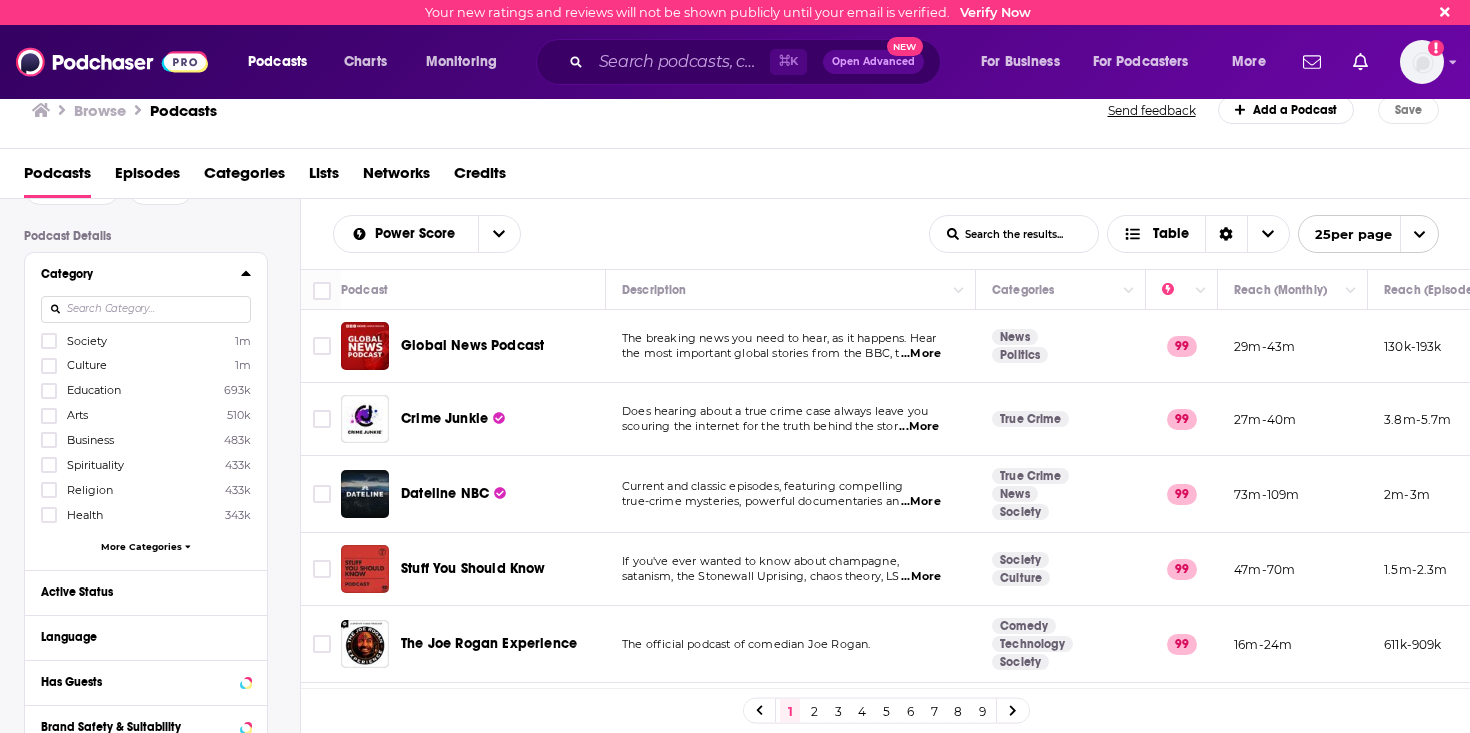 scroll, scrollTop: 125, scrollLeft: 0, axis: vertical 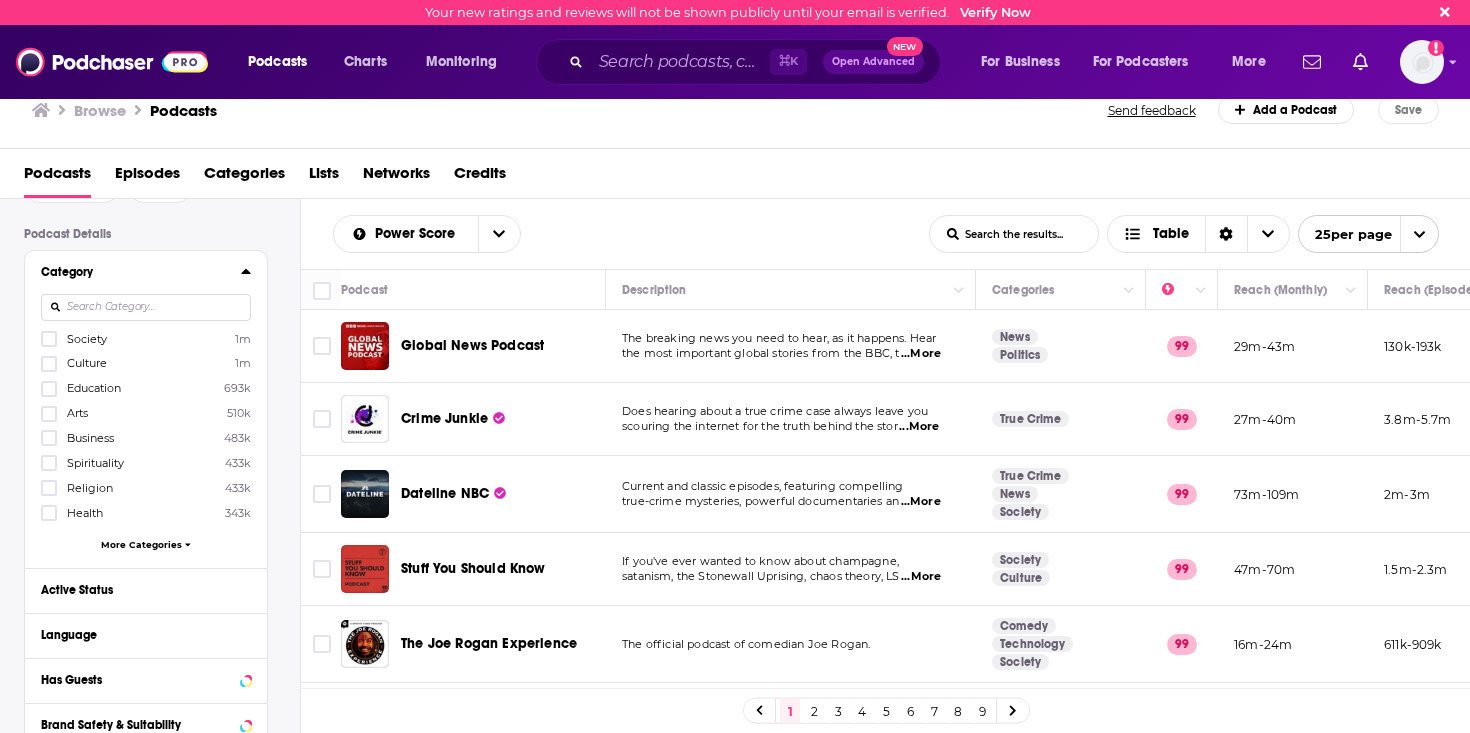 click on "Business" at bounding box center [90, 438] 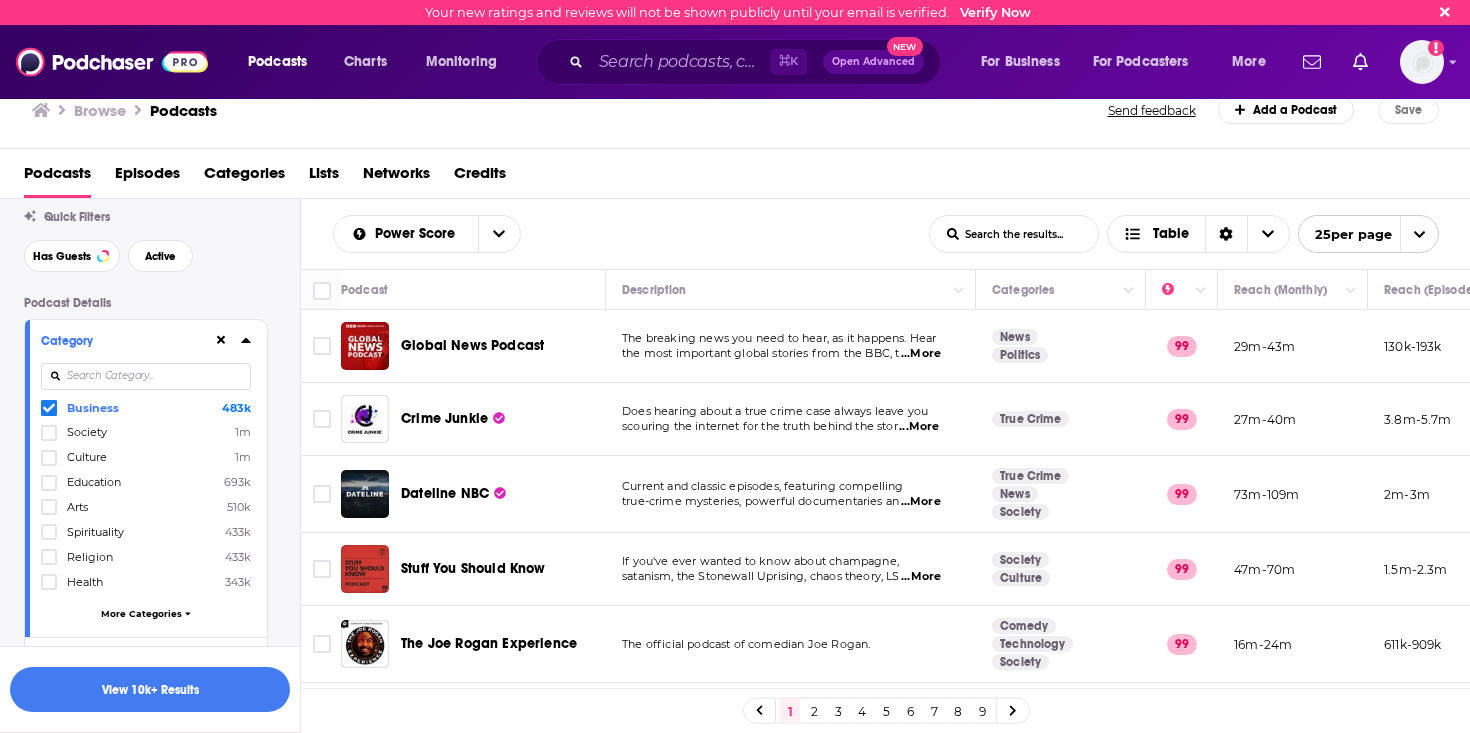 scroll, scrollTop: 54, scrollLeft: 0, axis: vertical 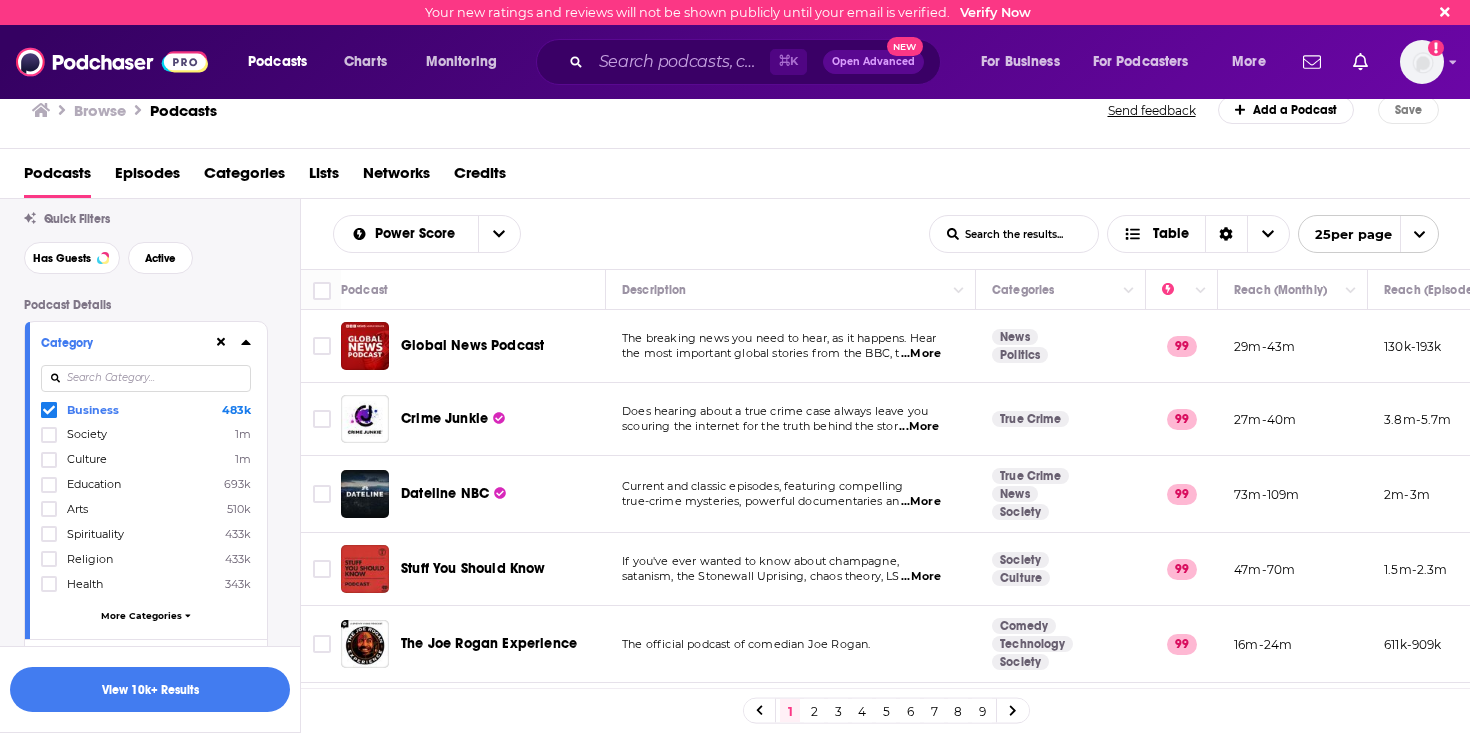 click on "Has Guests Active" at bounding box center (162, 258) 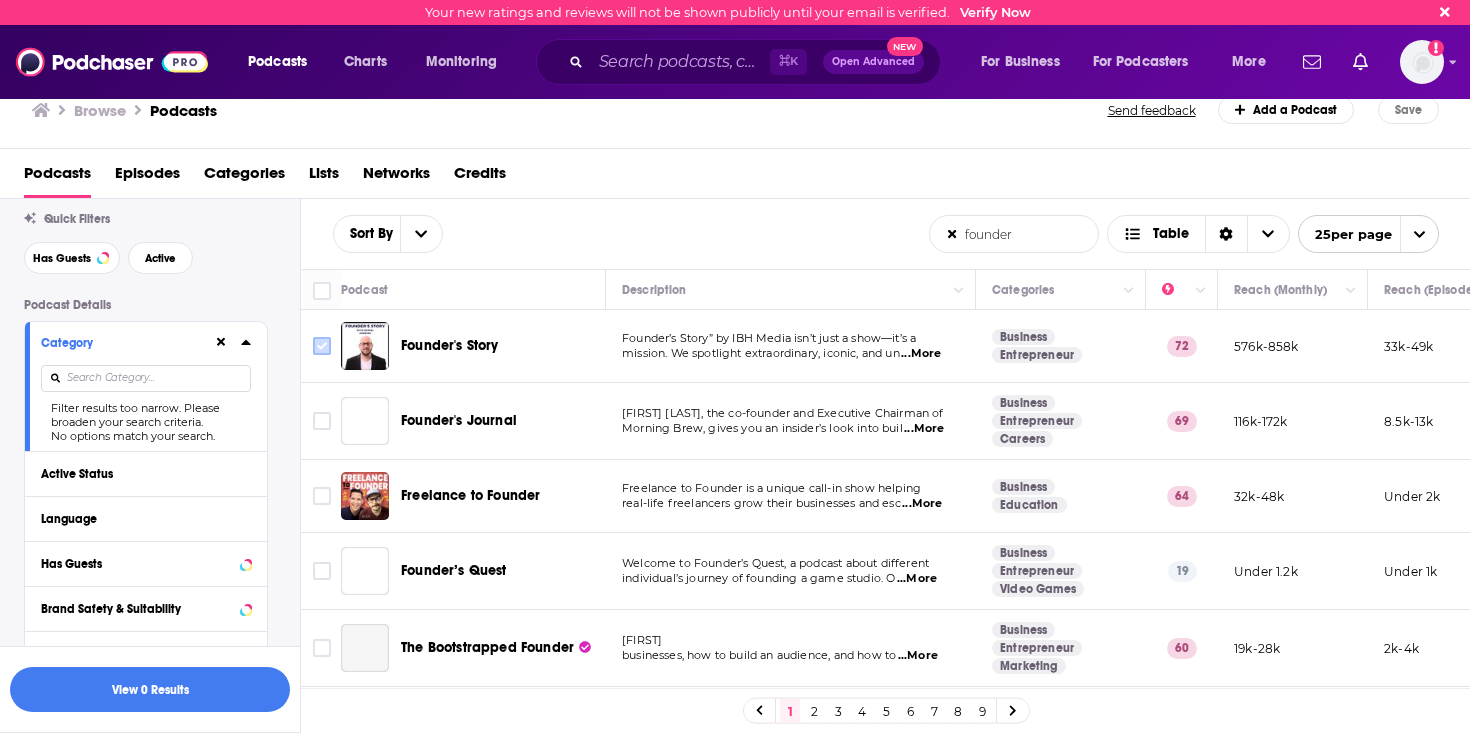 type on "founder" 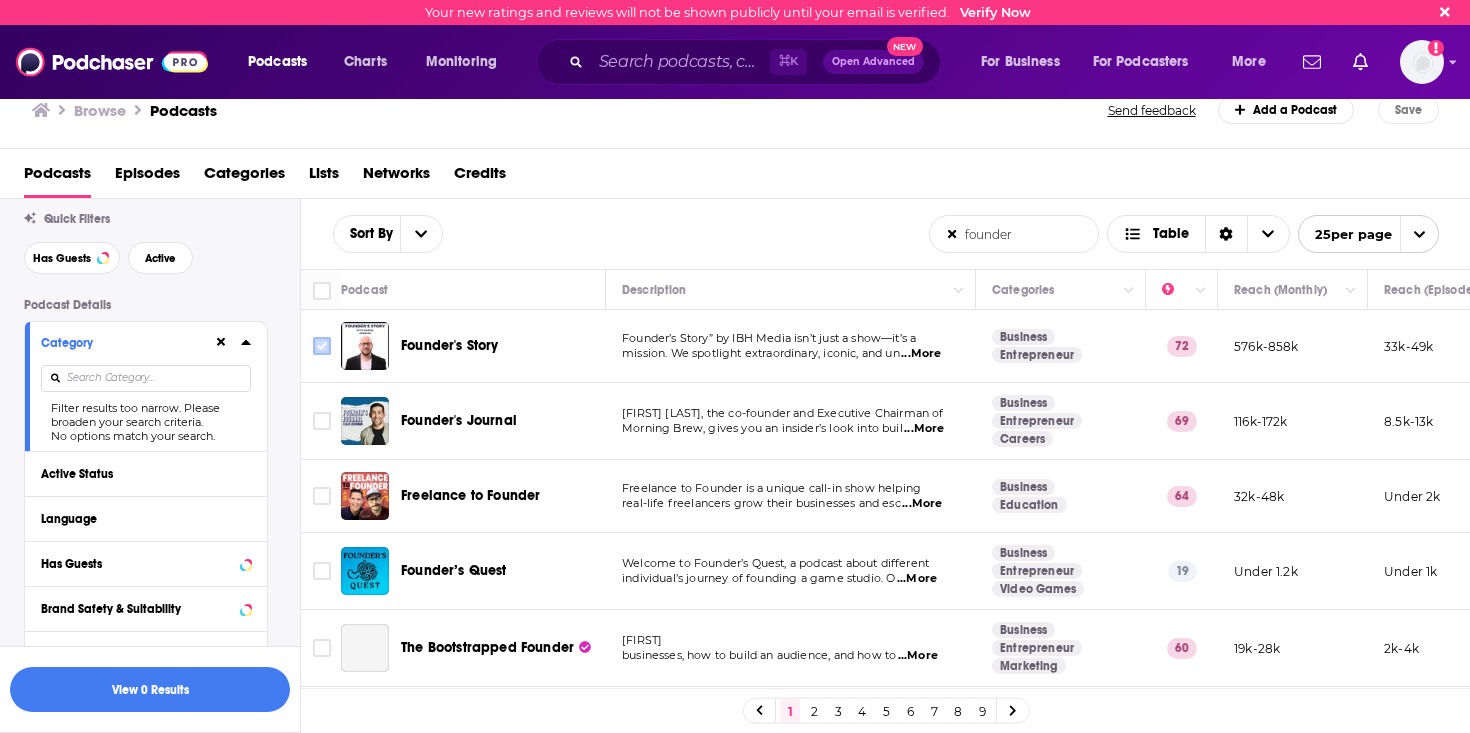 click at bounding box center [322, 346] 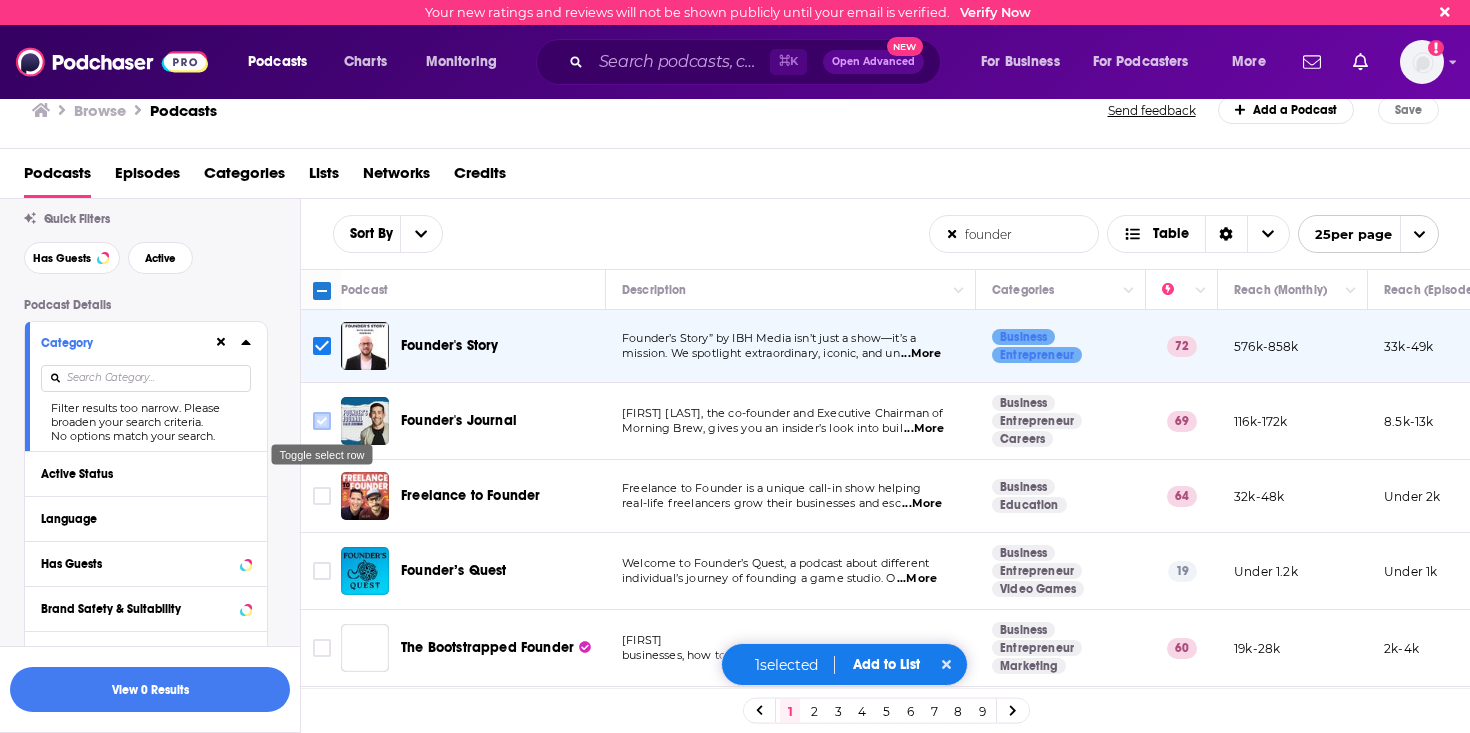 click at bounding box center [322, 421] 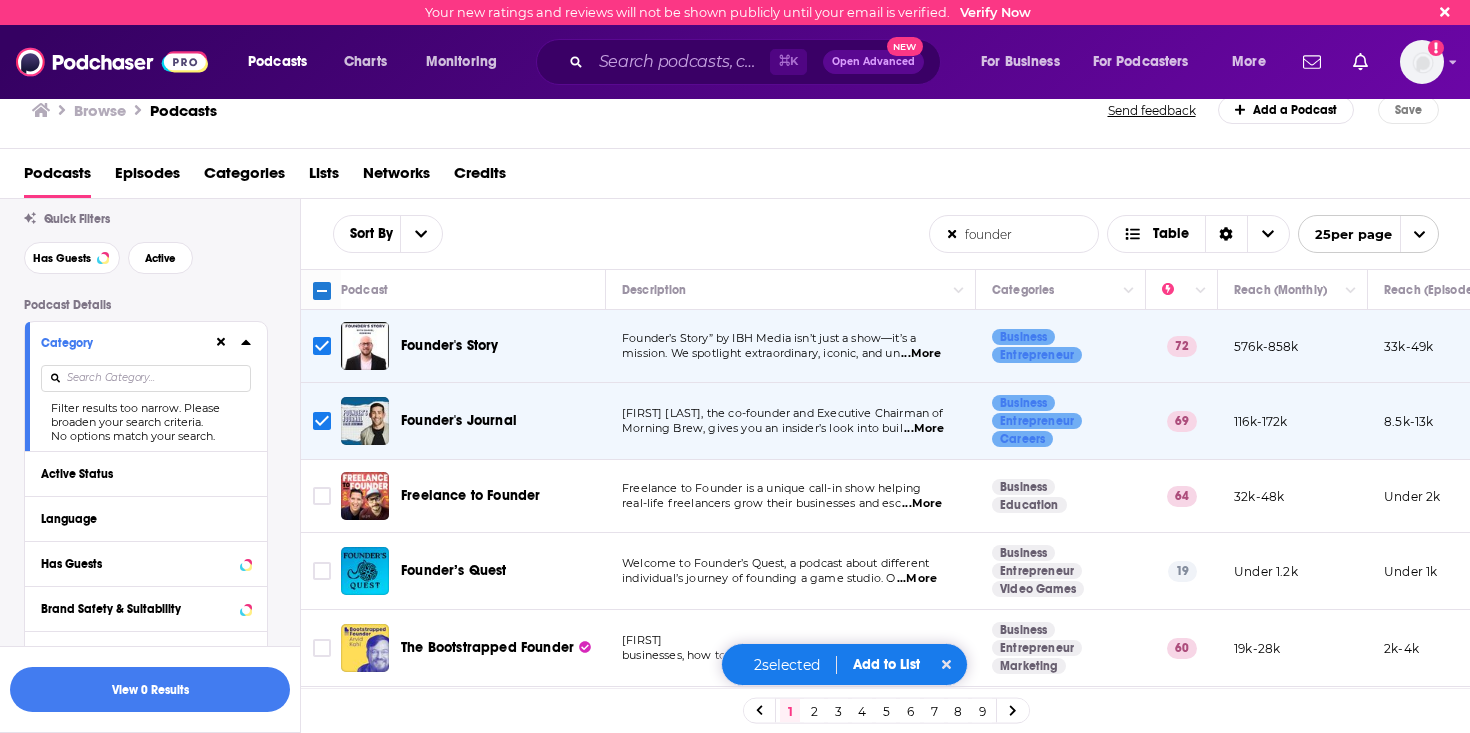 scroll, scrollTop: 21, scrollLeft: 0, axis: vertical 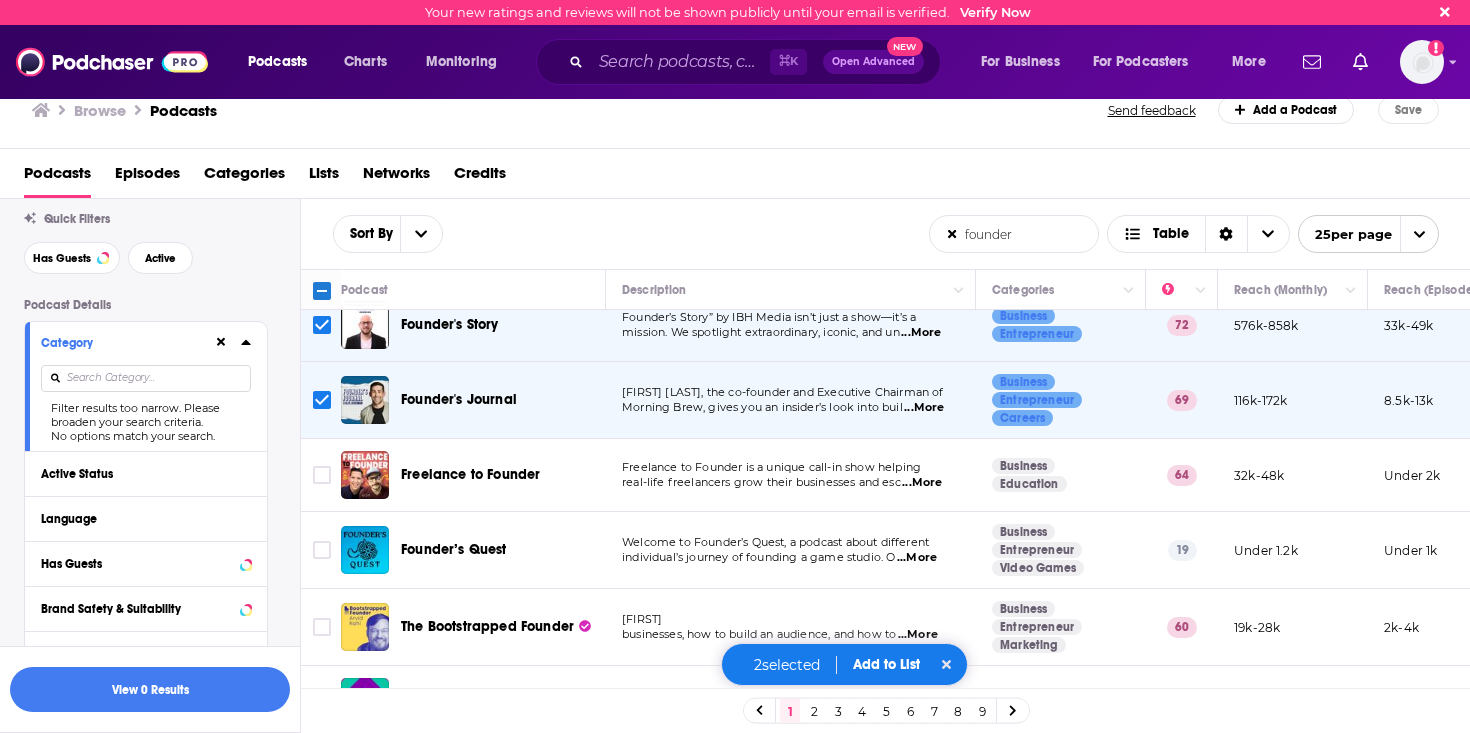 click on "Add to List" at bounding box center (886, 664) 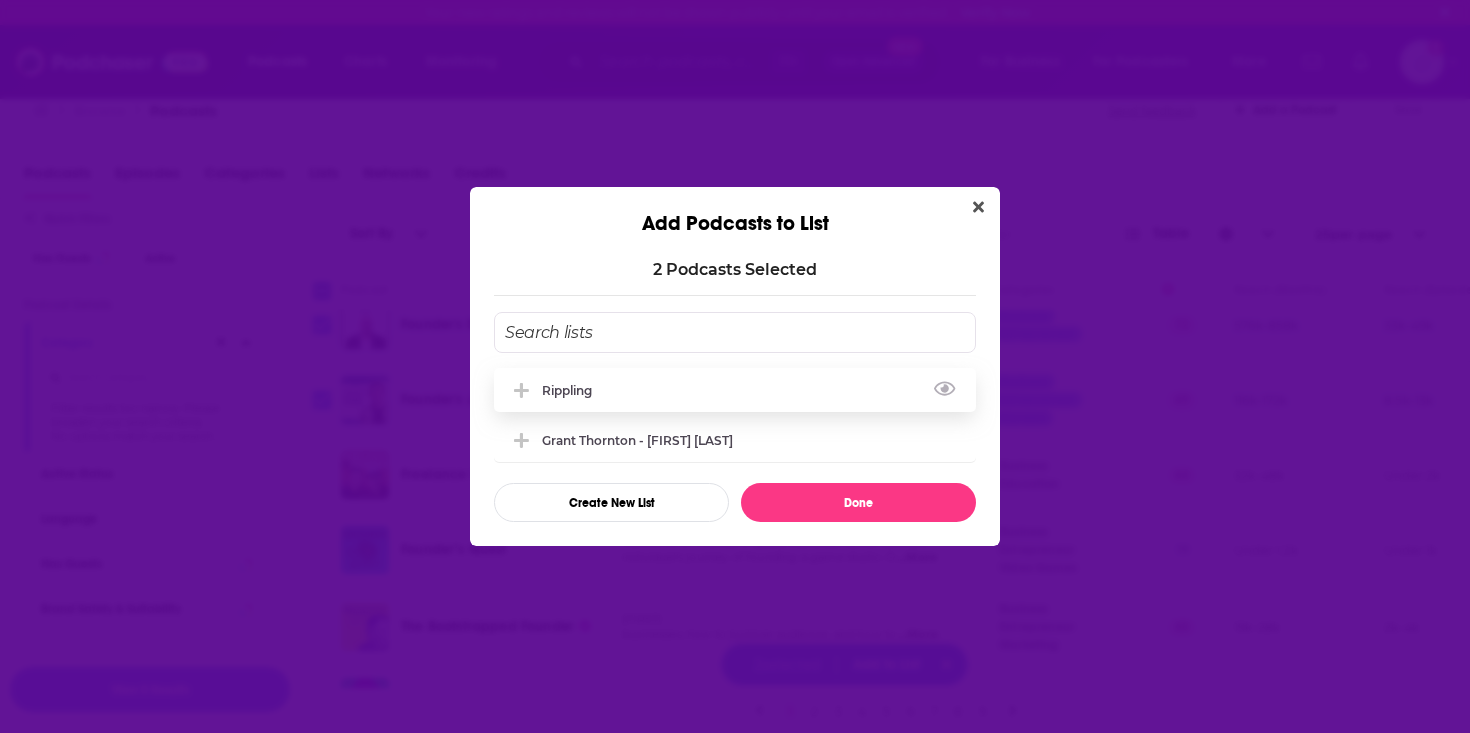 click on "Rippling" at bounding box center [573, 390] 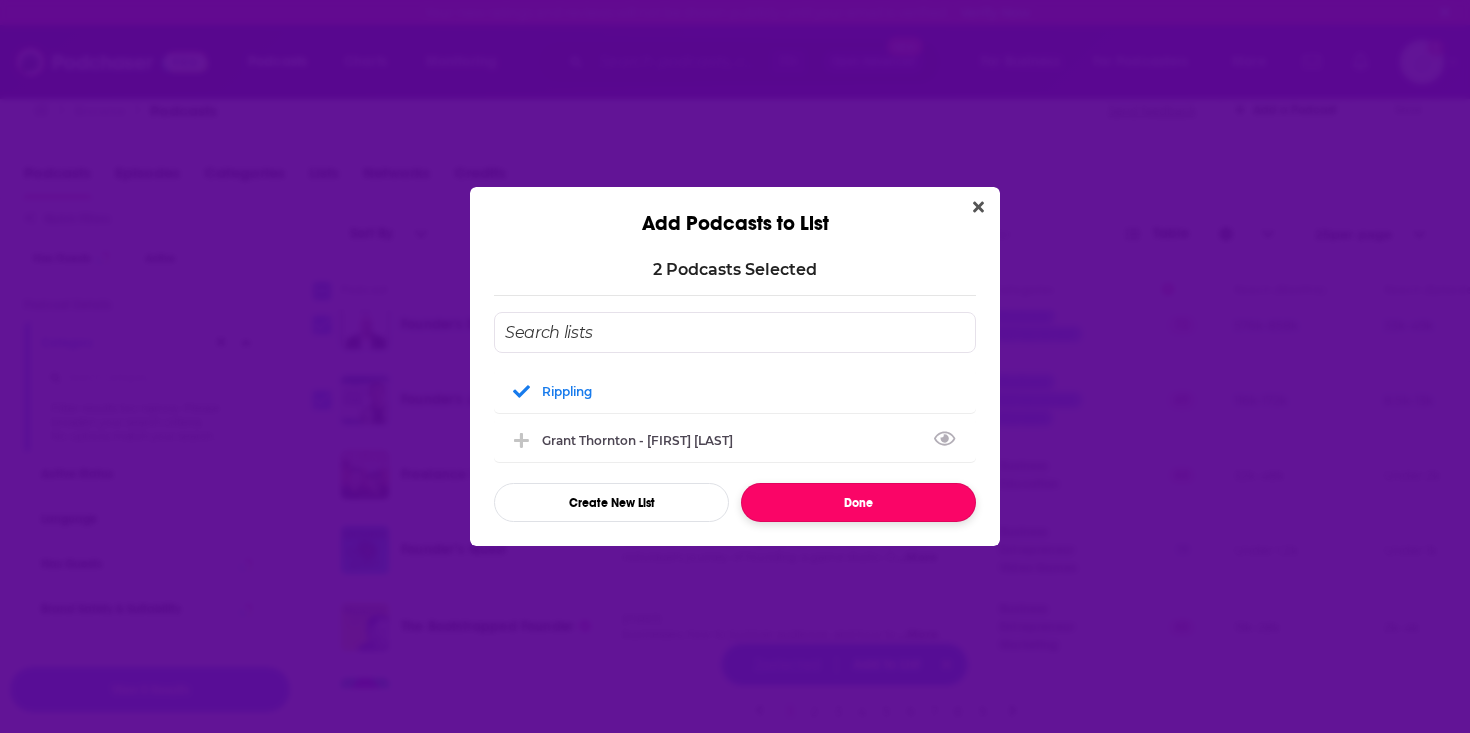 click on "Done" at bounding box center (858, 502) 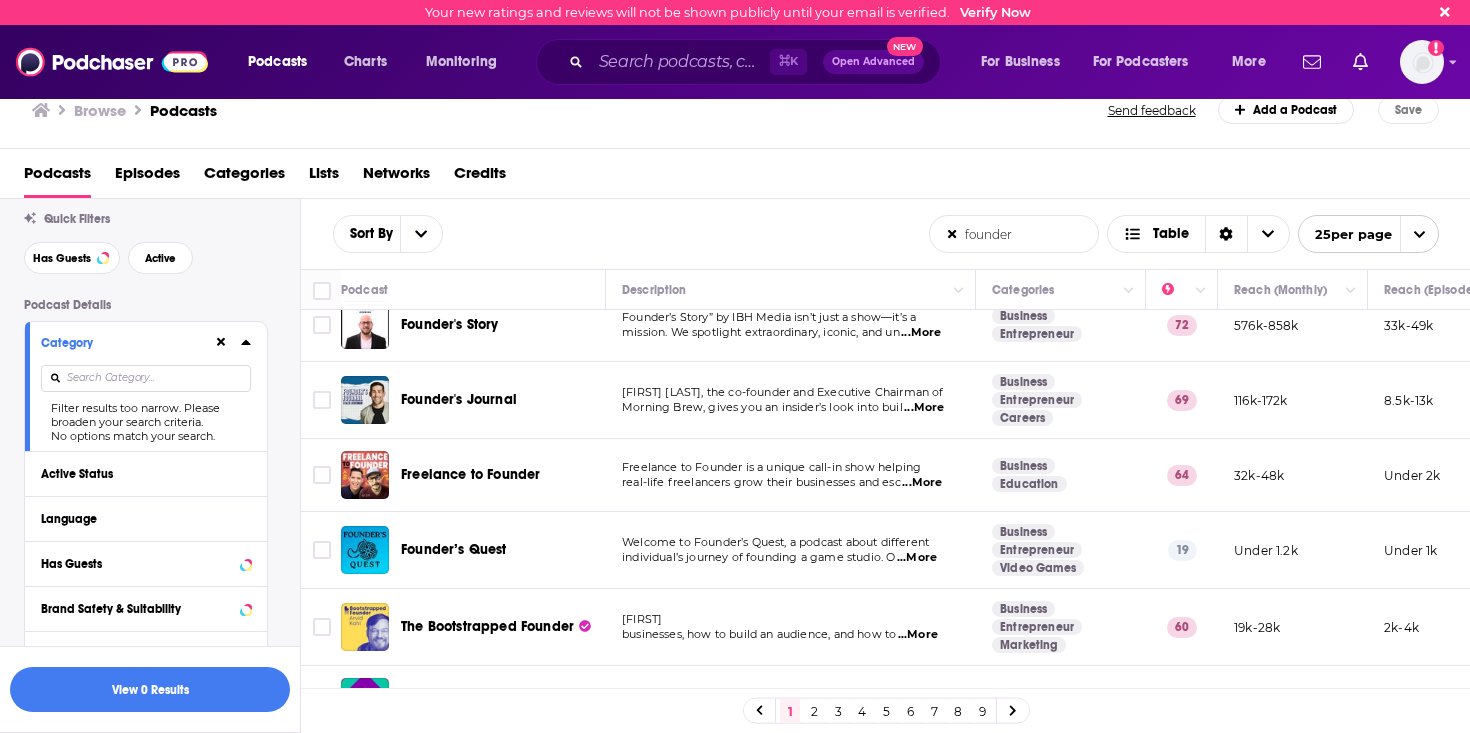 click on "⌘  K Open Advanced New" at bounding box center [738, 62] 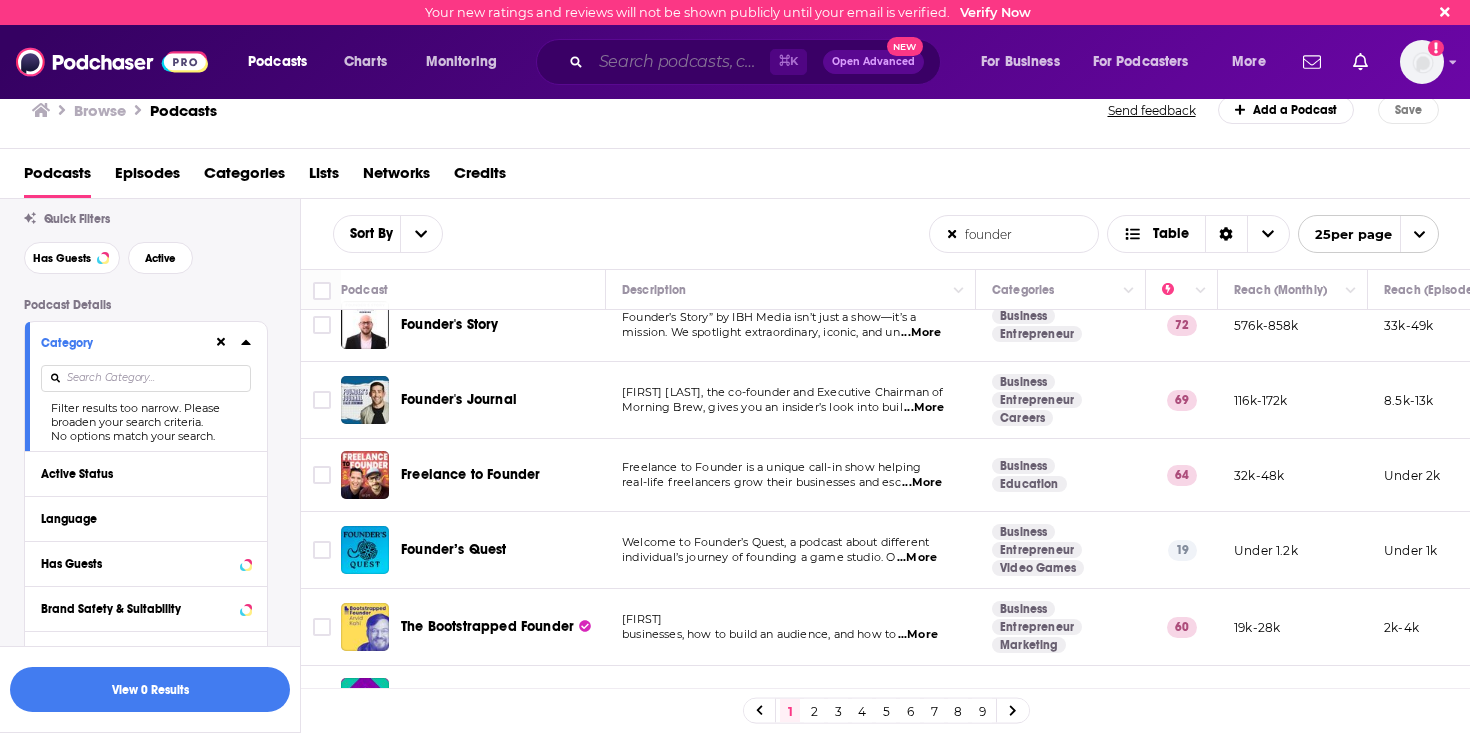 click at bounding box center (680, 62) 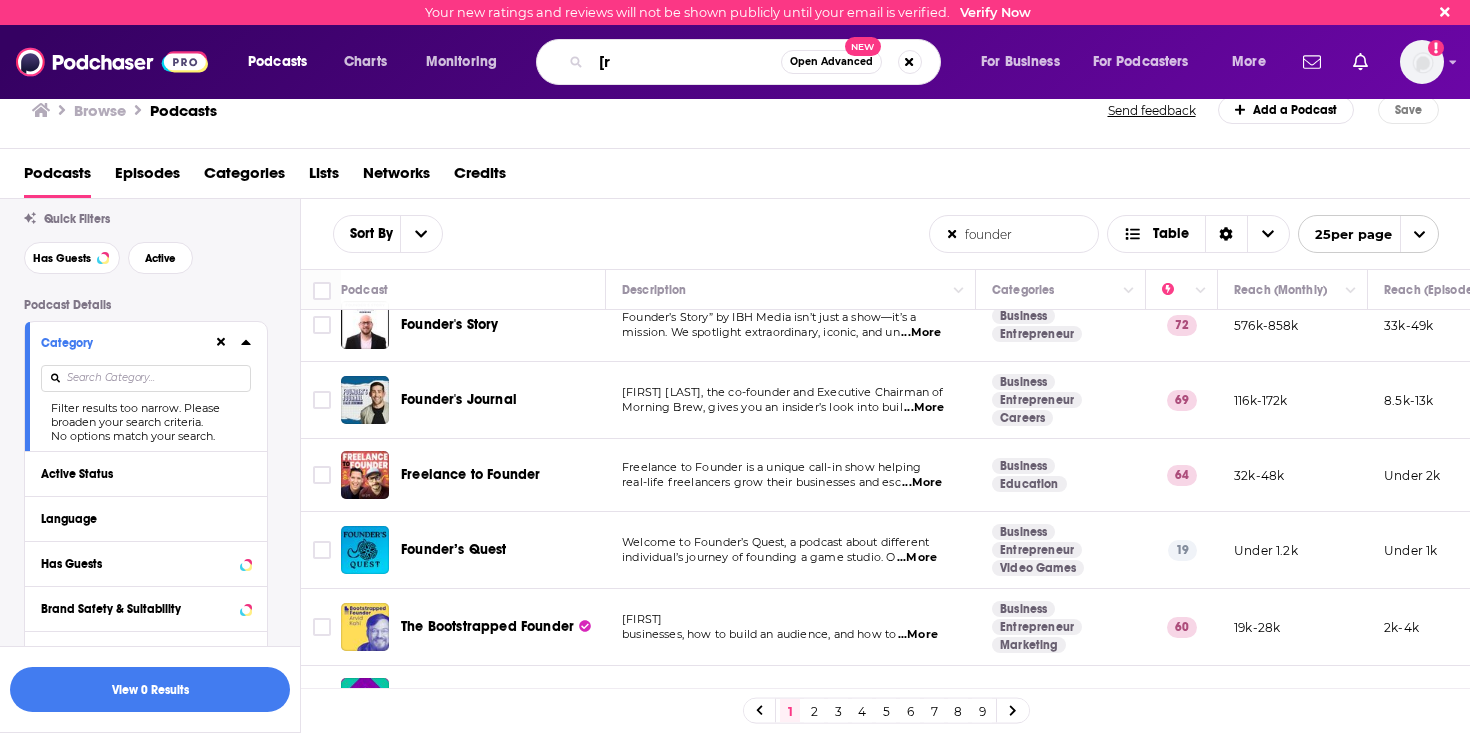 type on "[" 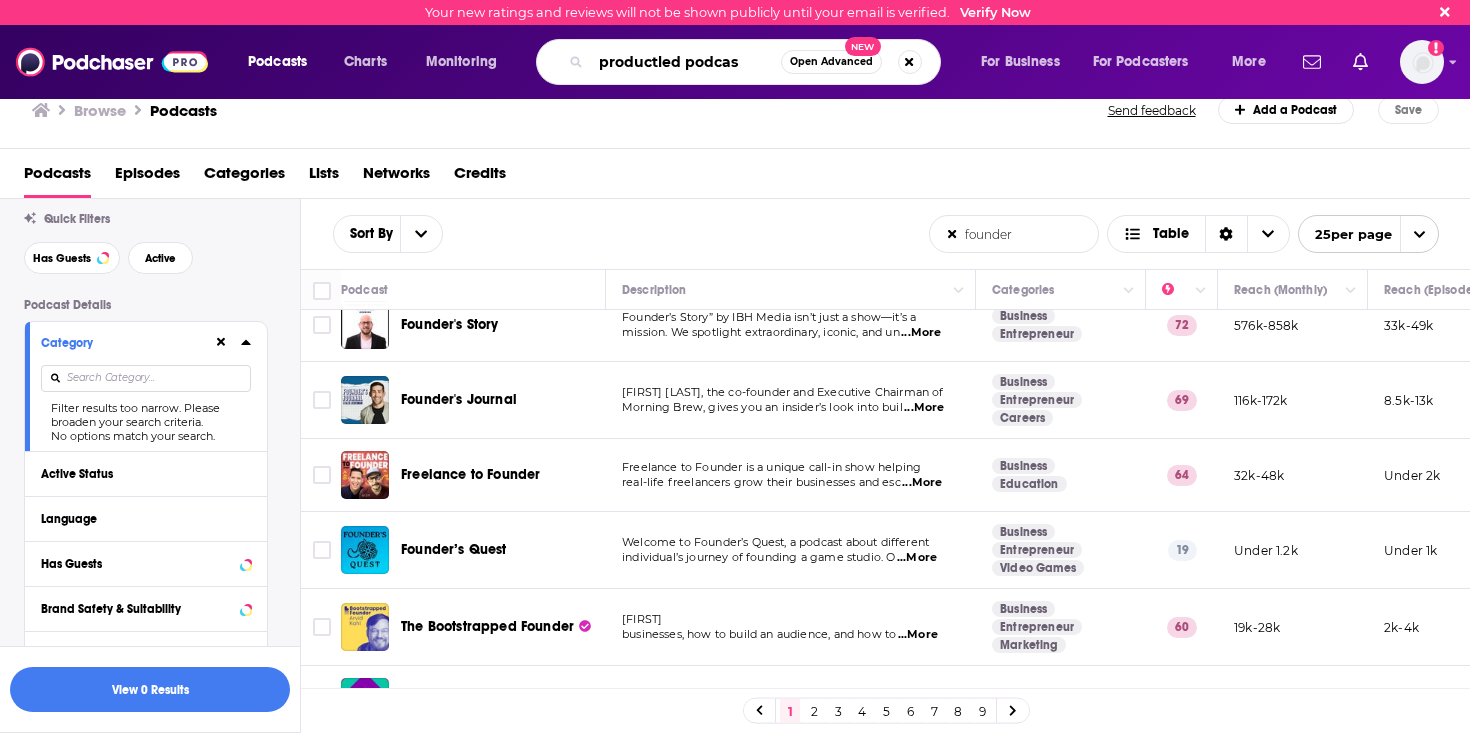 type on "productled podcast" 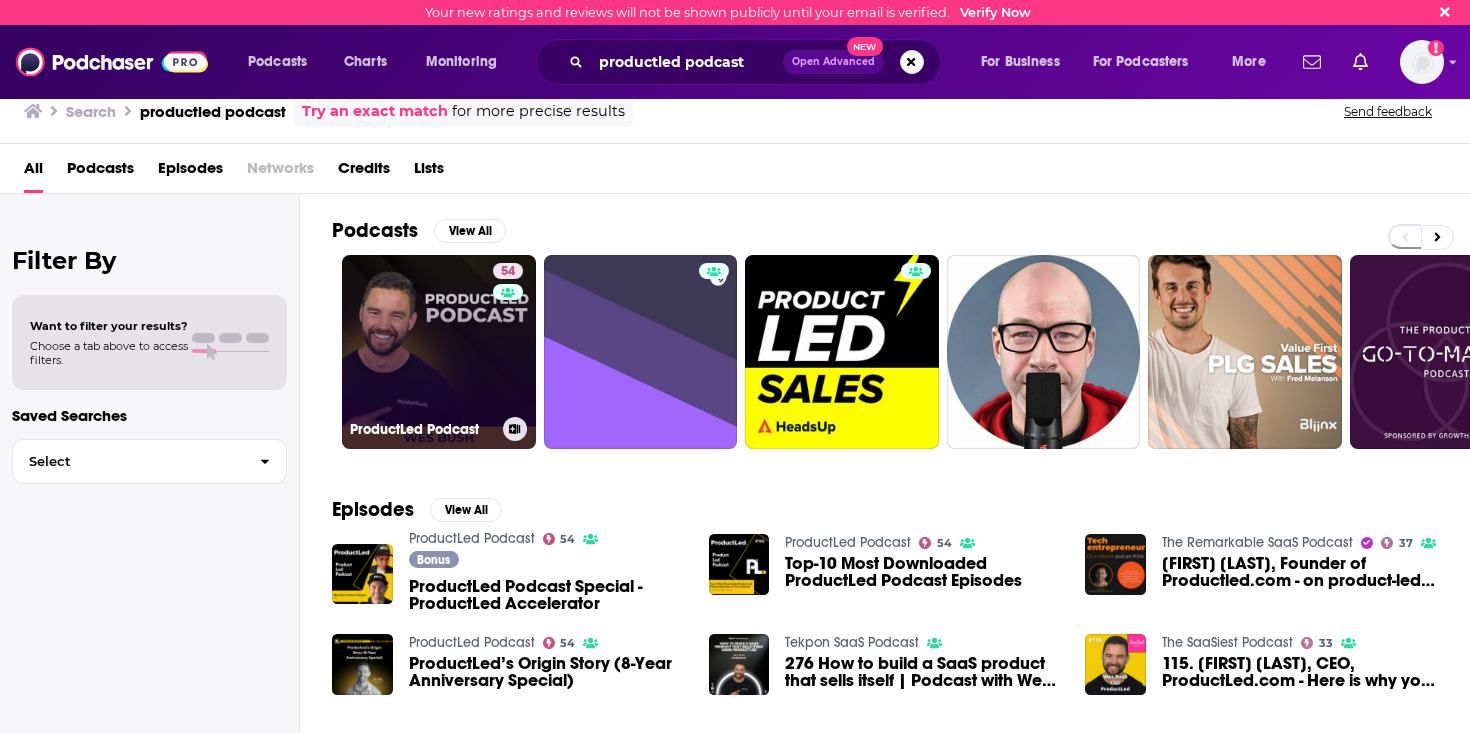 click on "54 ProductLed Podcast" at bounding box center (439, 352) 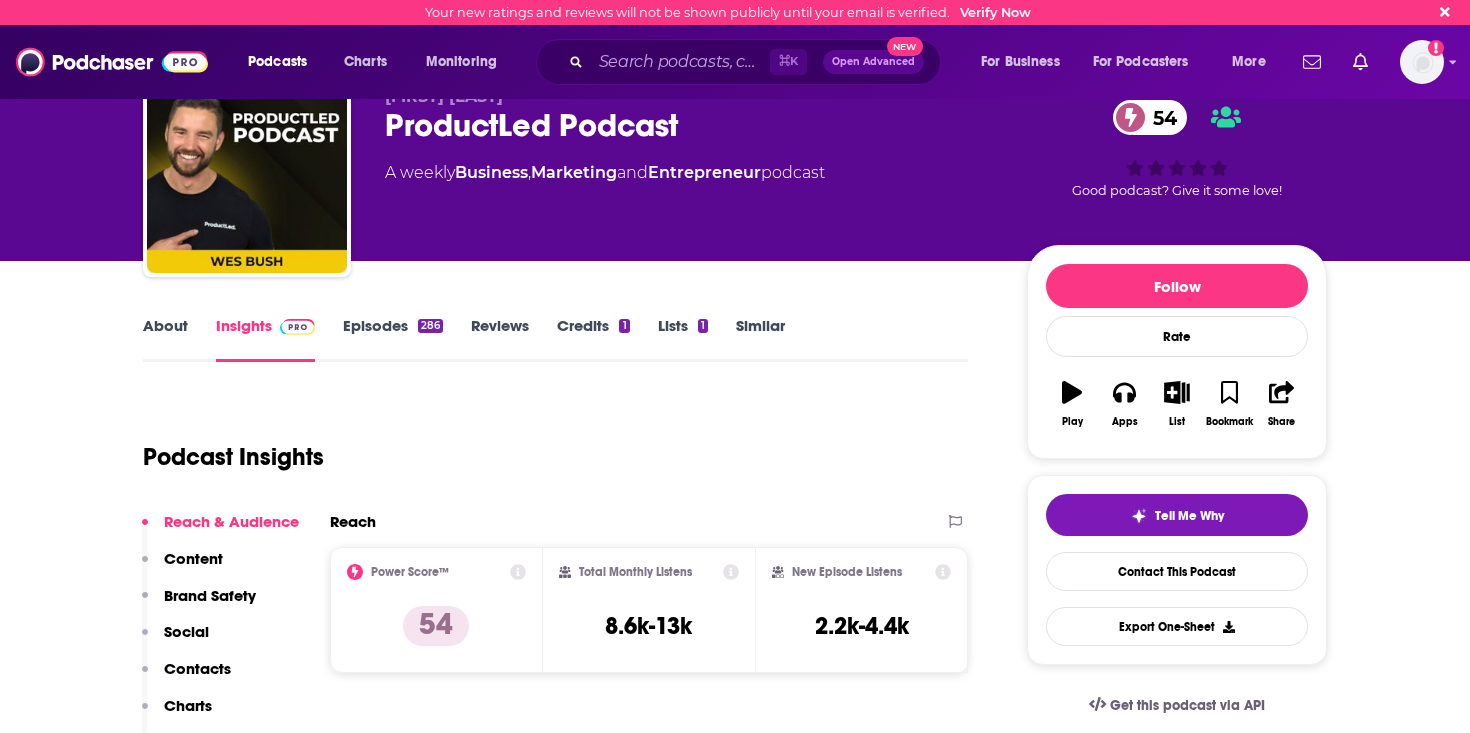 scroll, scrollTop: 76, scrollLeft: 0, axis: vertical 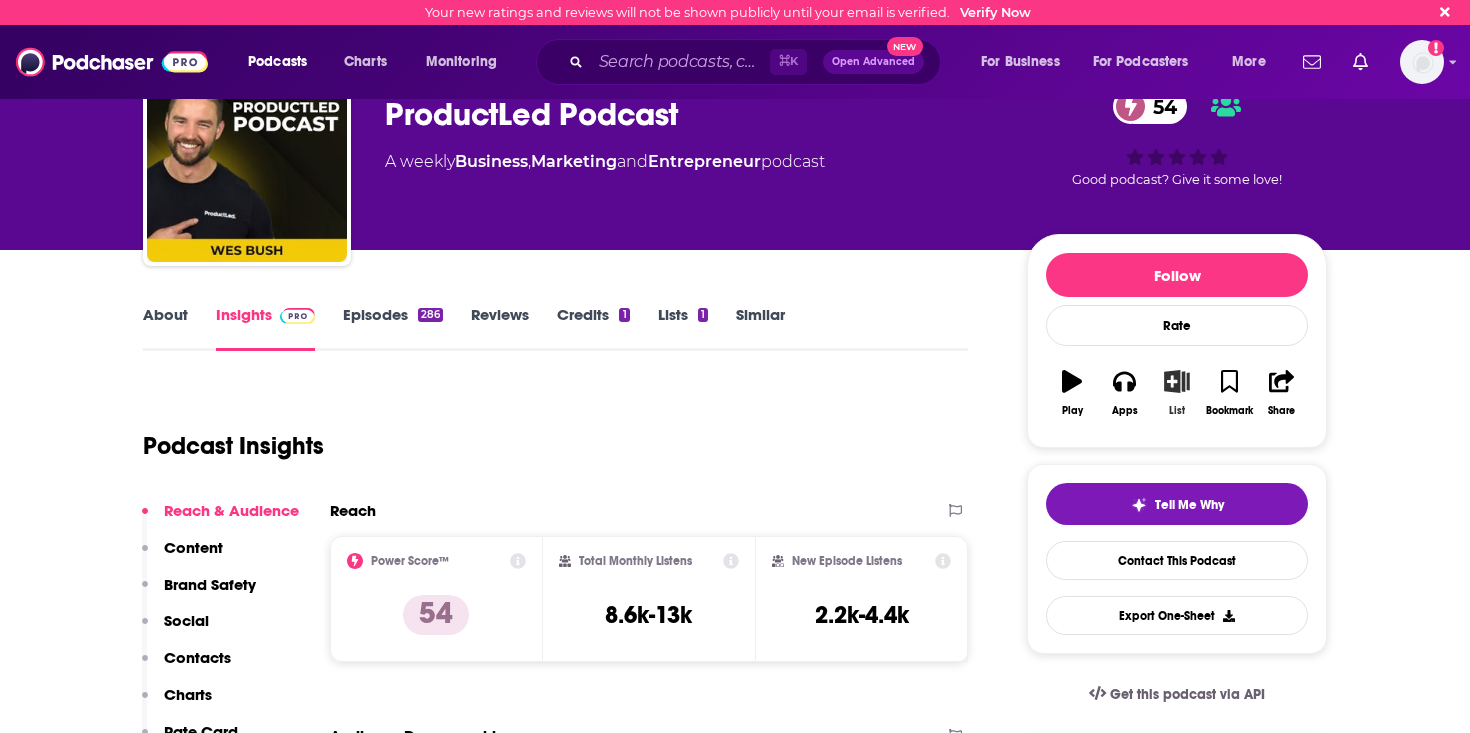 click 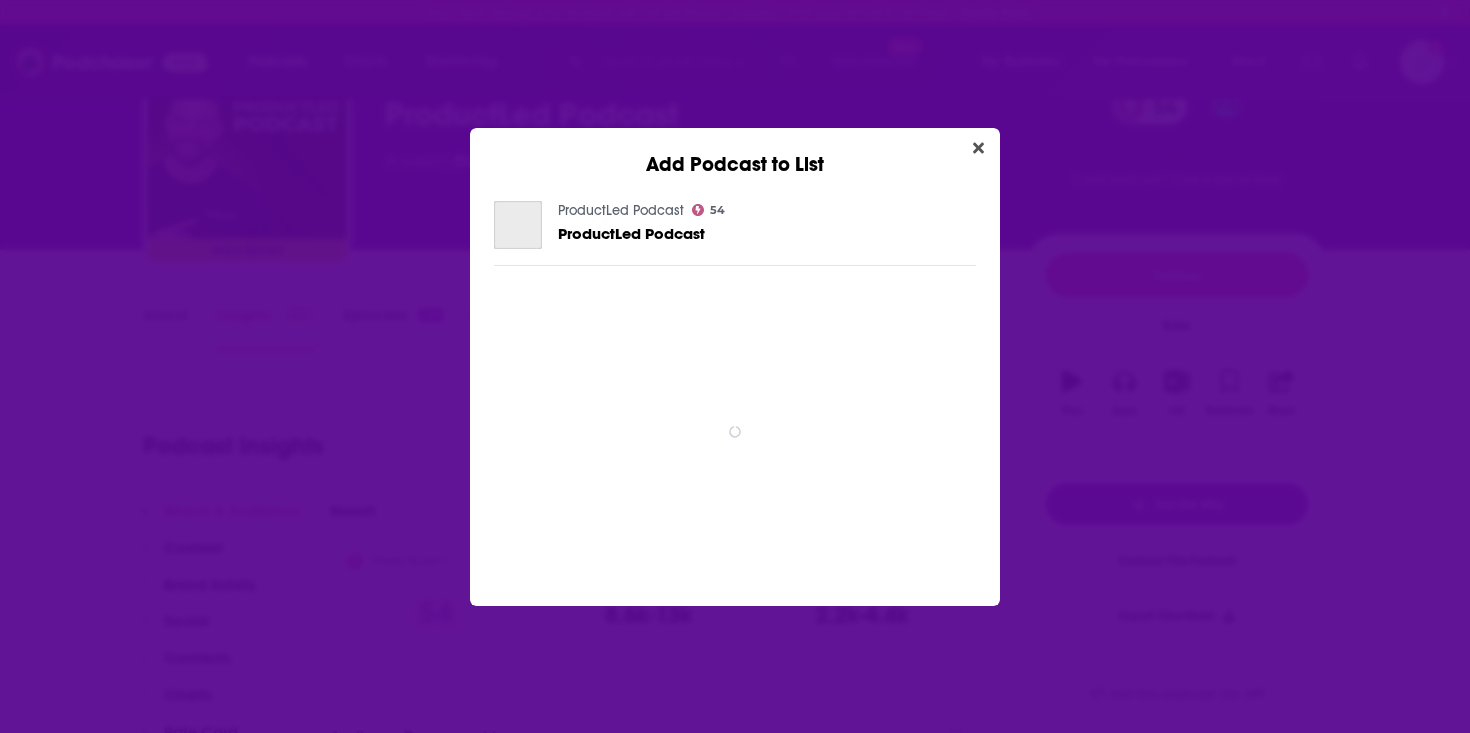 scroll, scrollTop: 0, scrollLeft: 0, axis: both 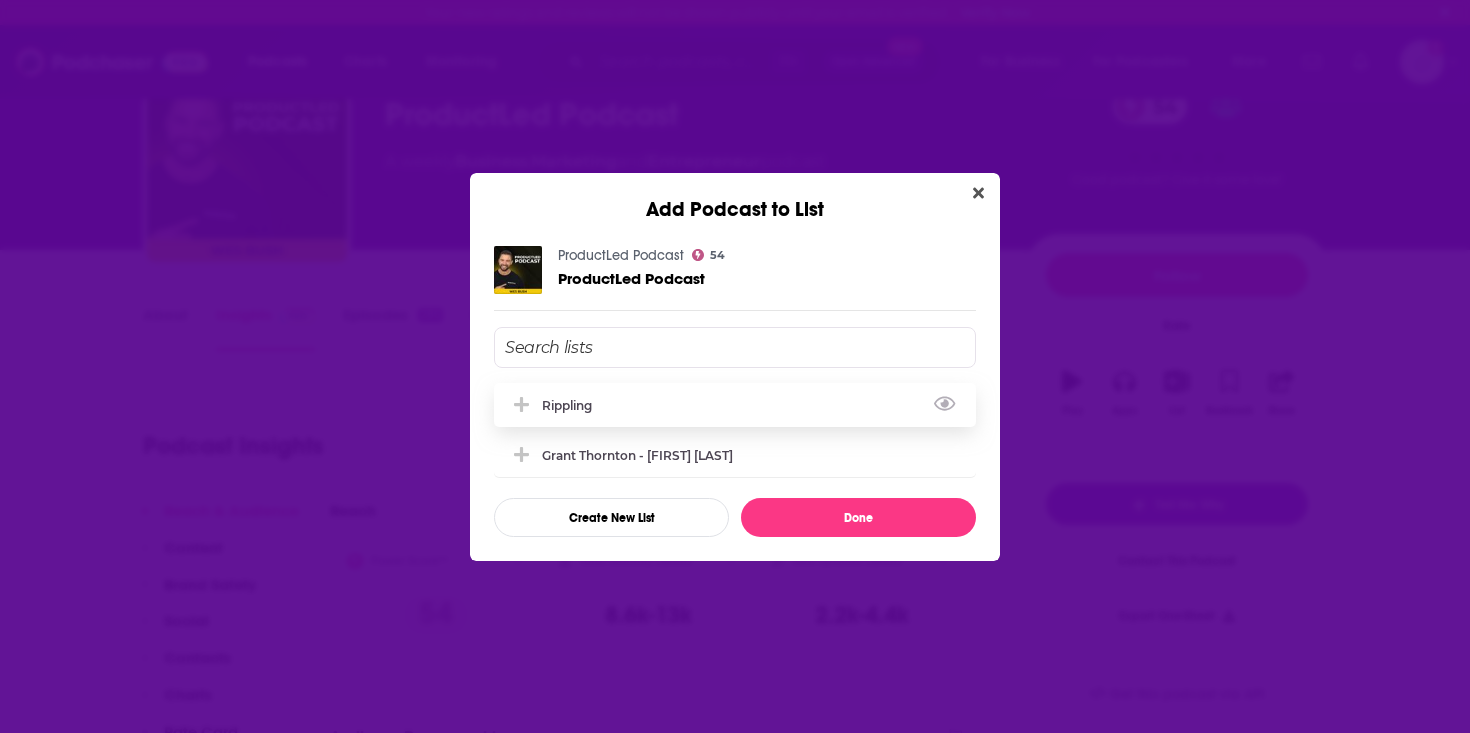 click on "Rippling" at bounding box center [735, 405] 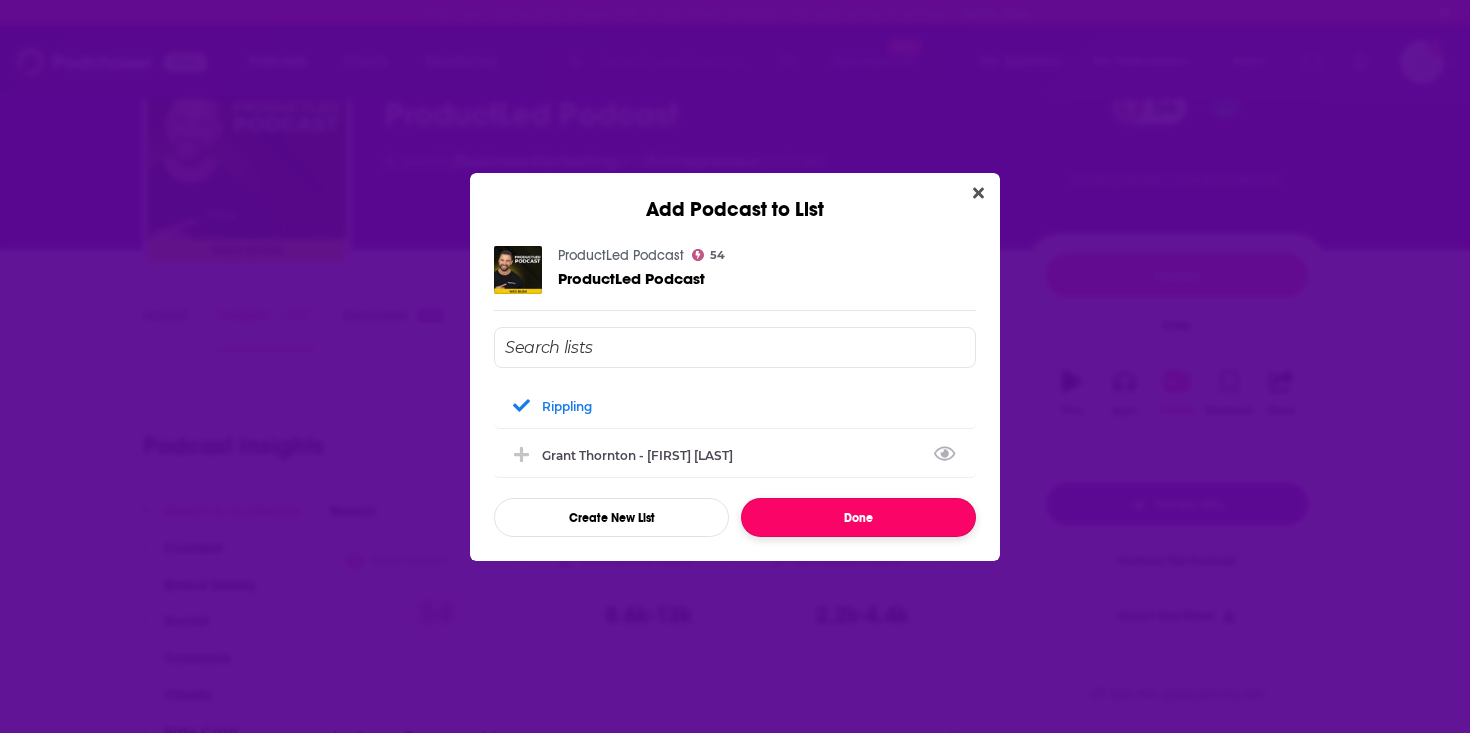 click on "Done" at bounding box center (858, 517) 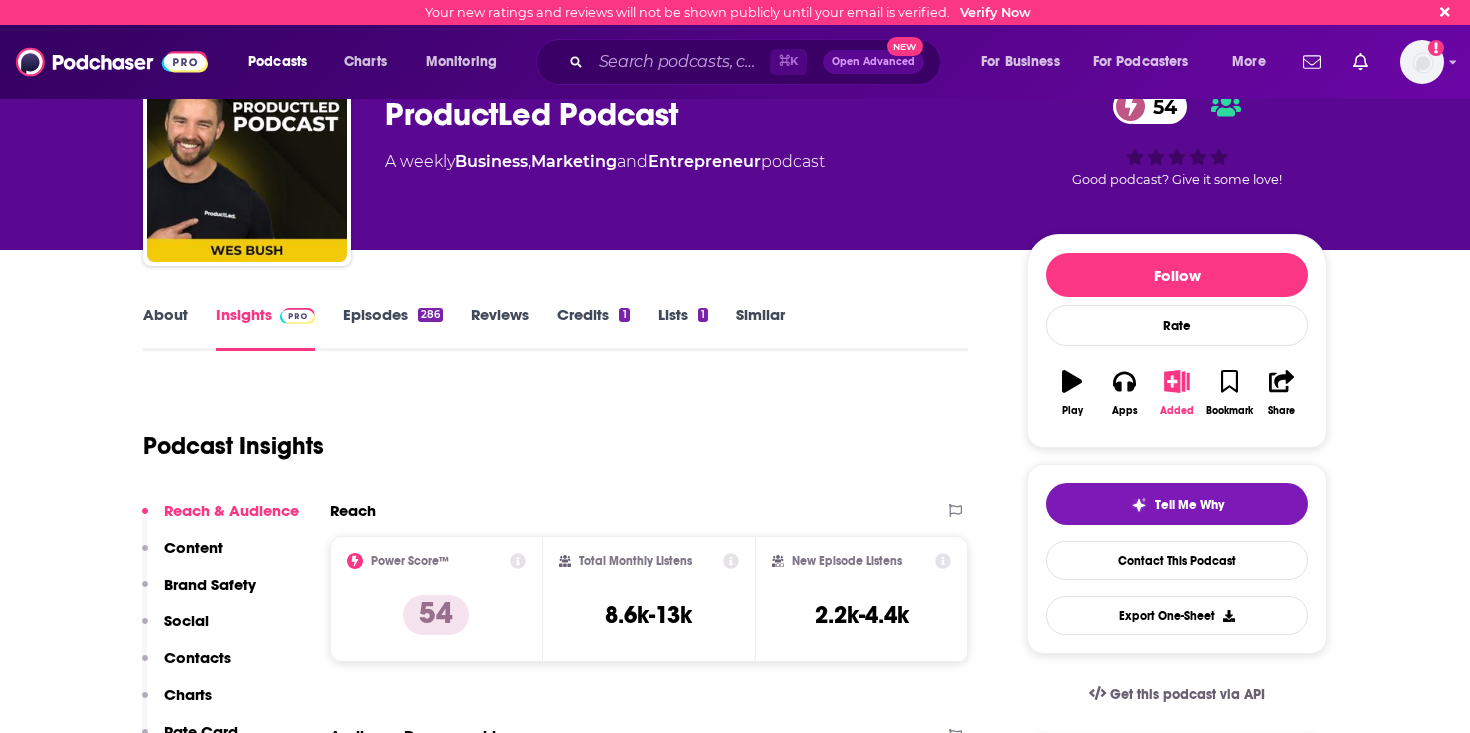 scroll, scrollTop: 0, scrollLeft: 0, axis: both 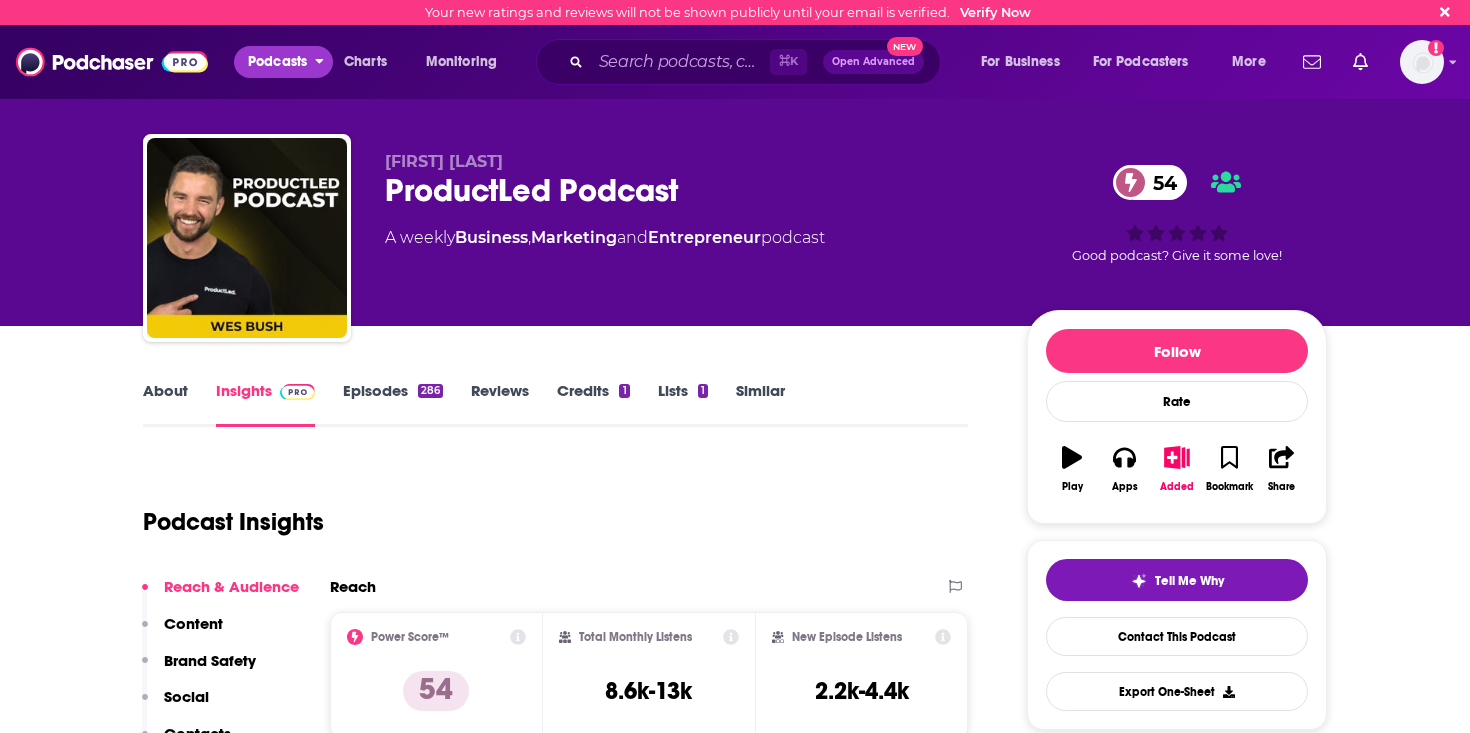click 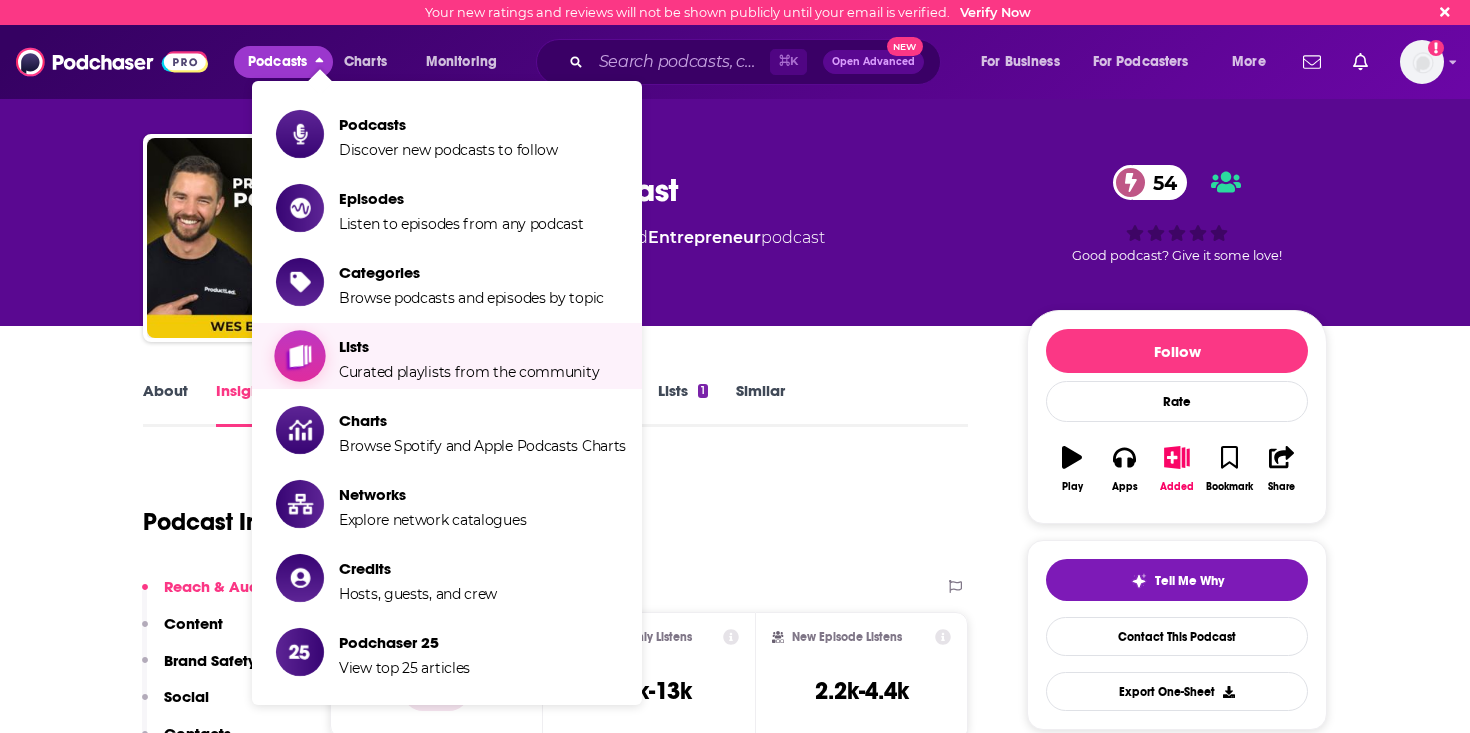 click on "Lists" at bounding box center (469, 346) 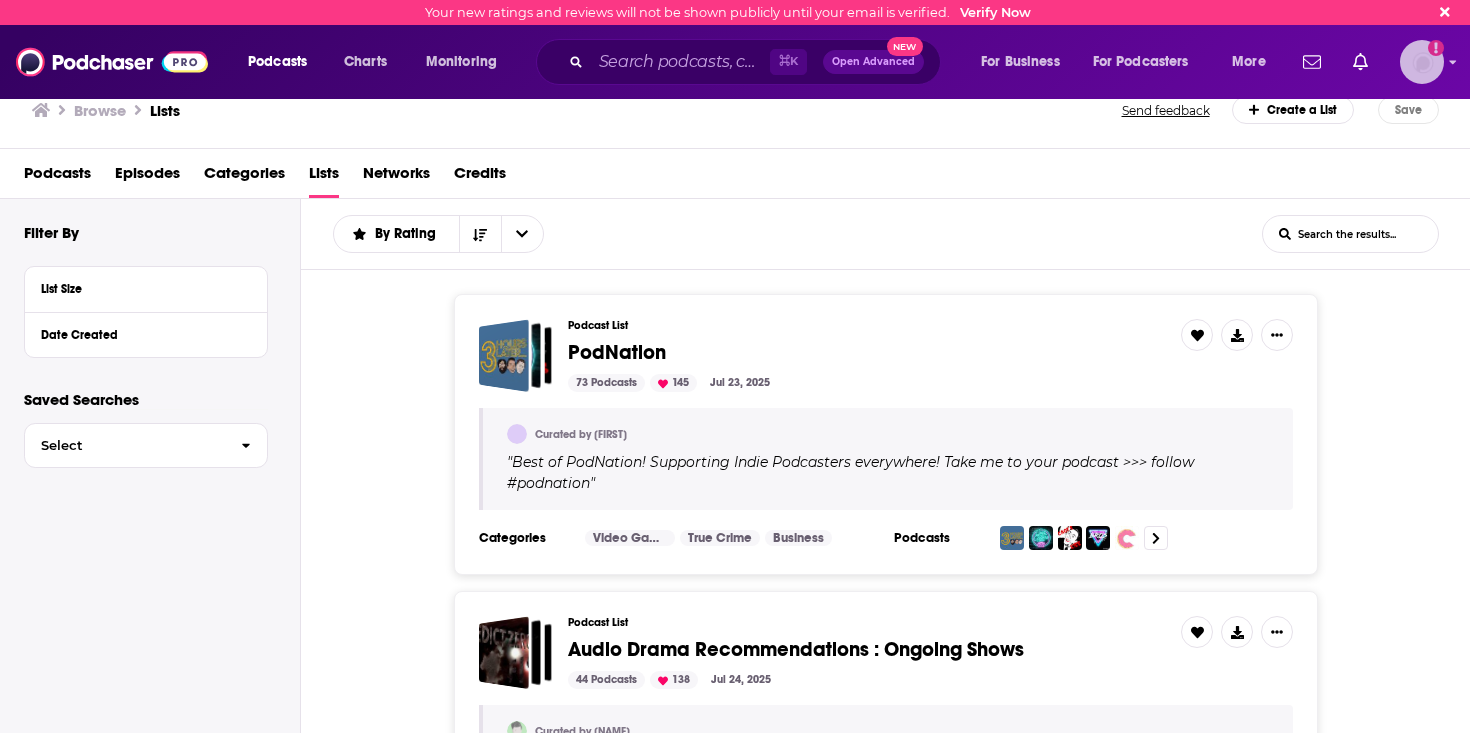 click at bounding box center [1422, 62] 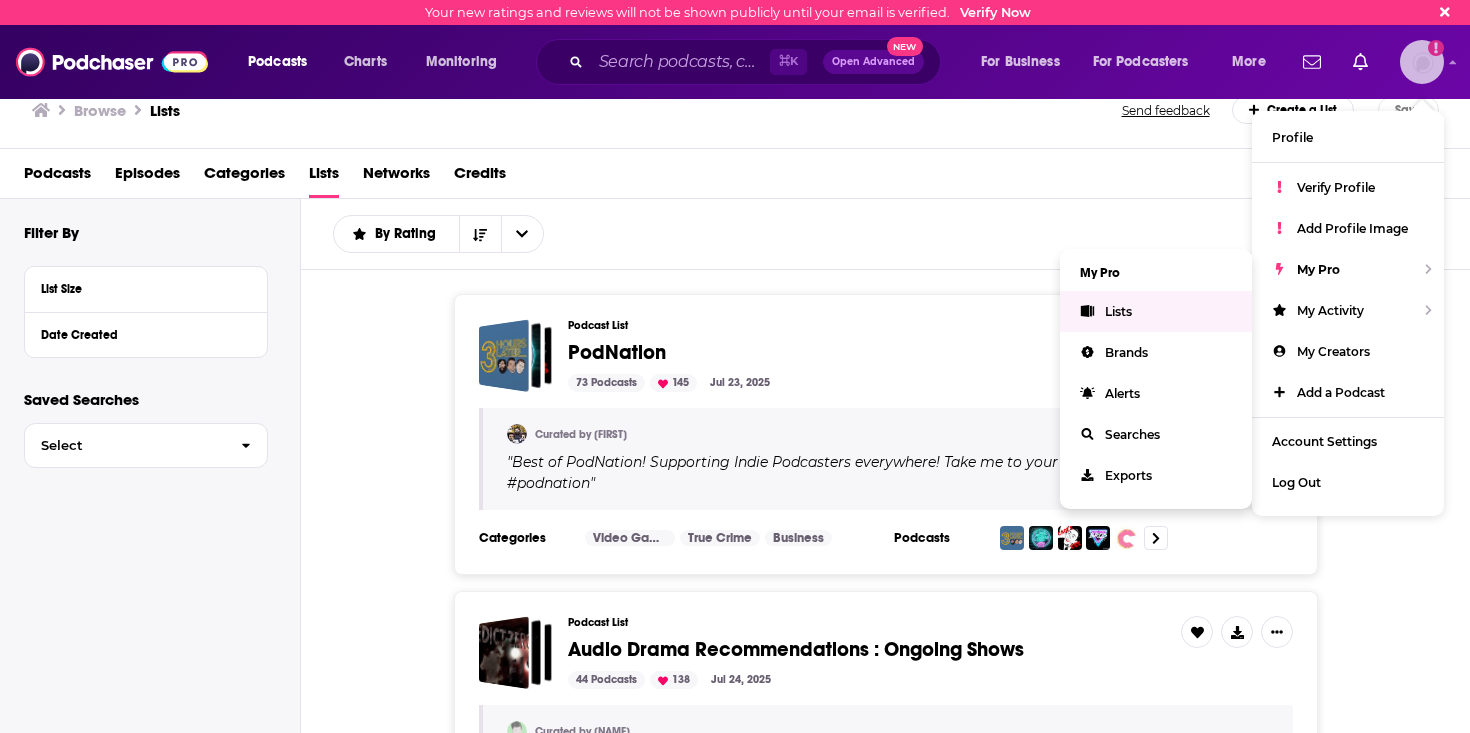 click on "Lists" at bounding box center (1118, 311) 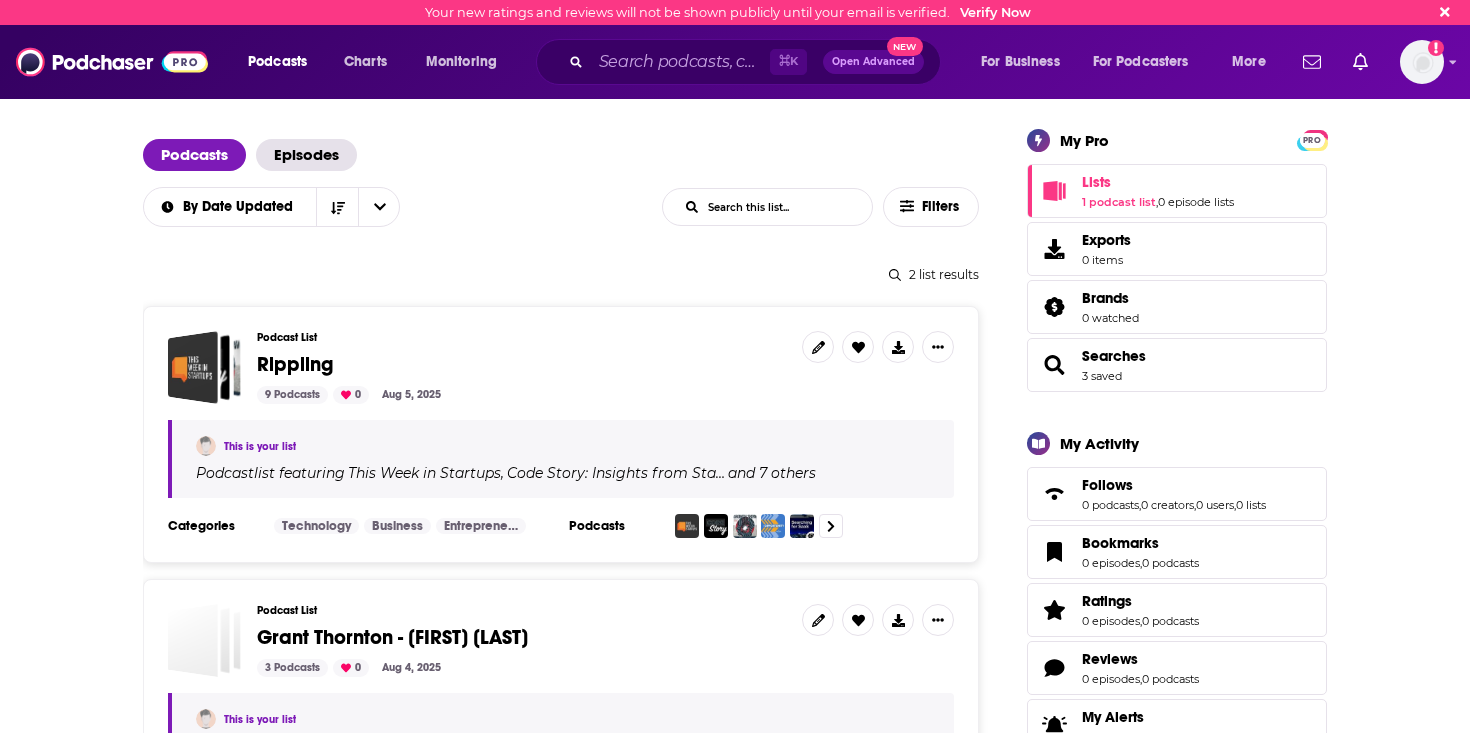 scroll, scrollTop: 82, scrollLeft: 0, axis: vertical 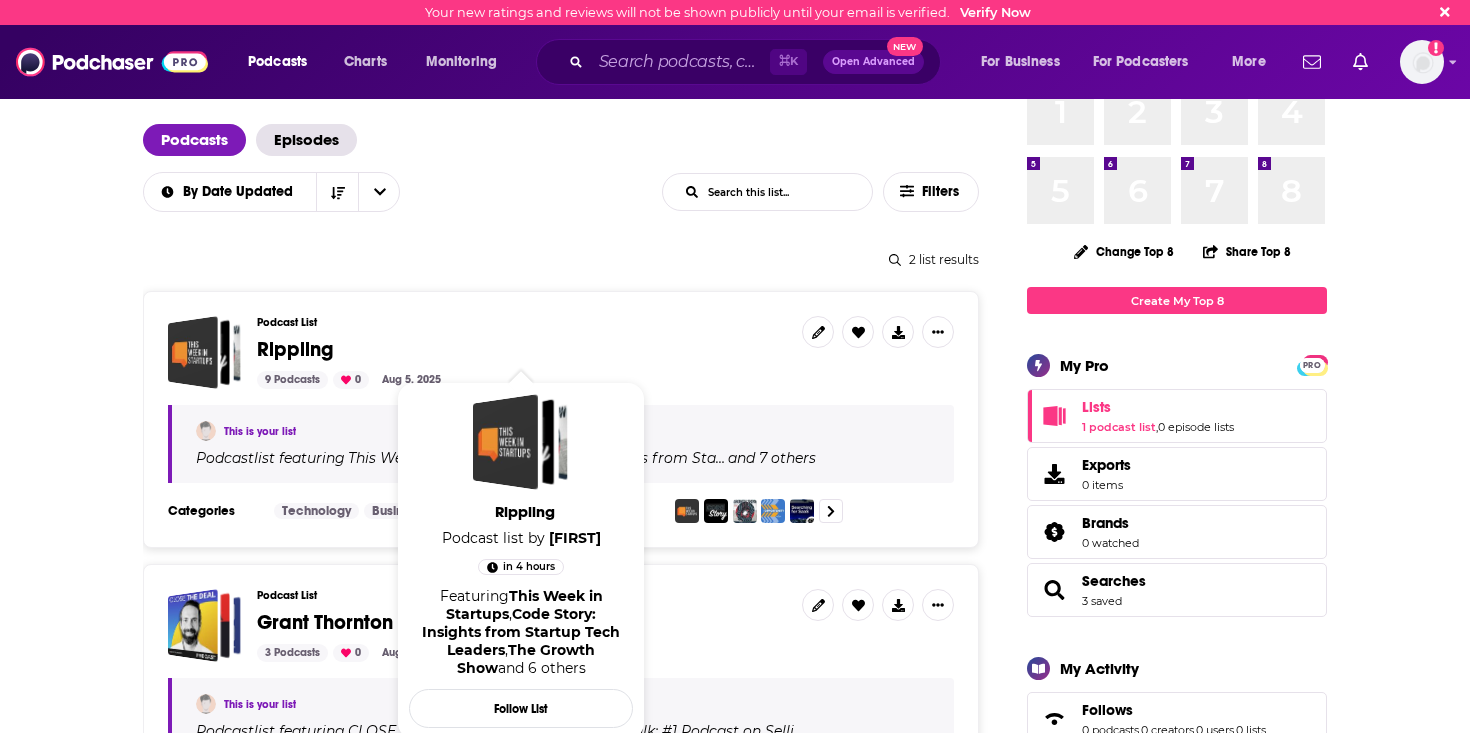 click on "Rippling" at bounding box center [295, 349] 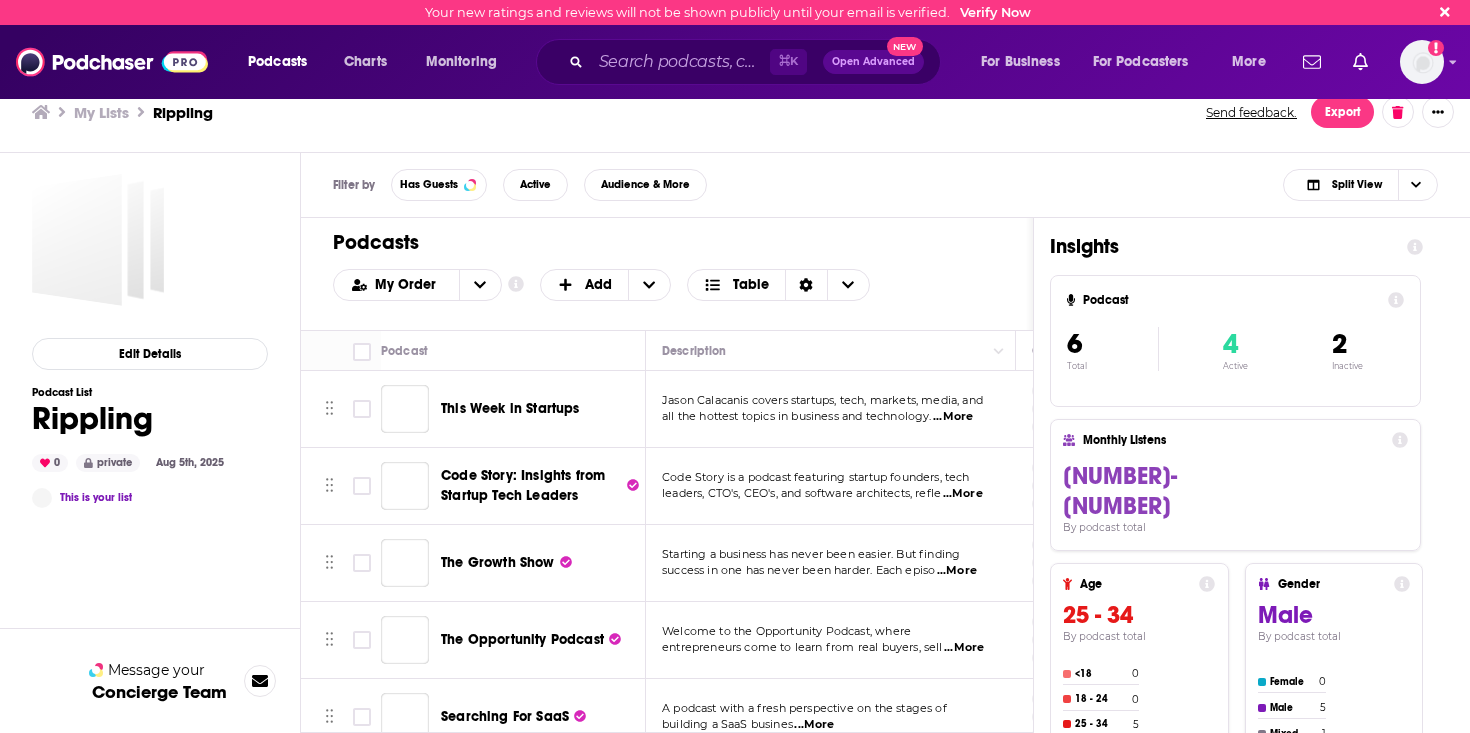 scroll, scrollTop: 0, scrollLeft: 0, axis: both 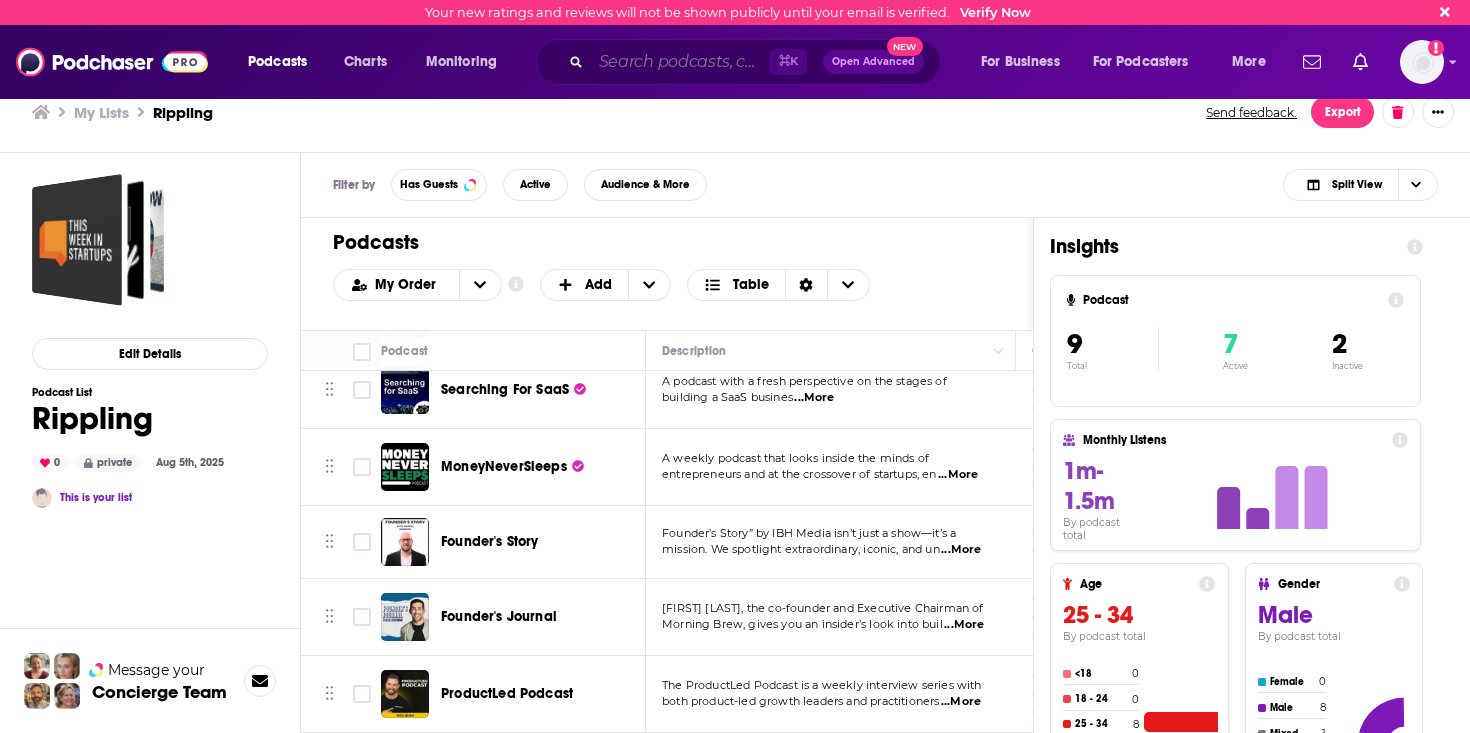 click at bounding box center (680, 62) 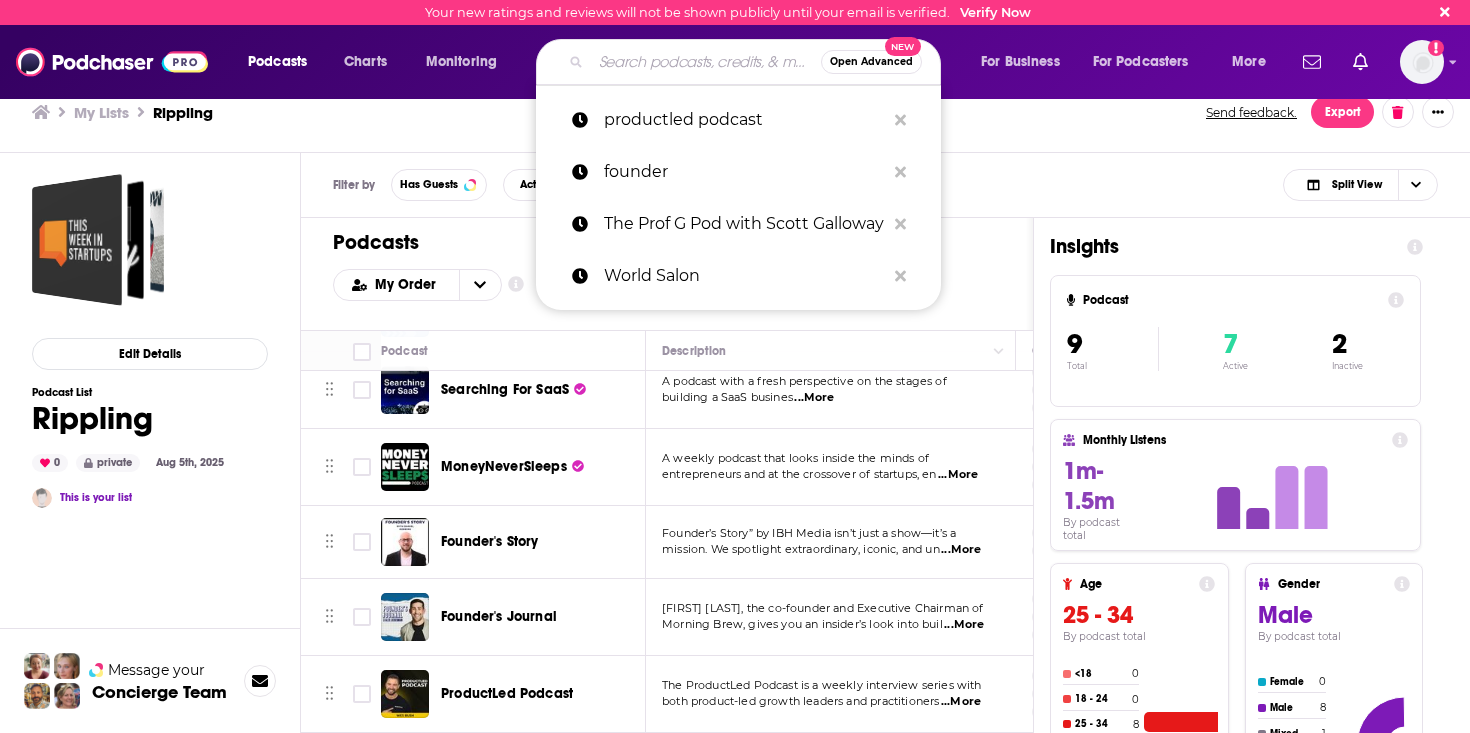 click on "Podcasts Add My Order Customize Your List Order Select the  “My Order”  sort and remove all filters to enable drag-and-drop reordering. Add Table" at bounding box center [667, 274] 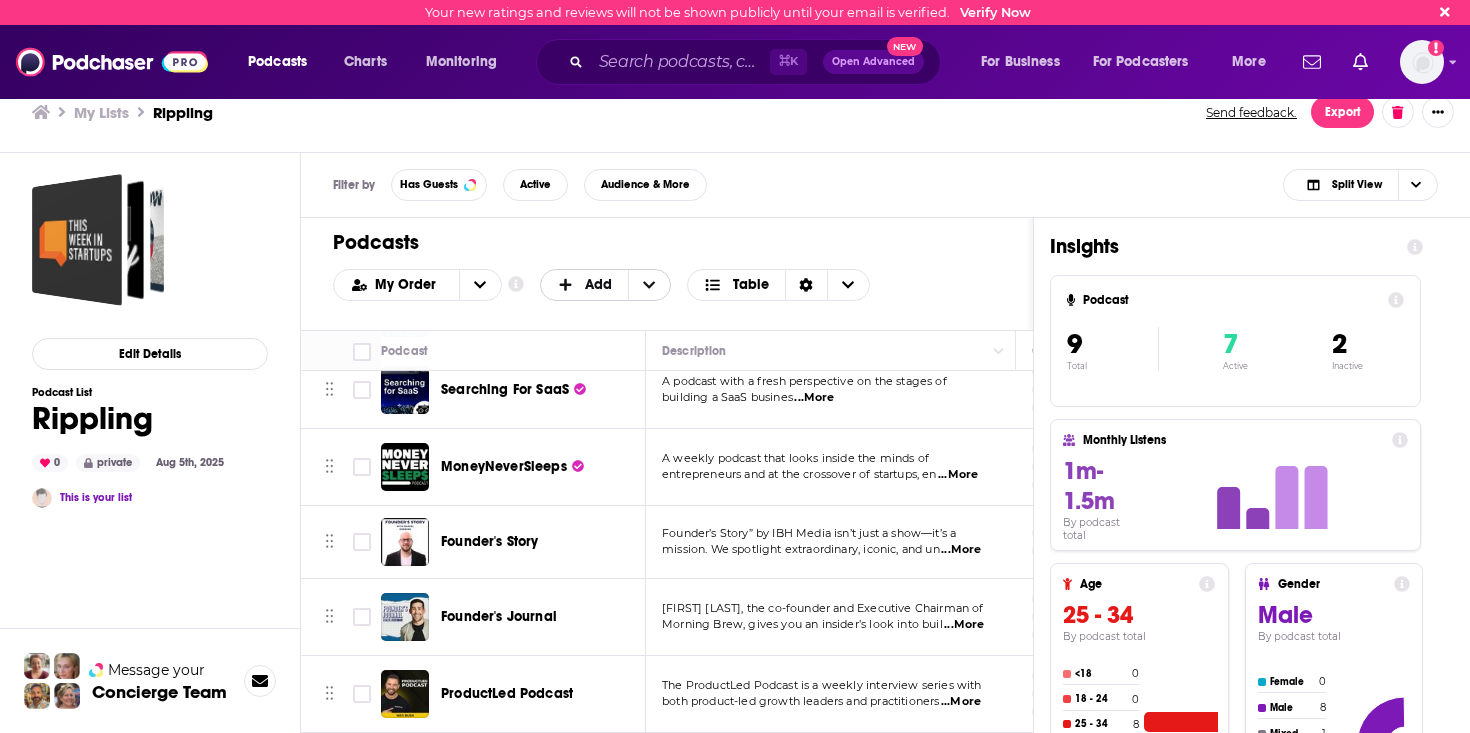 click 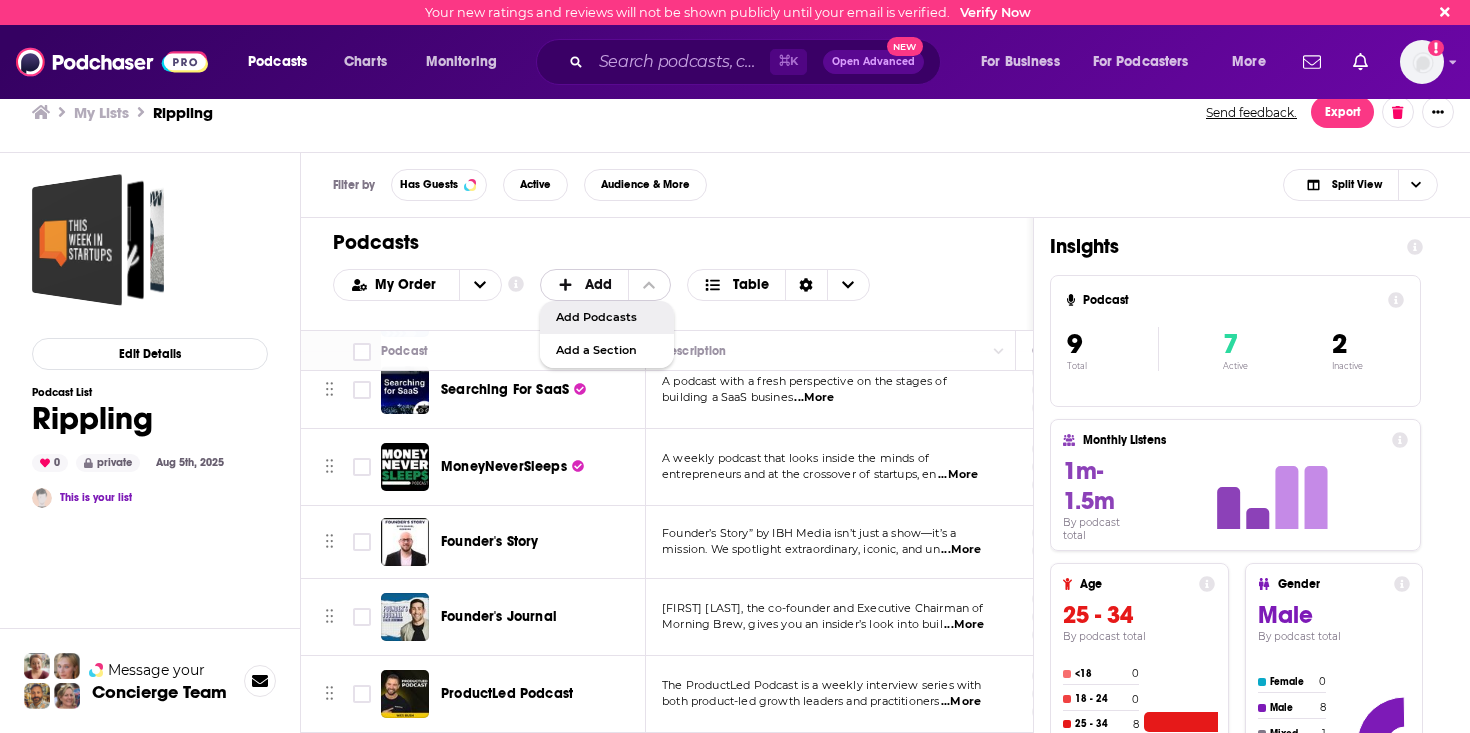 click on "Add Podcasts" at bounding box center (607, 317) 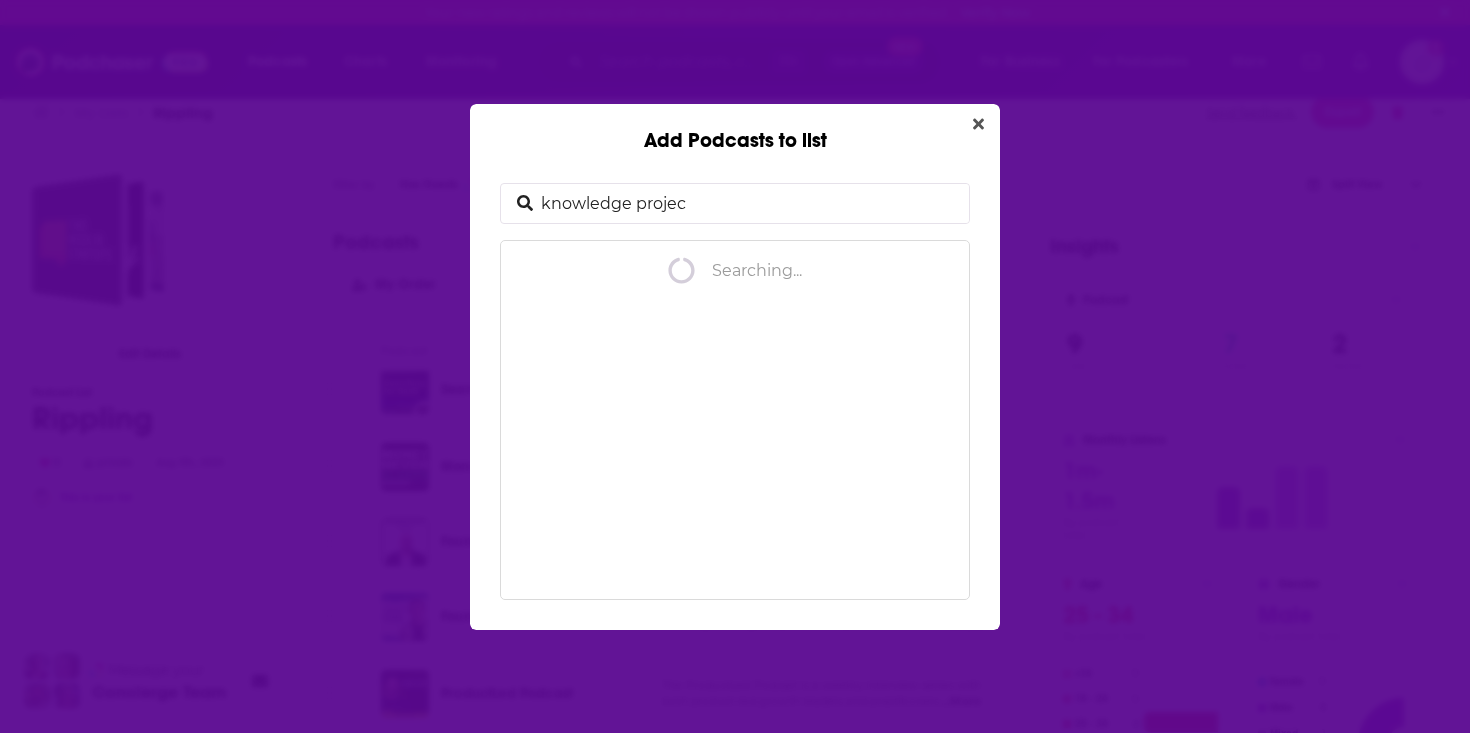 type on "knowledge project" 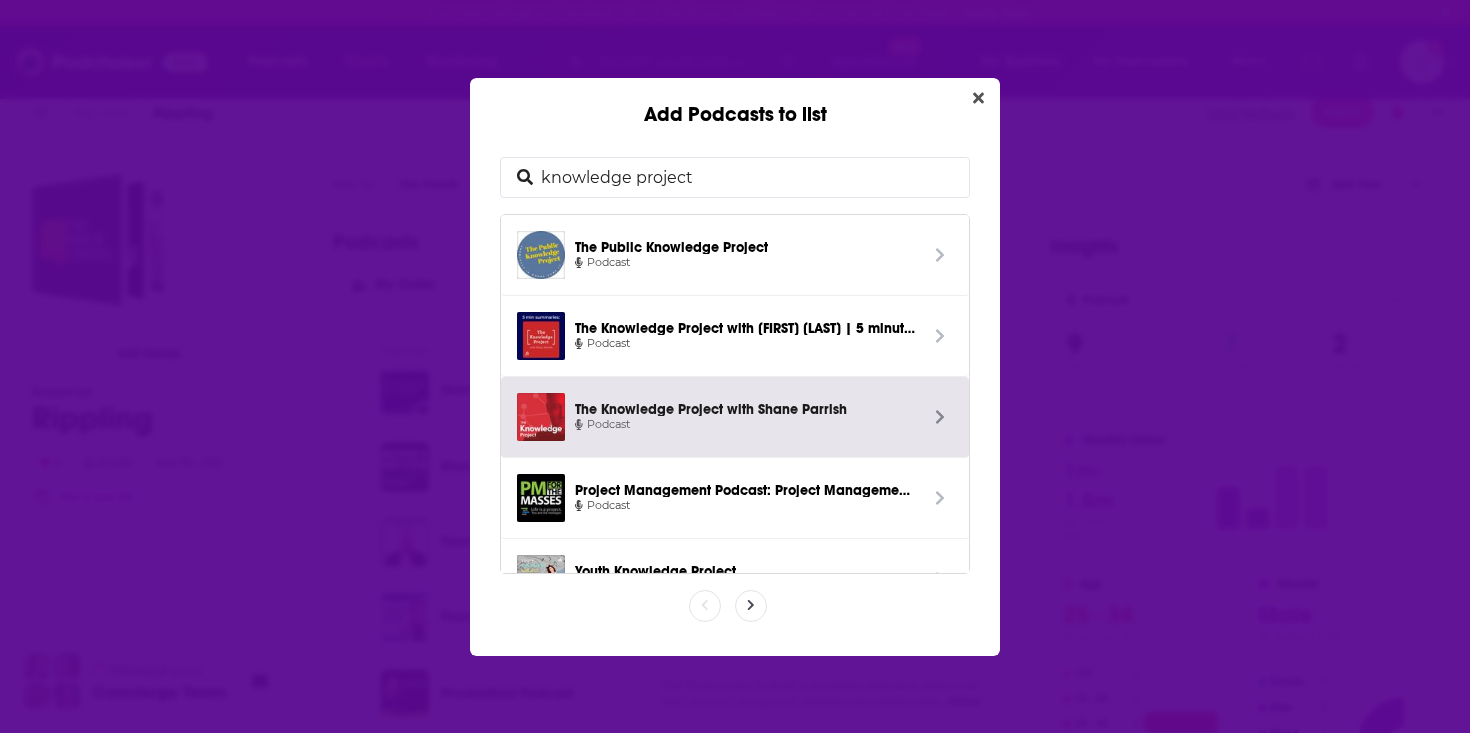 click at bounding box center [940, 417] 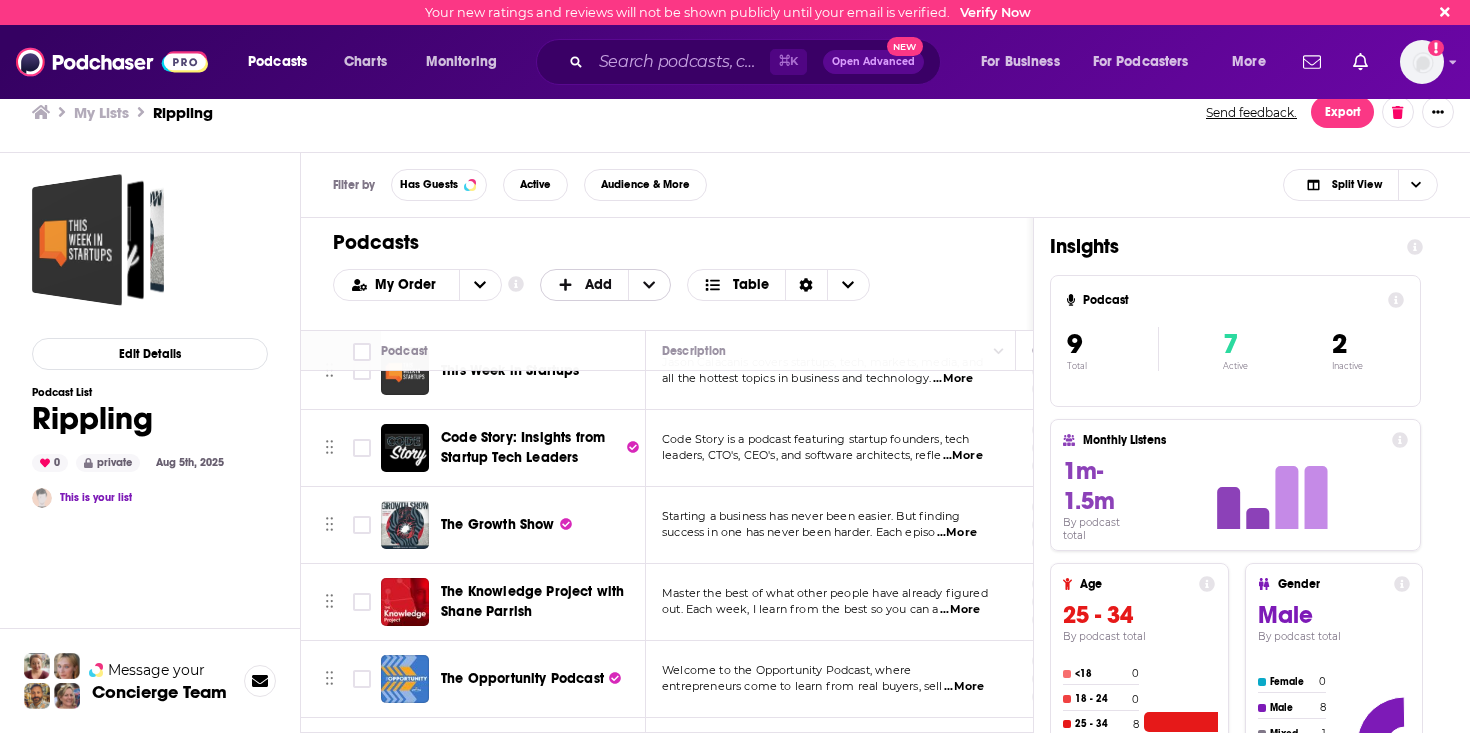 scroll, scrollTop: 0, scrollLeft: 0, axis: both 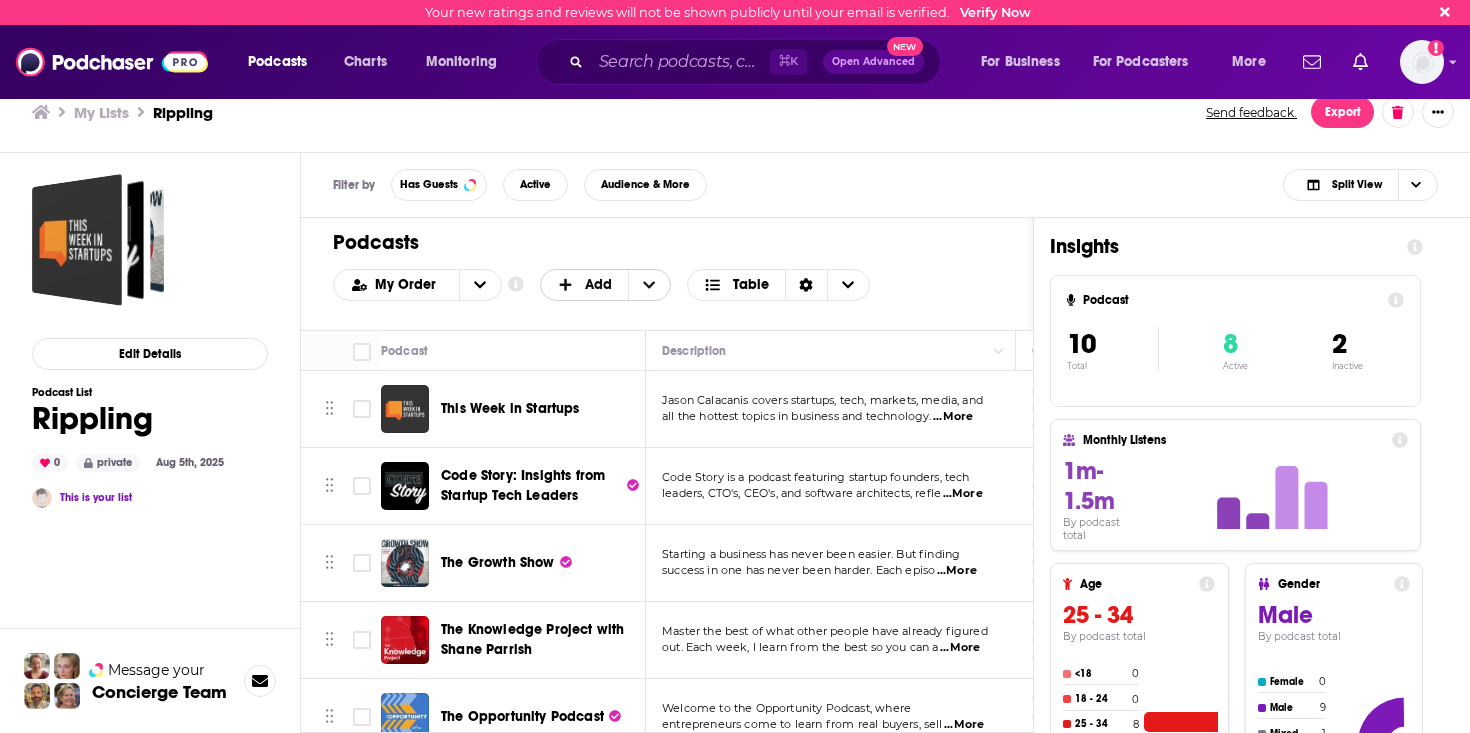 click on "Add" at bounding box center [585, 285] 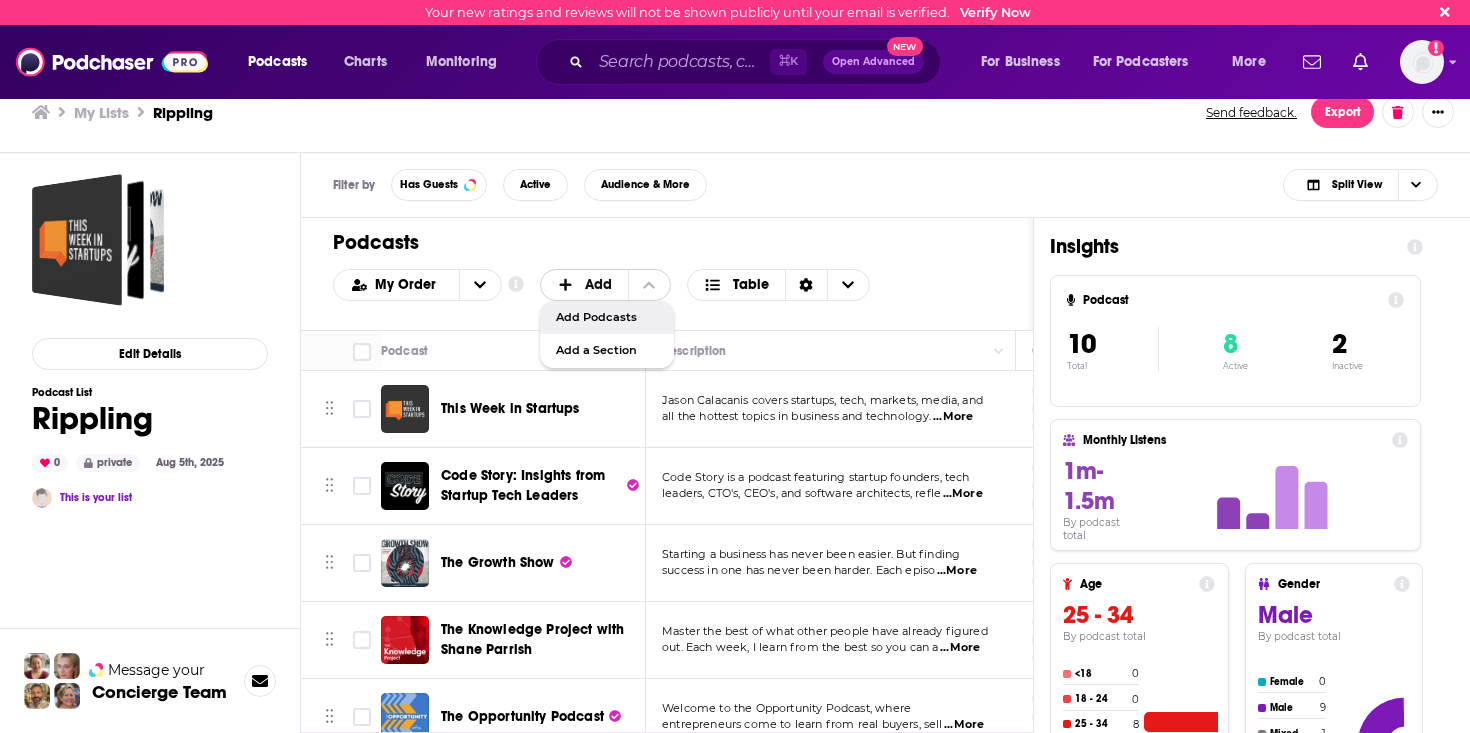 click on "Add Podcasts" at bounding box center [607, 317] 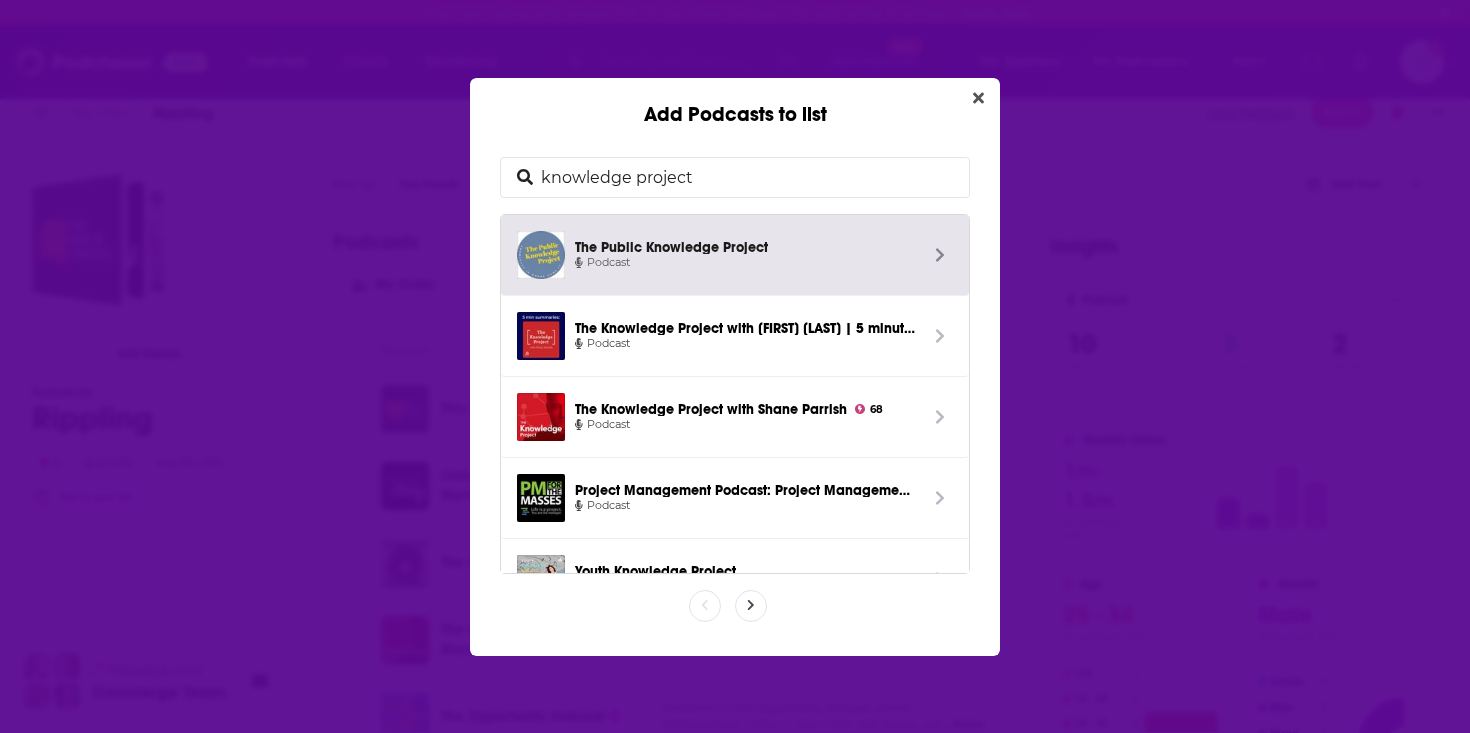 click on "knowledge project" at bounding box center [751, 177] 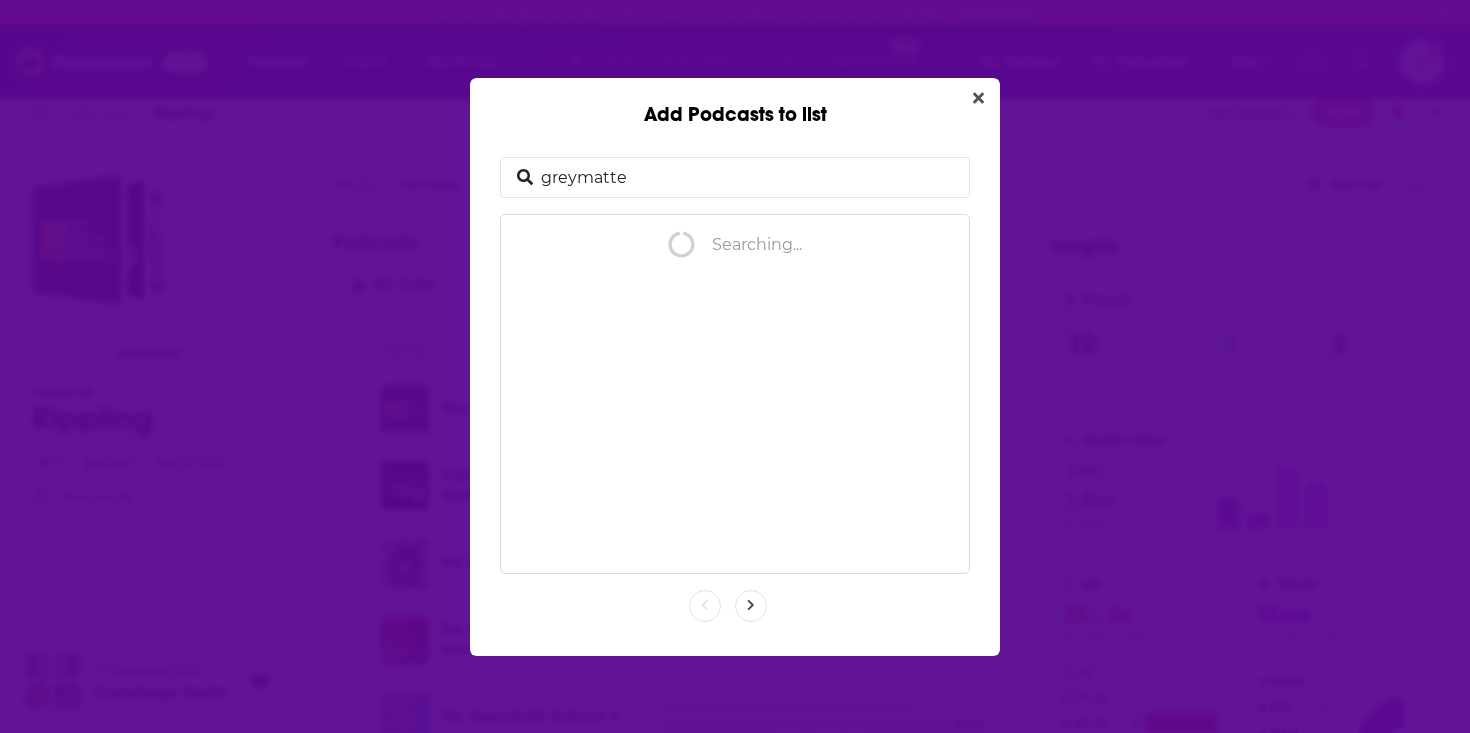 type on "greymatter" 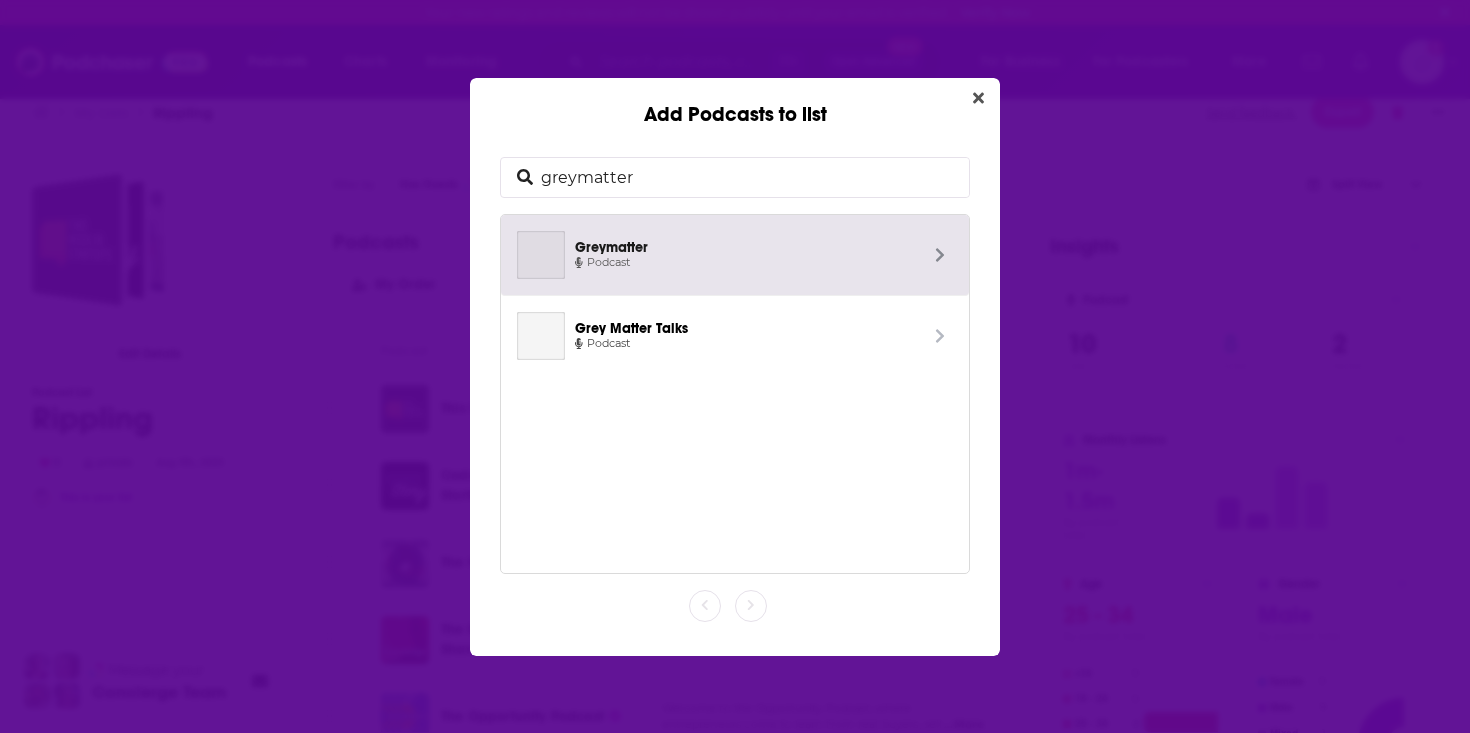 click on "Podcast" at bounding box center [746, 263] 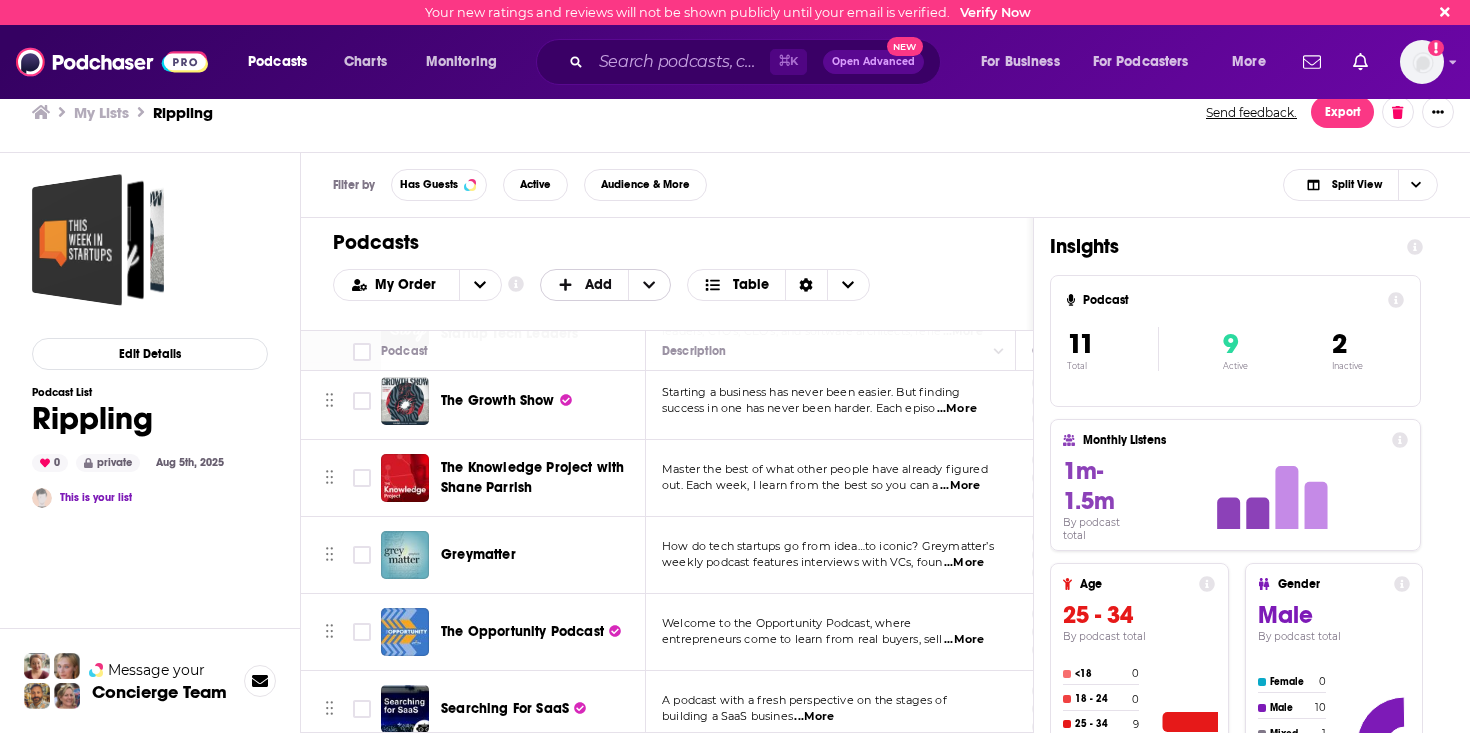 scroll, scrollTop: 163, scrollLeft: 0, axis: vertical 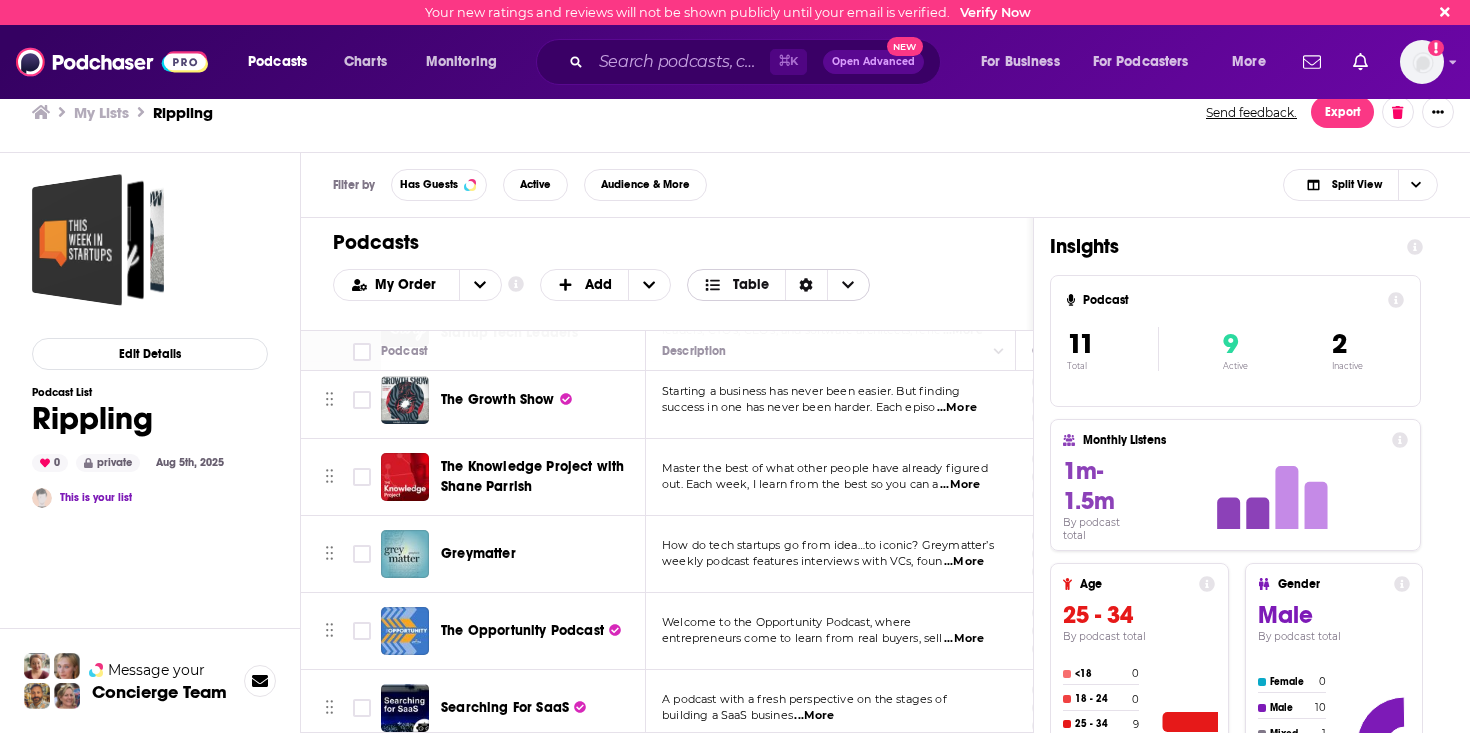 click at bounding box center [848, 285] 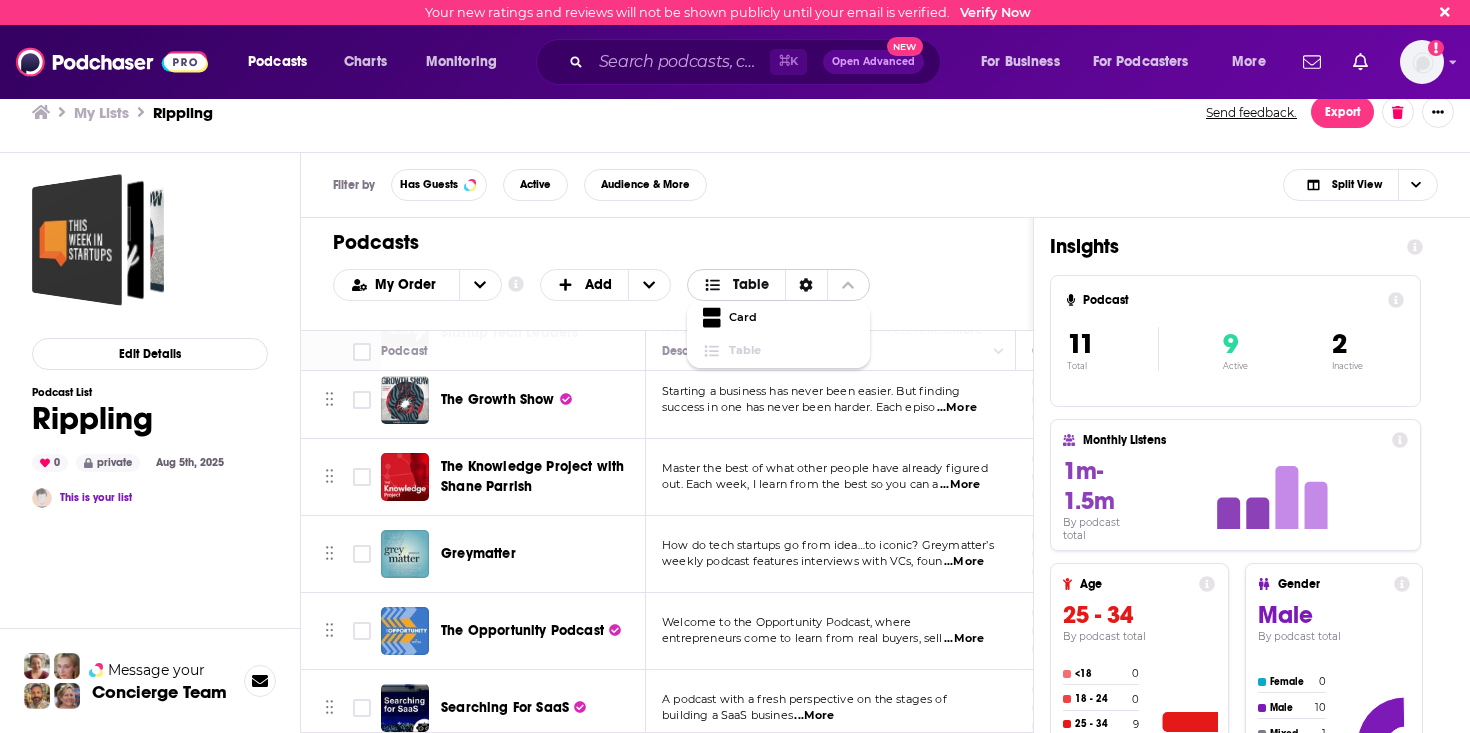 click at bounding box center (848, 285) 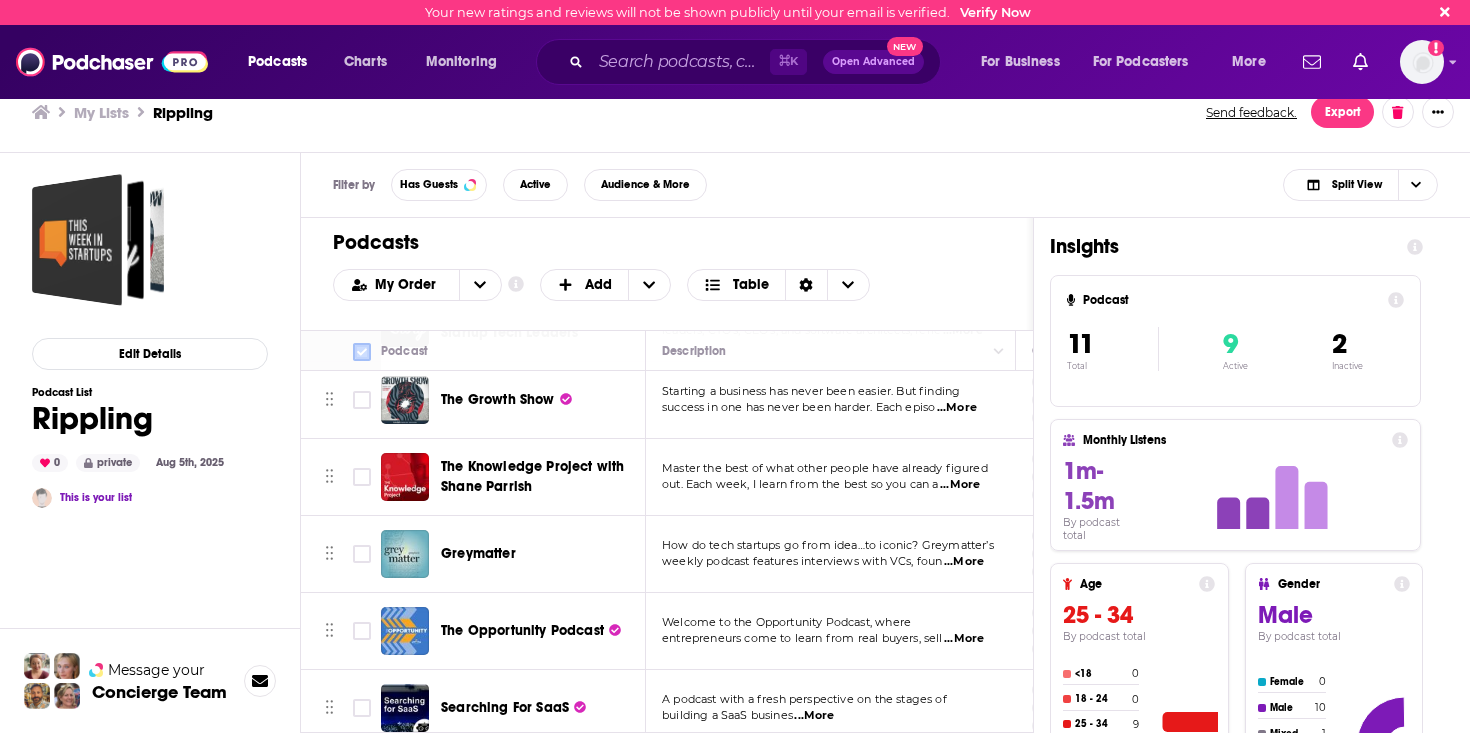 click at bounding box center [362, 352] 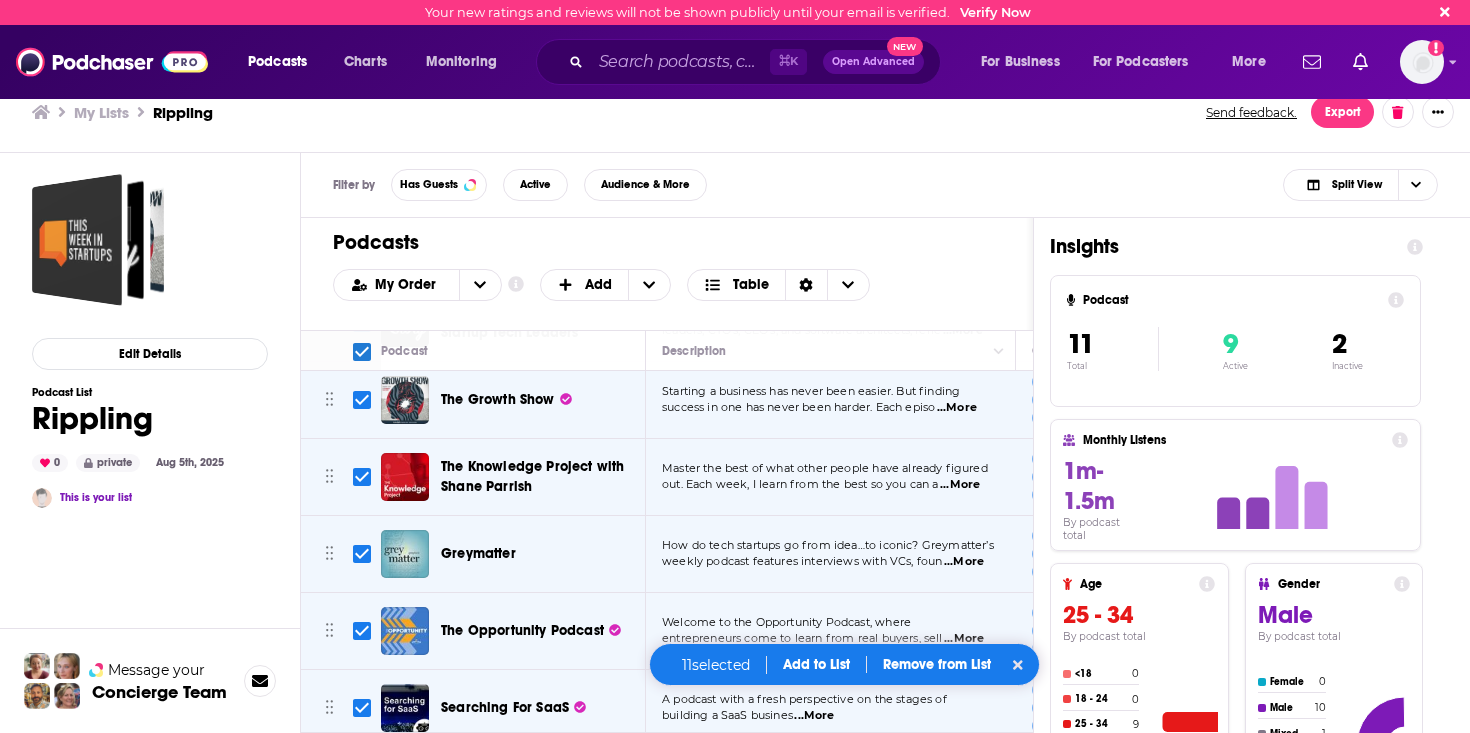 click on "My Order Customize Your List Order Select the  “My Order”  sort and remove all filters to enable drag-and-drop reordering. Add Table" at bounding box center (667, 285) 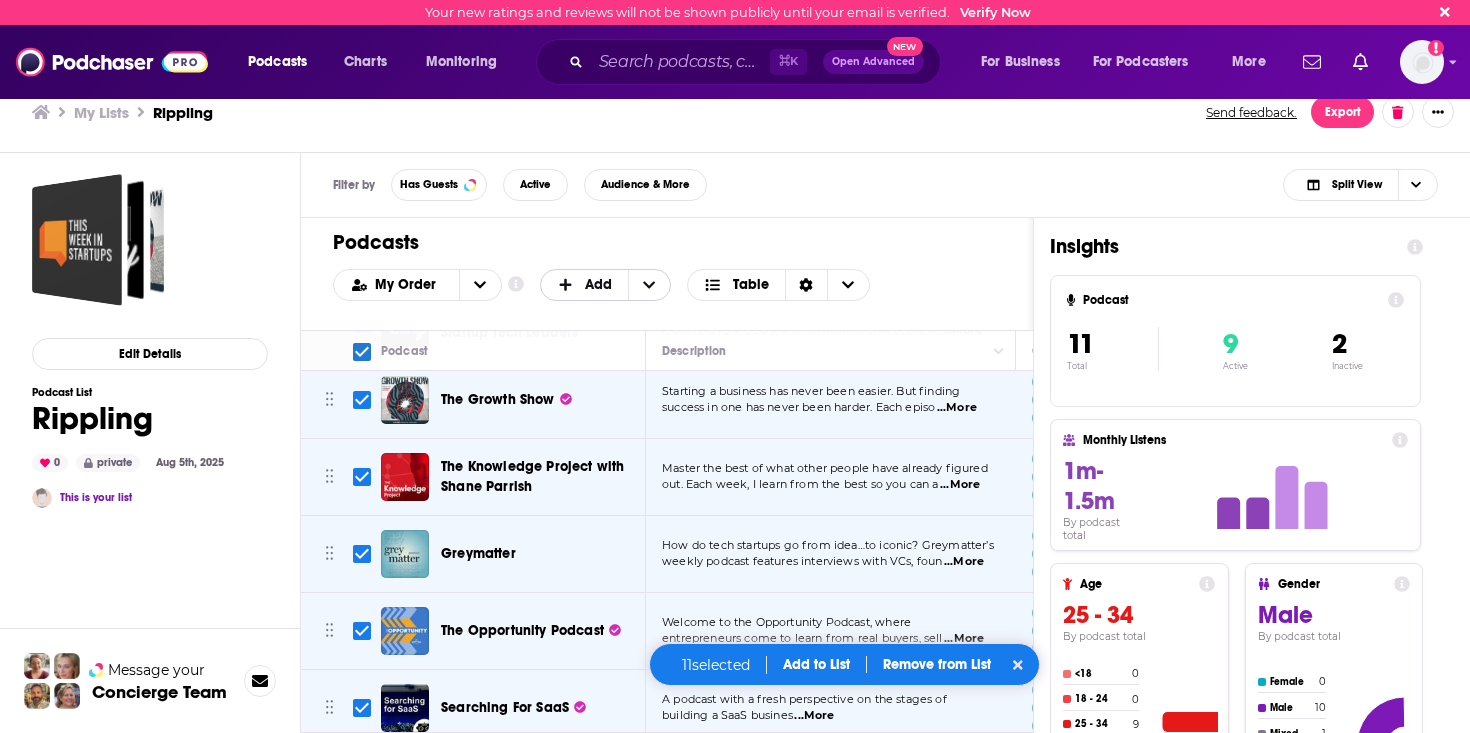 click at bounding box center (649, 285) 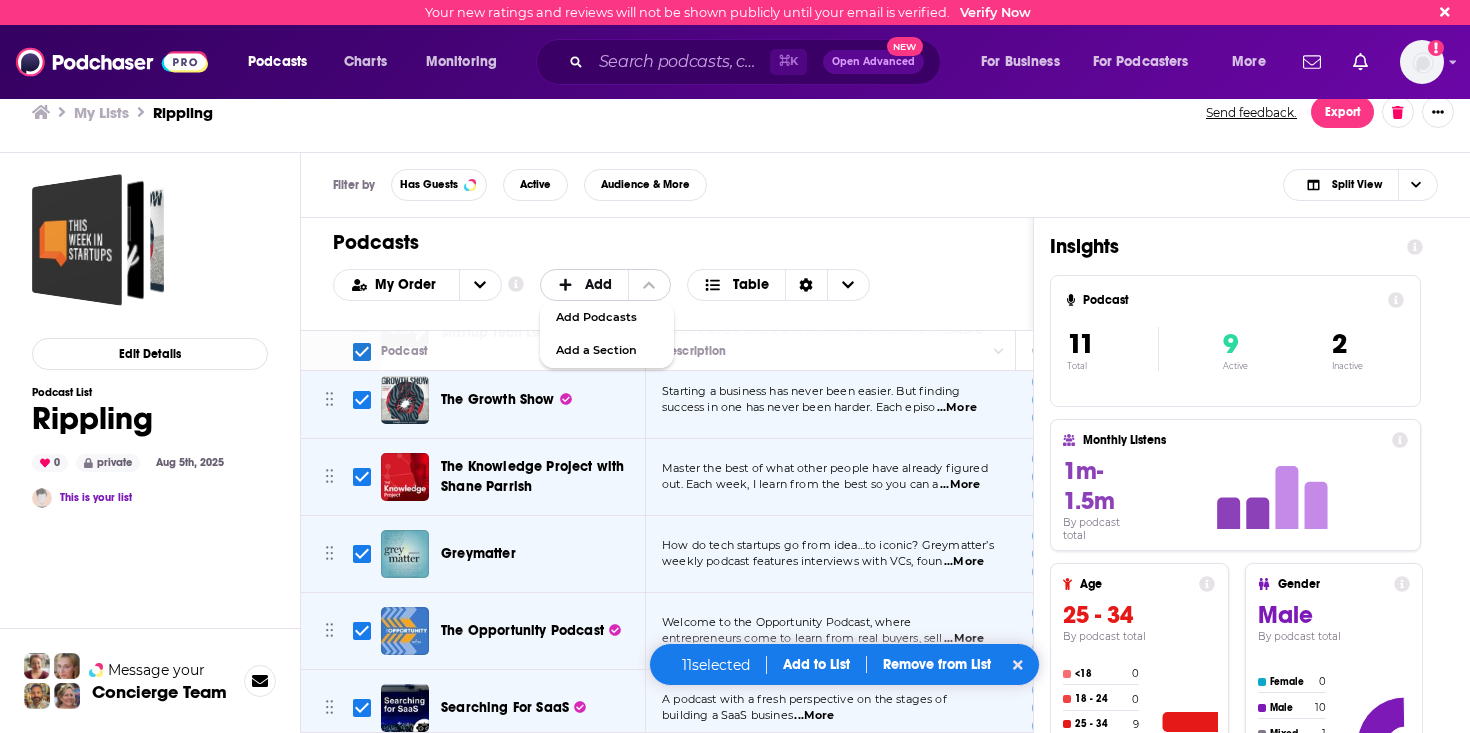 click at bounding box center [649, 285] 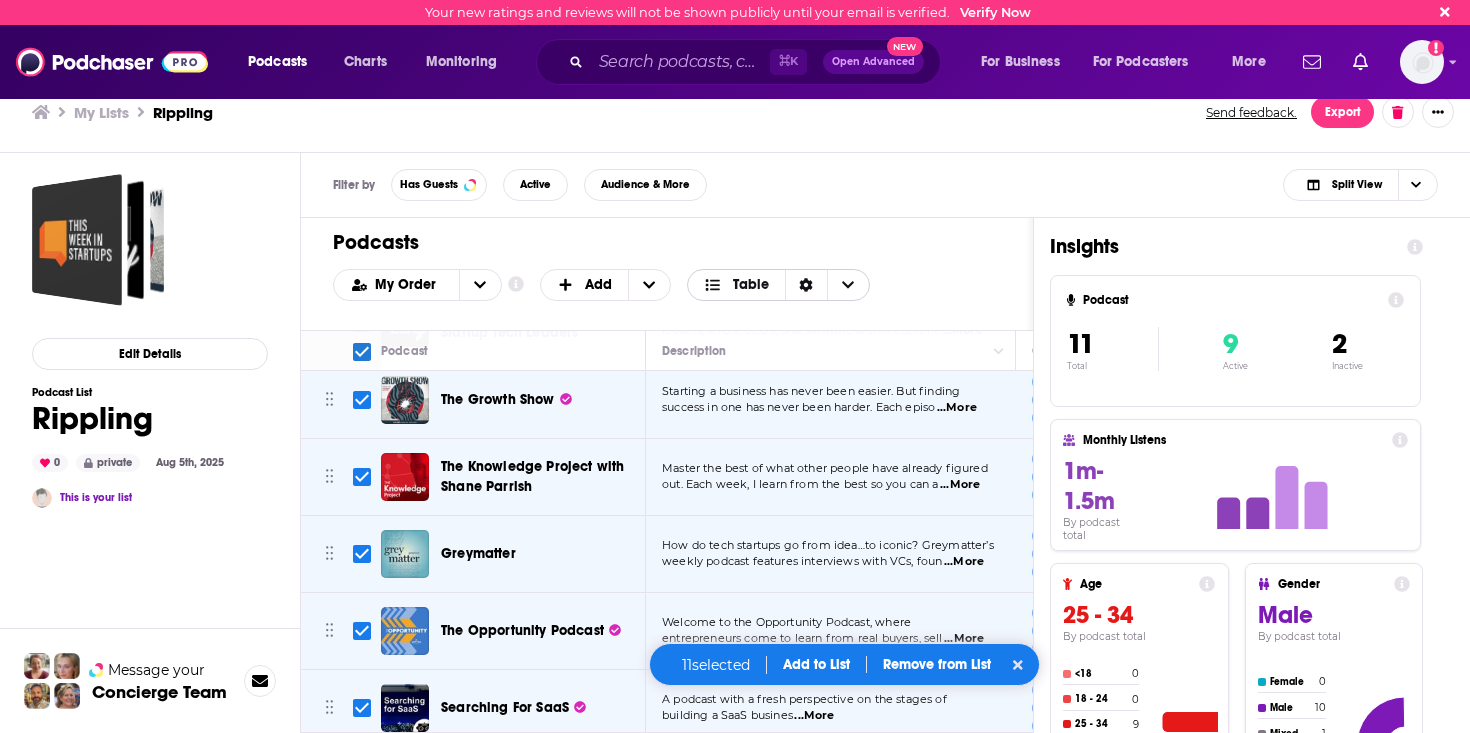 click 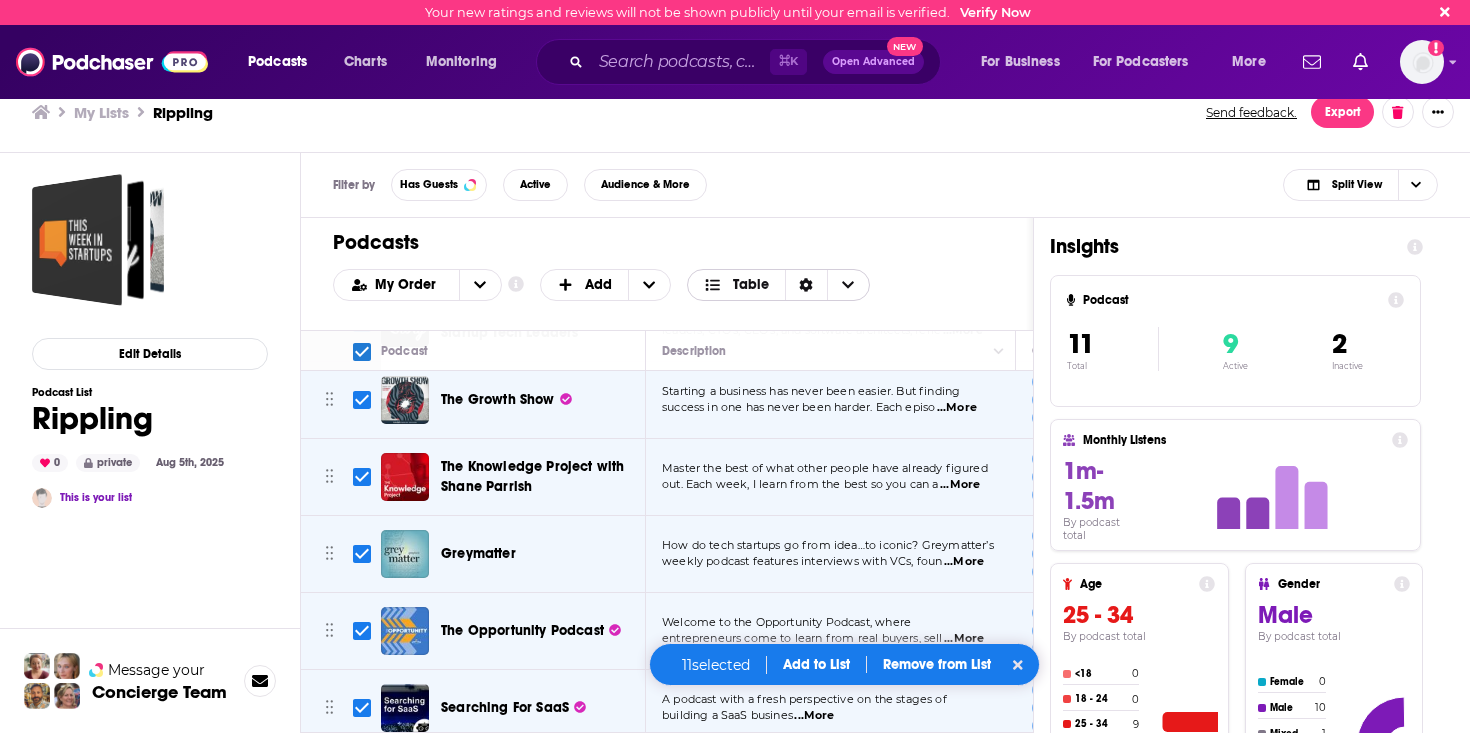 click 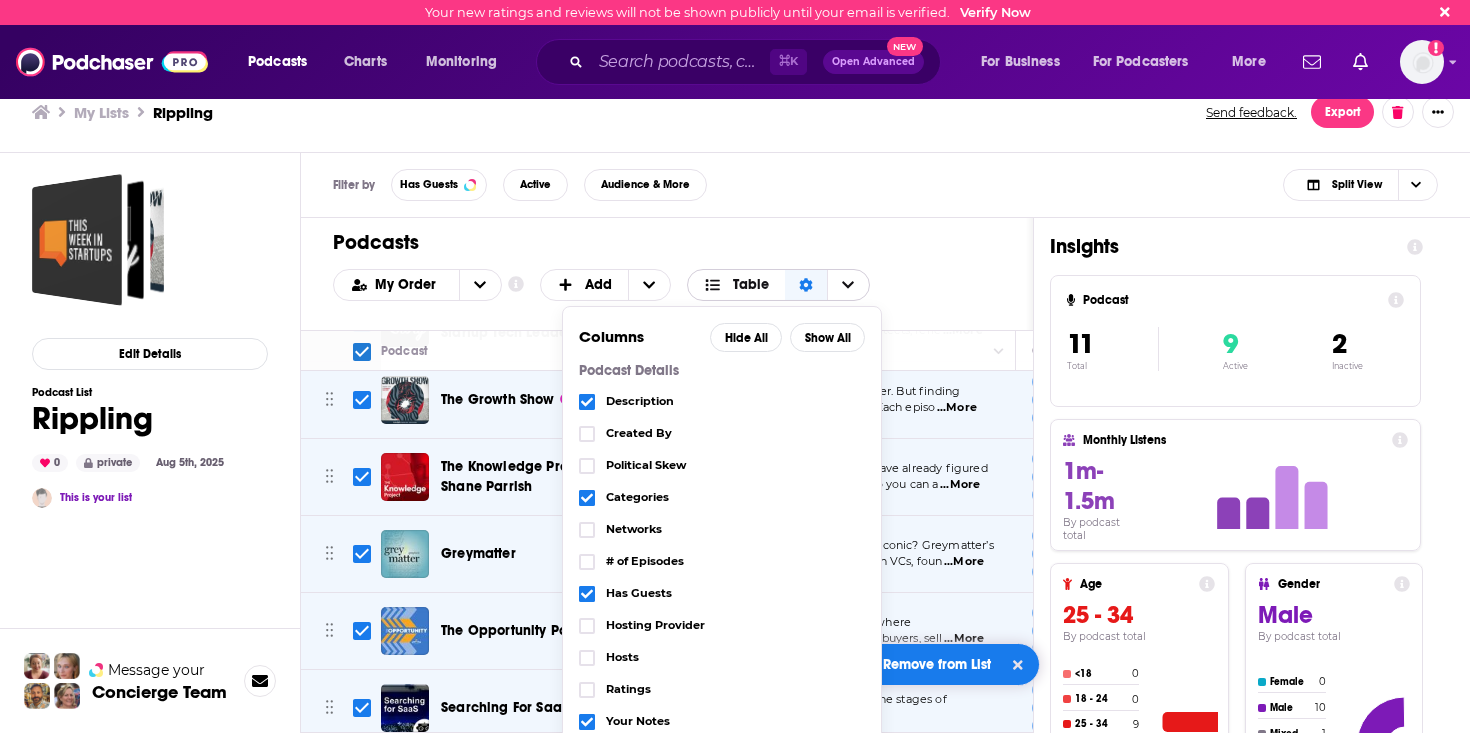 click at bounding box center (848, 285) 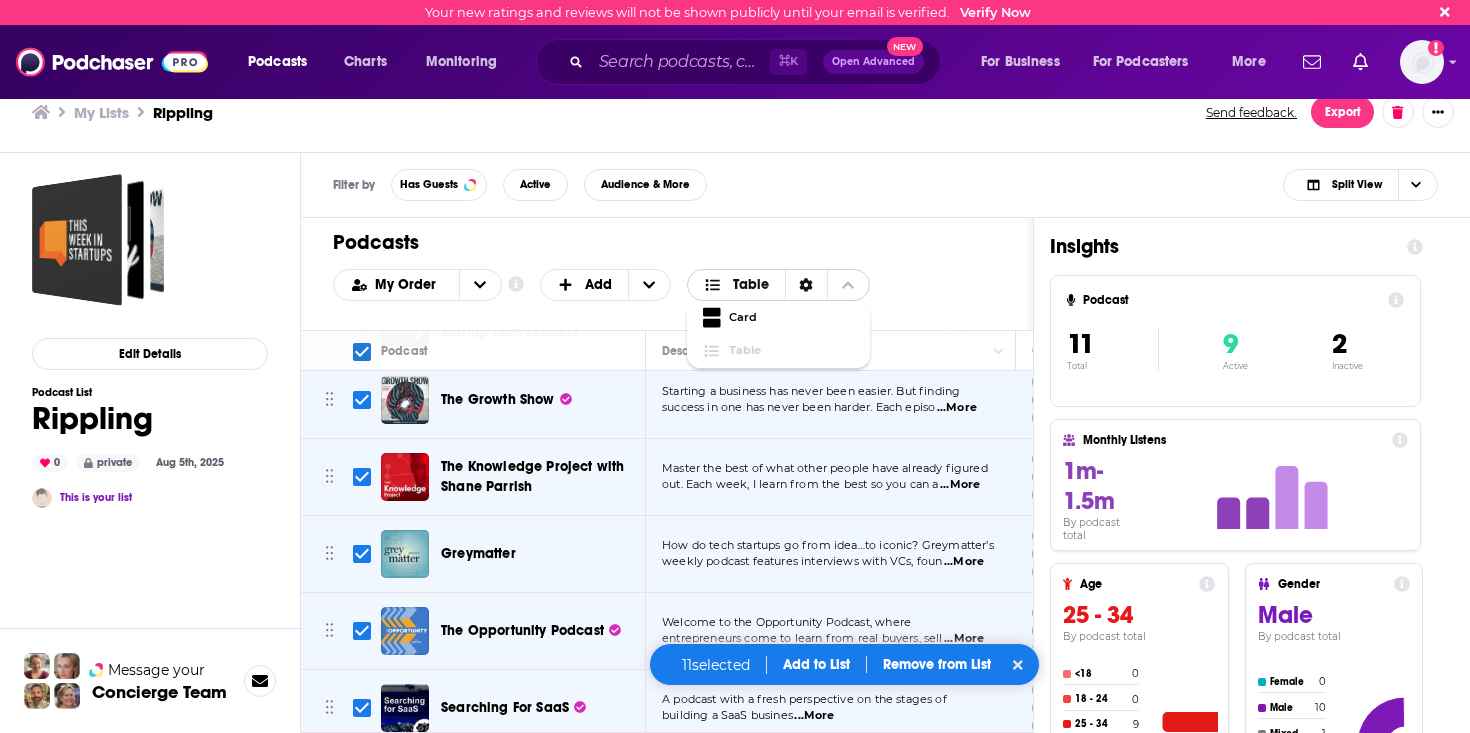 click at bounding box center (848, 285) 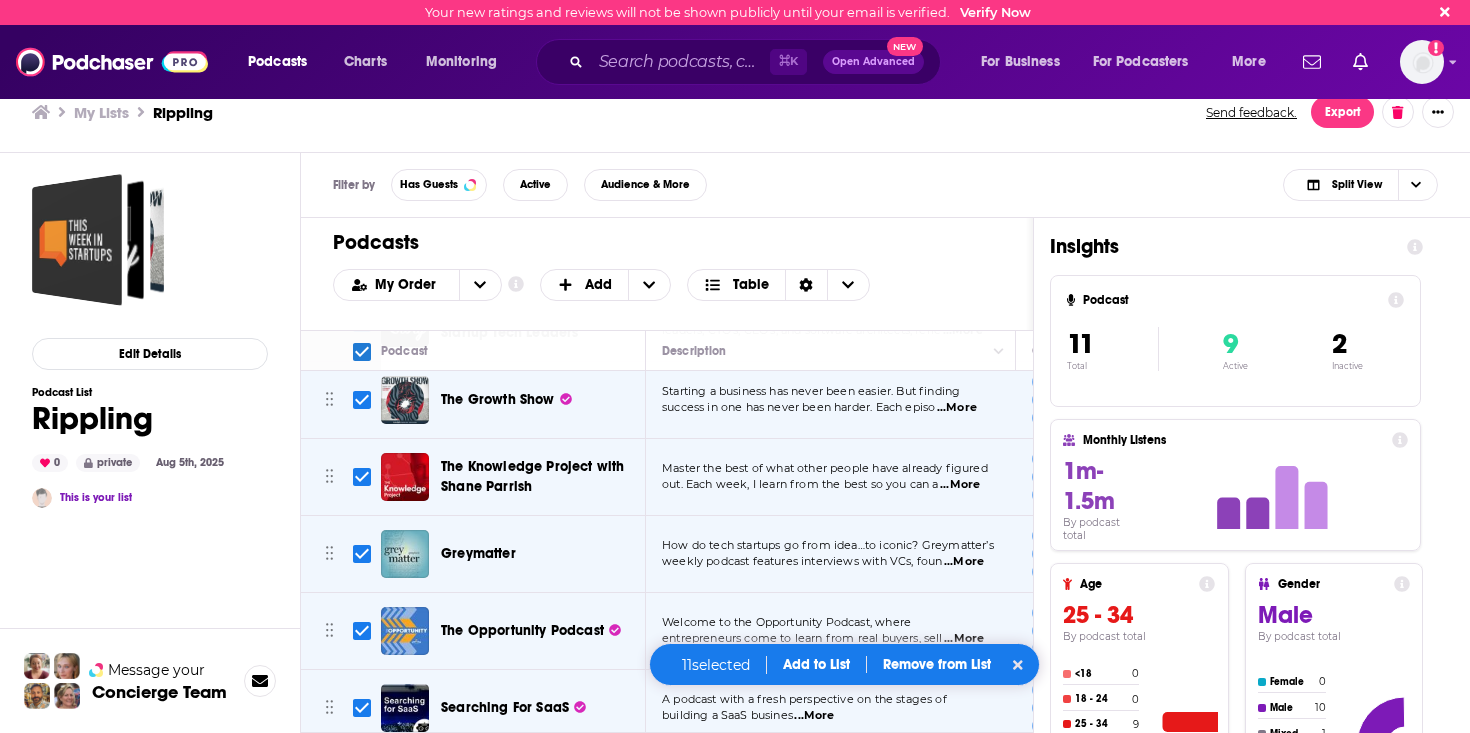 click on "My Order Customize Your List Order Select the  “My Order”  sort and remove all filters to enable drag-and-drop reordering. Add Table" at bounding box center (667, 285) 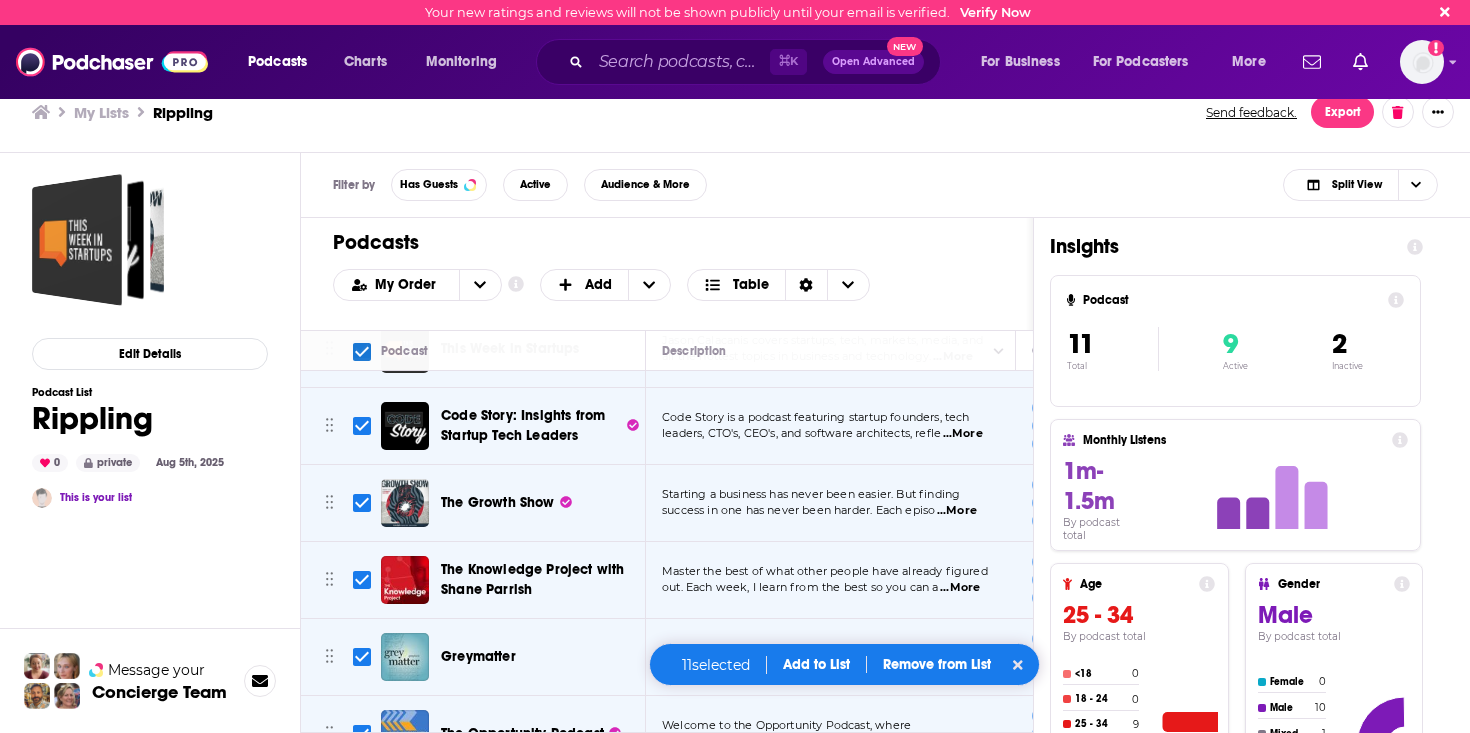 scroll, scrollTop: 0, scrollLeft: 0, axis: both 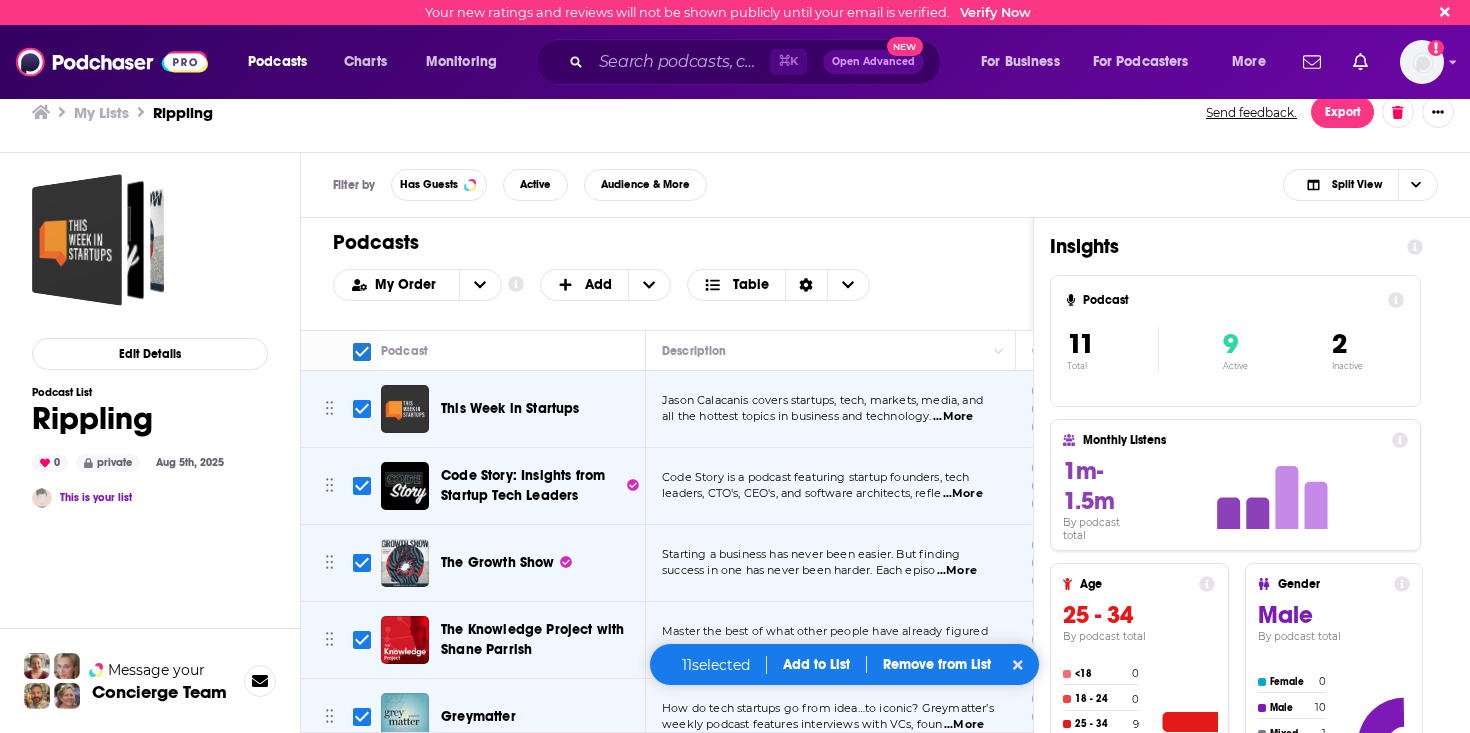 click at bounding box center (362, 352) 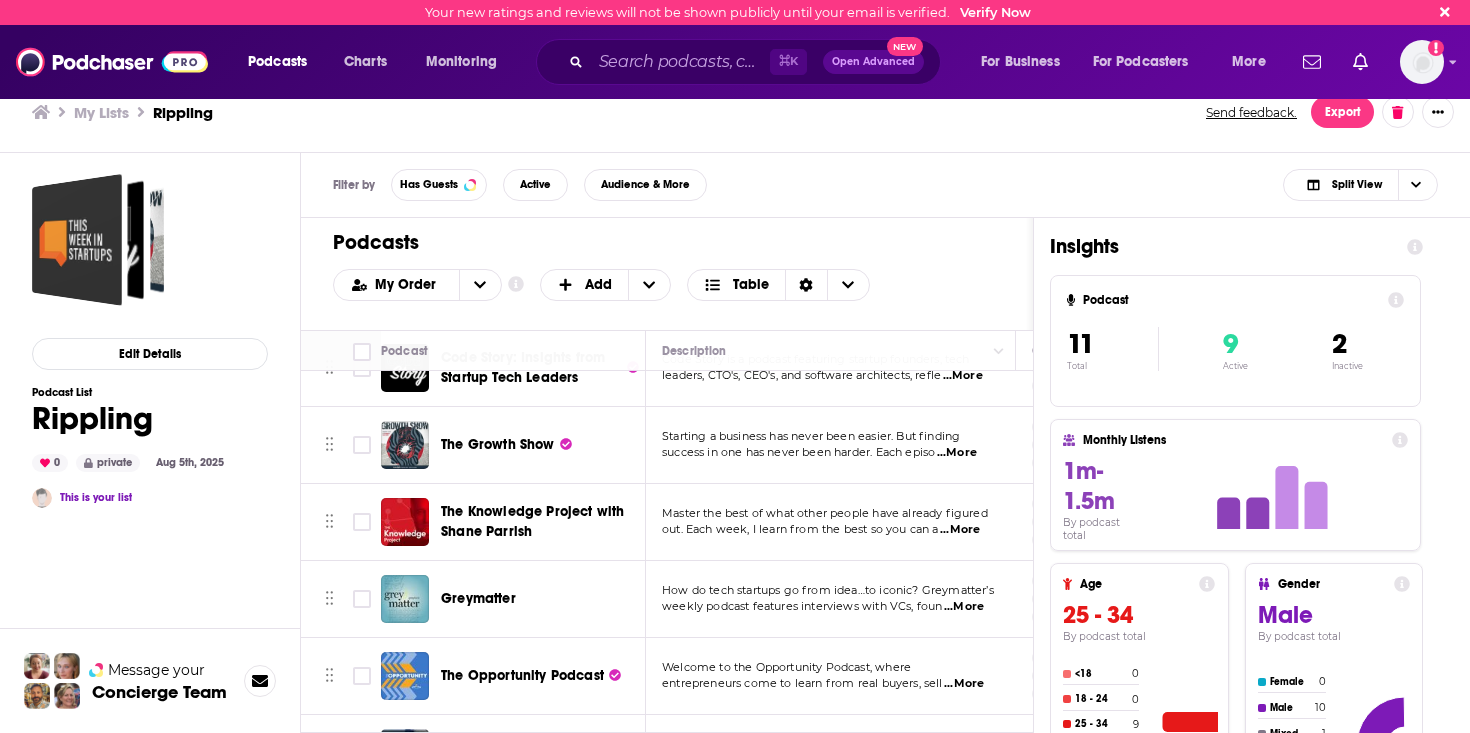 scroll, scrollTop: 133, scrollLeft: 0, axis: vertical 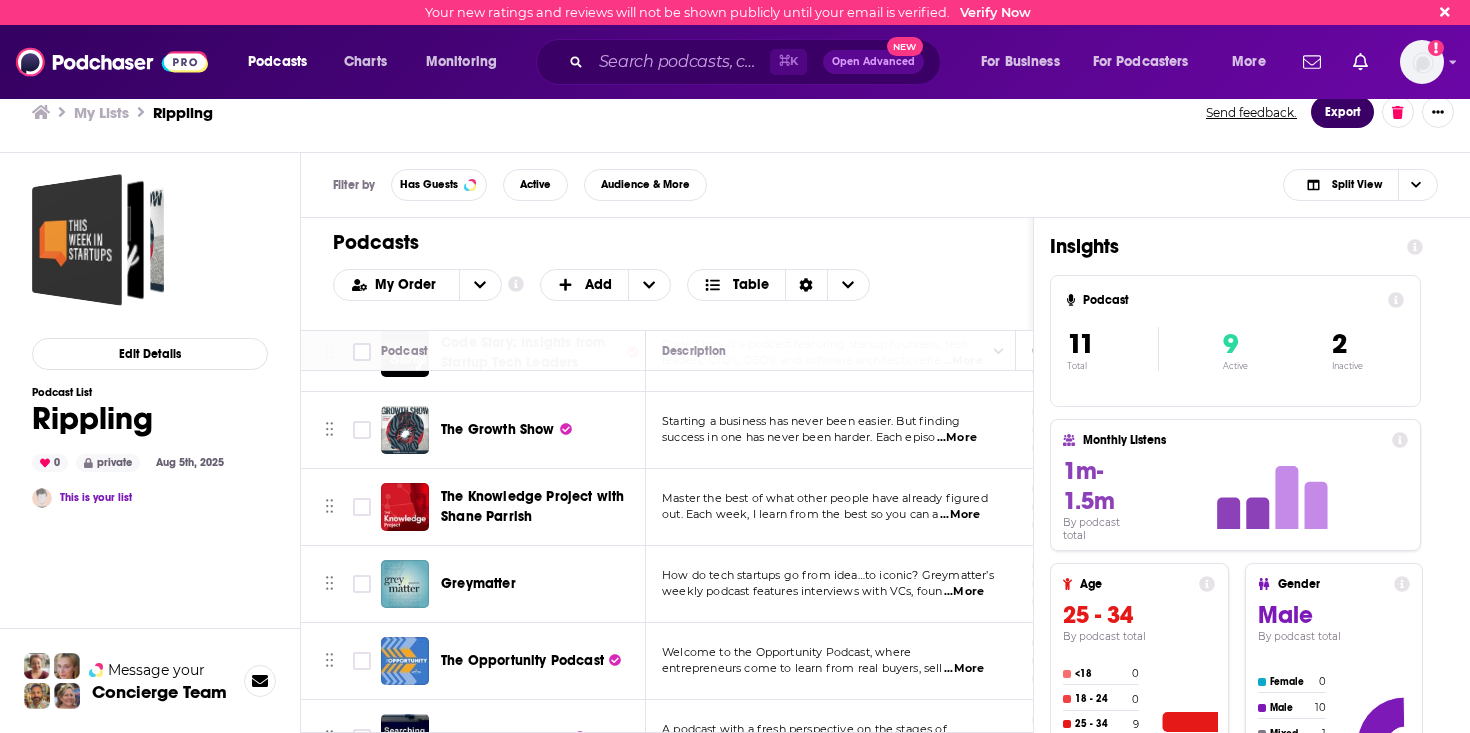 click on "Export" at bounding box center [1342, 112] 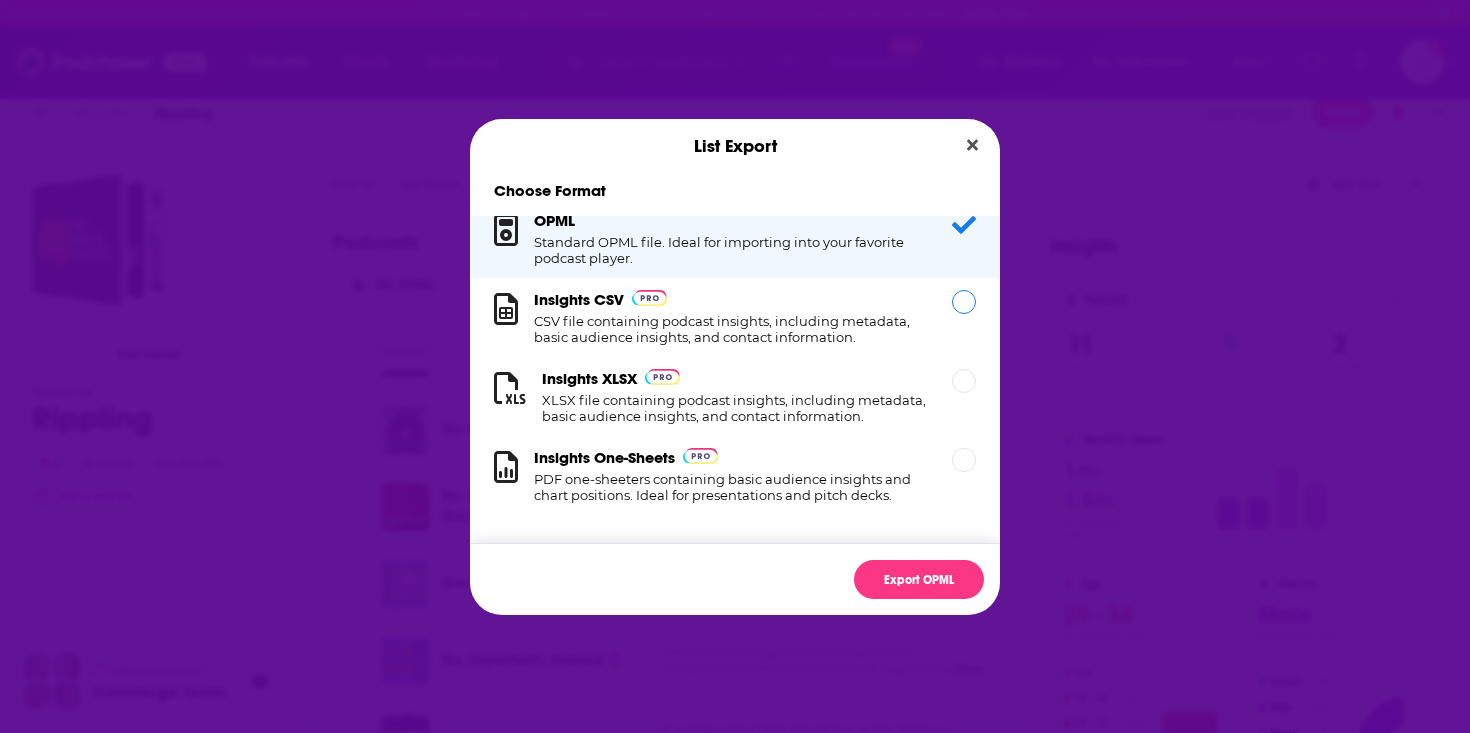 scroll, scrollTop: 0, scrollLeft: 0, axis: both 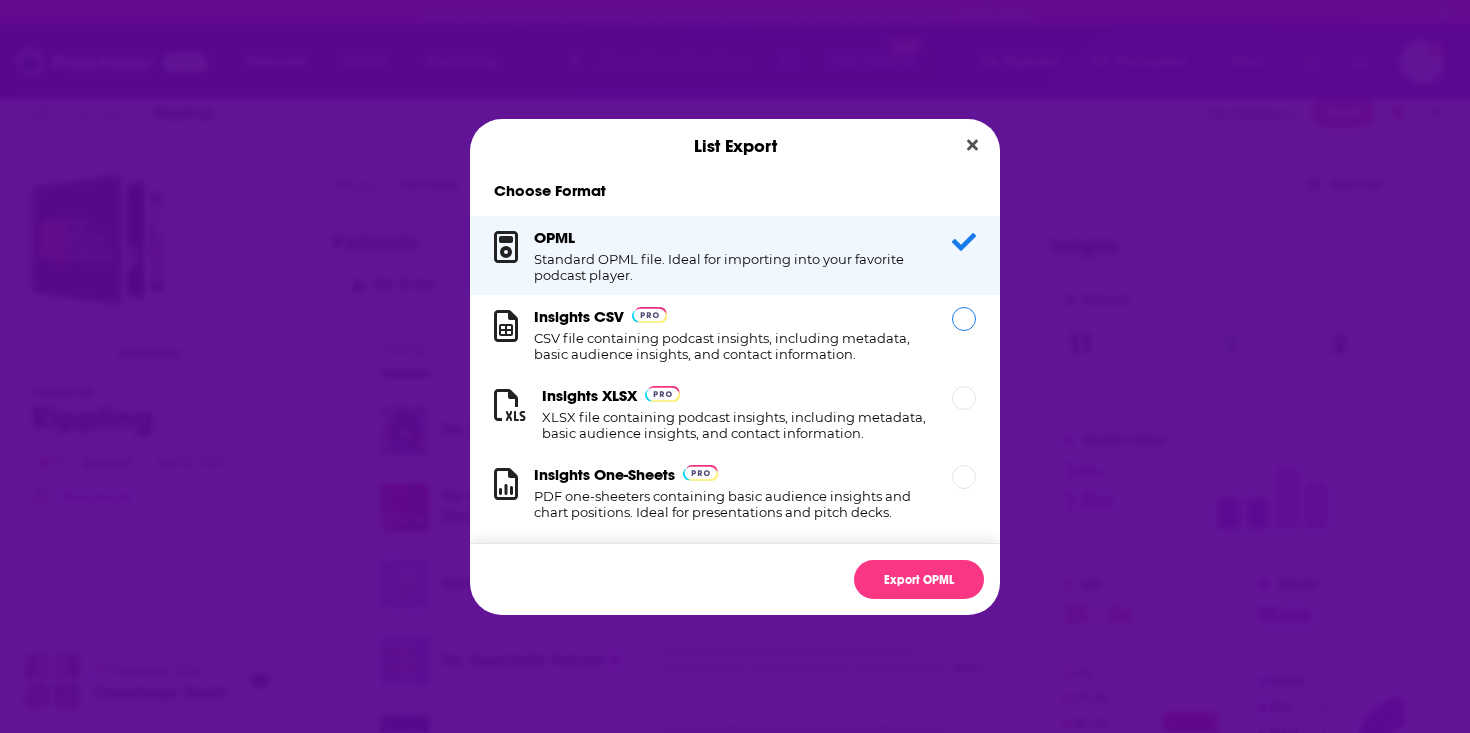 click on "CSV file containing podcast insights, including metadata, basic audience insights, and contact information." at bounding box center [731, 346] 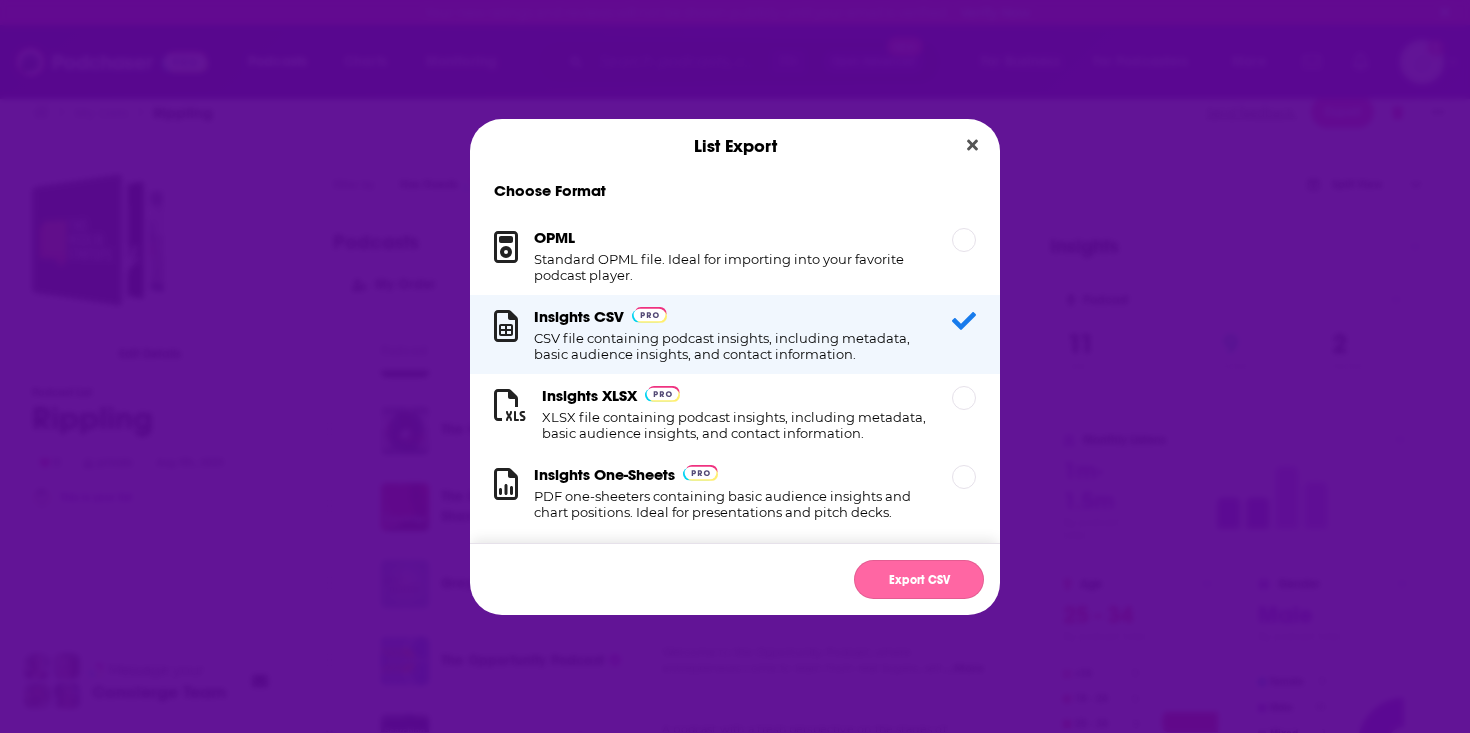 click on "Export CSV" at bounding box center (919, 579) 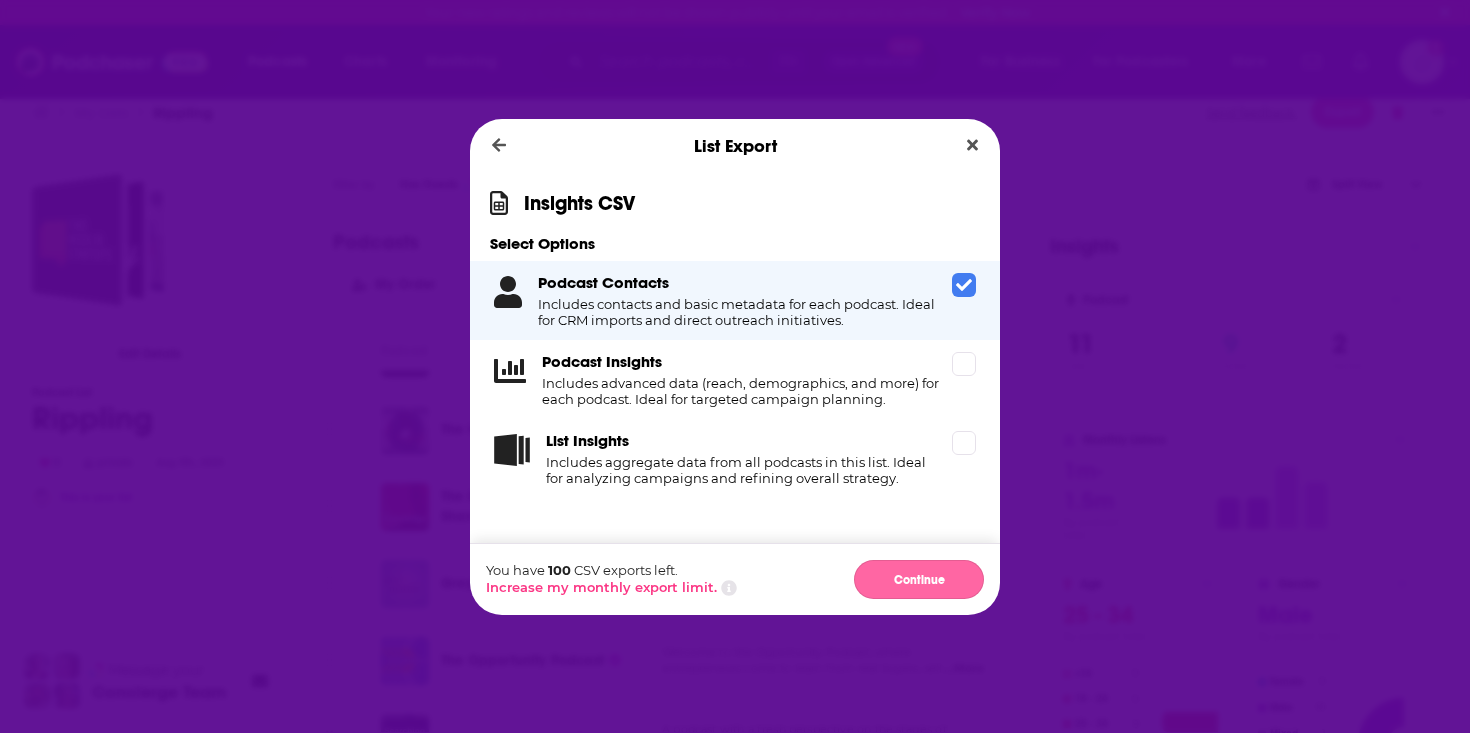 click on "Continue" at bounding box center [919, 579] 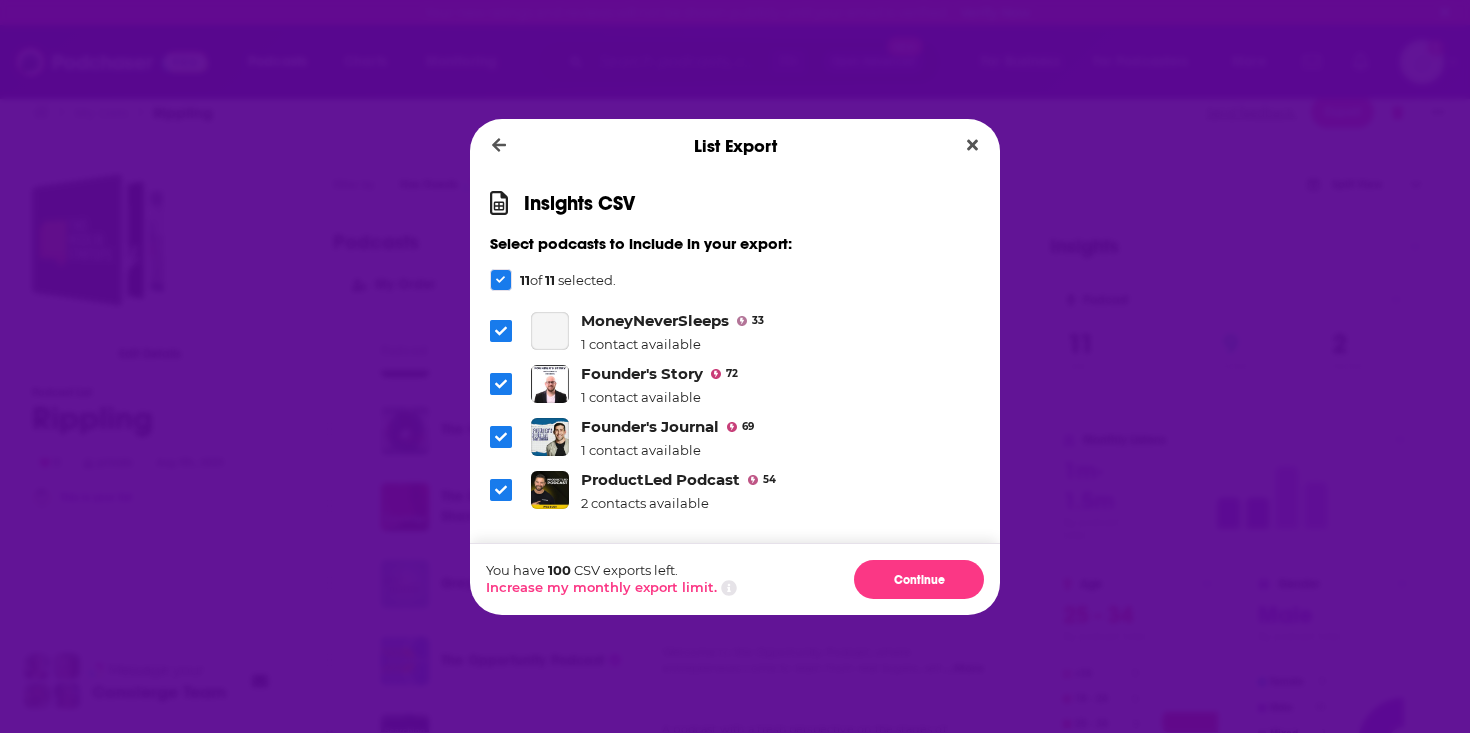 scroll, scrollTop: 0, scrollLeft: 0, axis: both 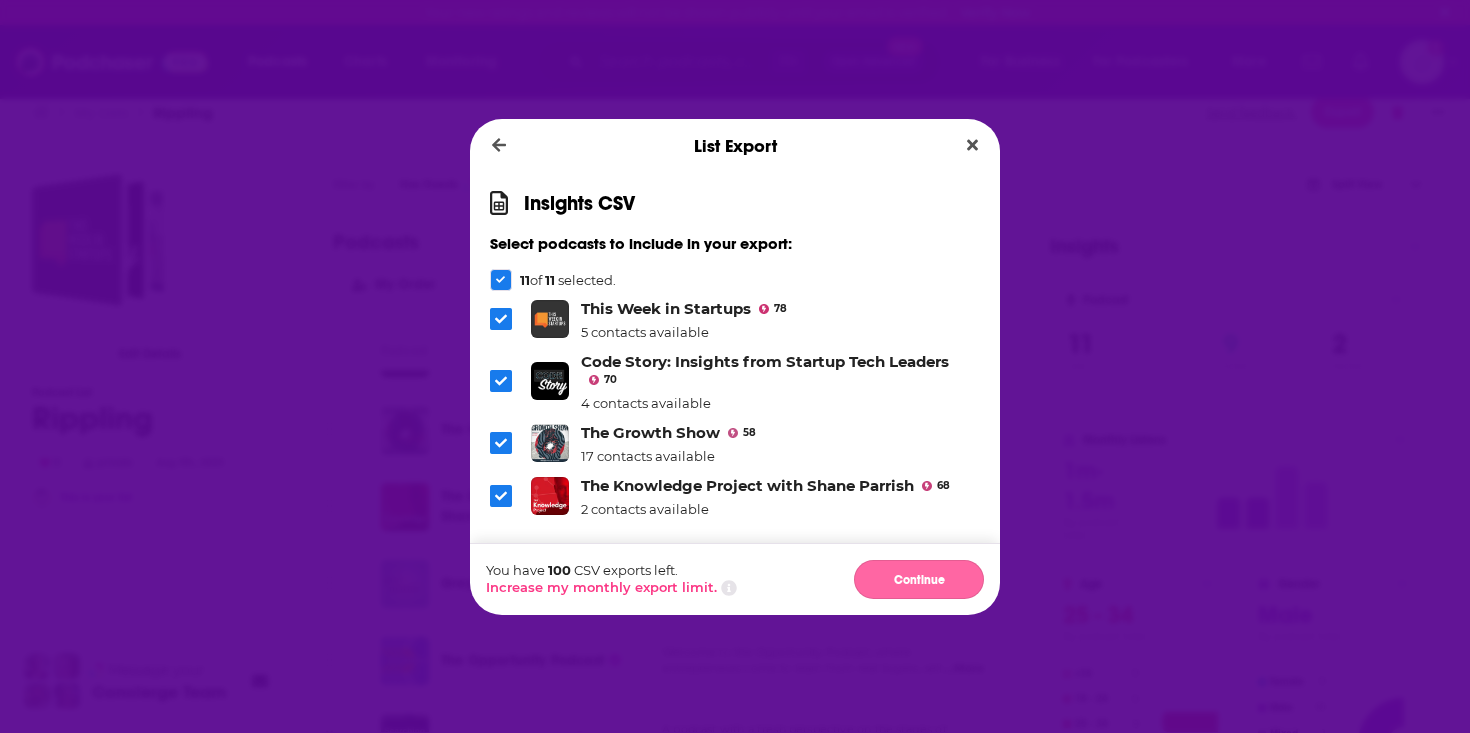click on "Continue" at bounding box center [919, 579] 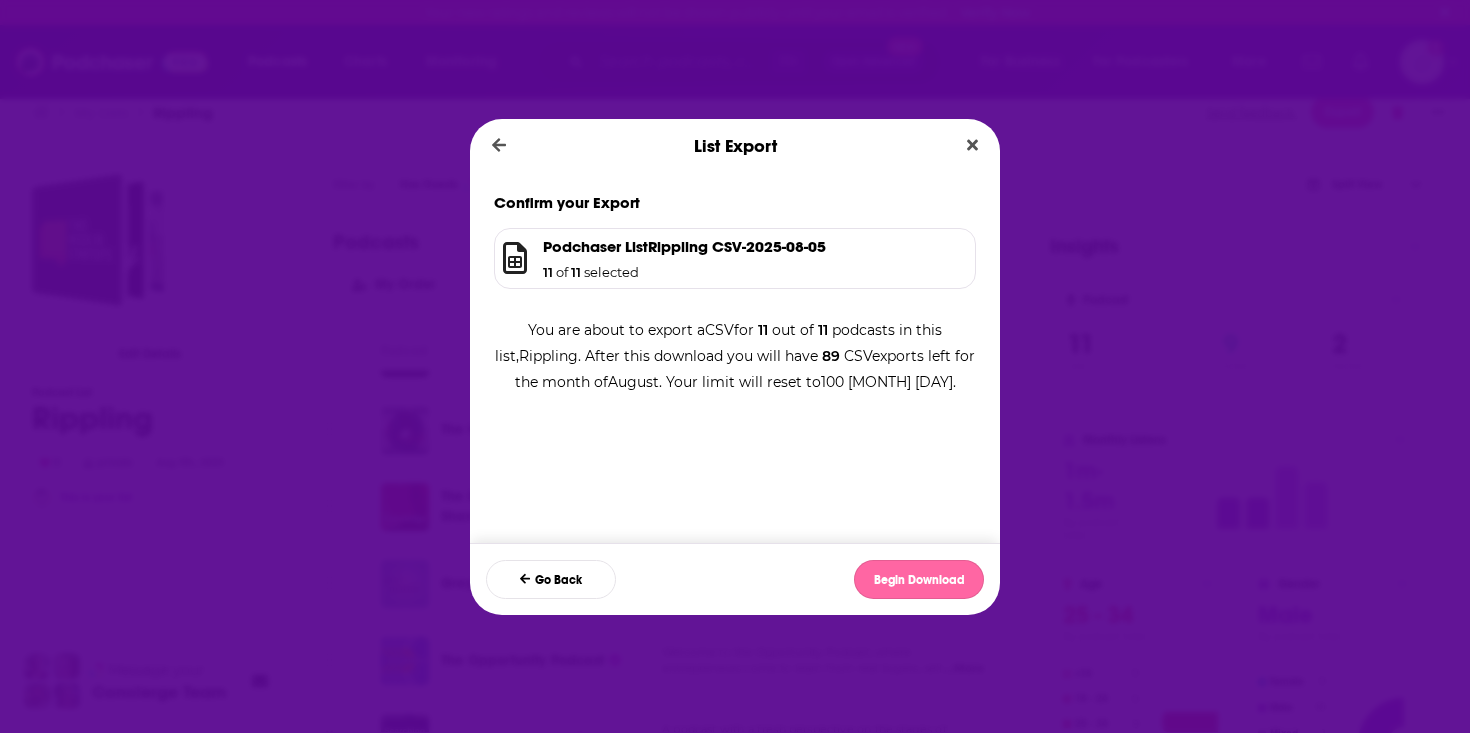 click on "Begin Download" at bounding box center [919, 579] 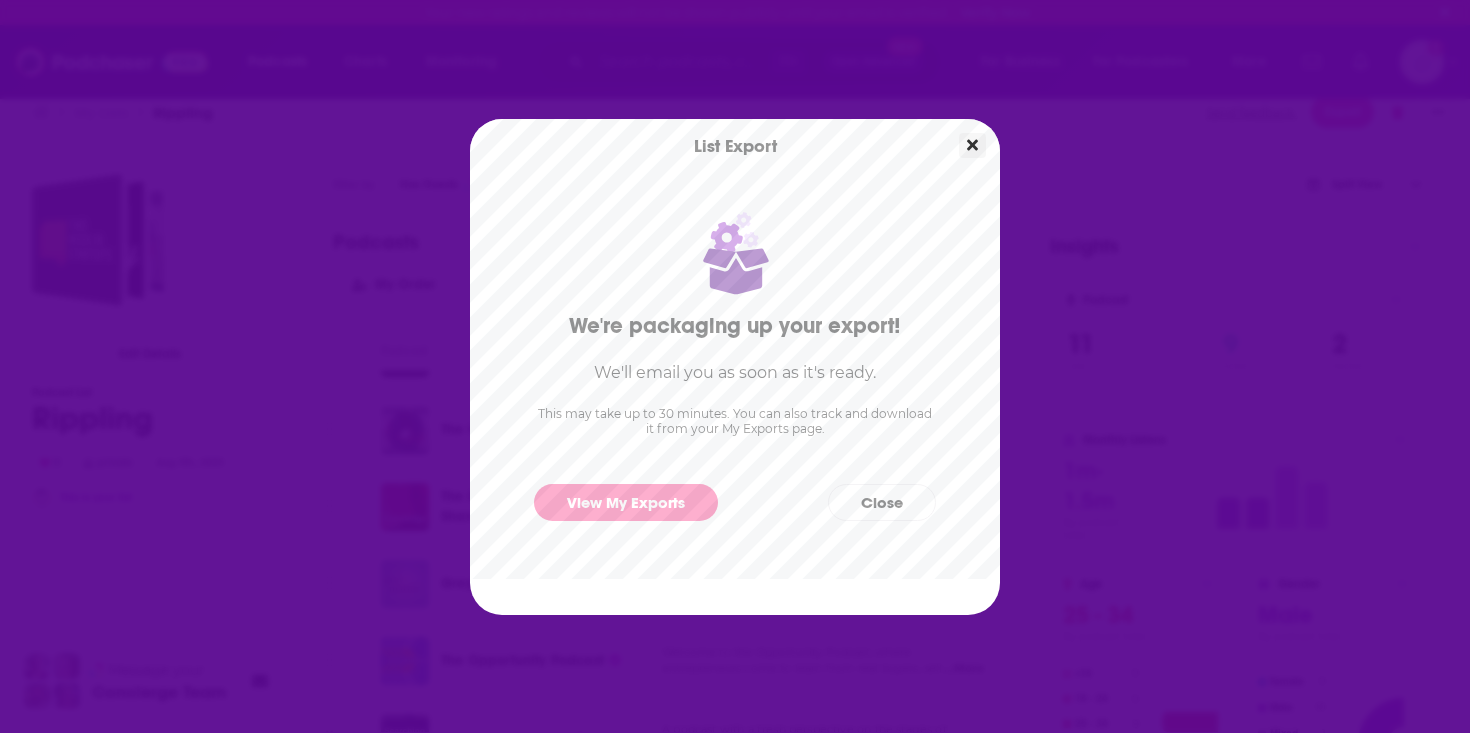 click 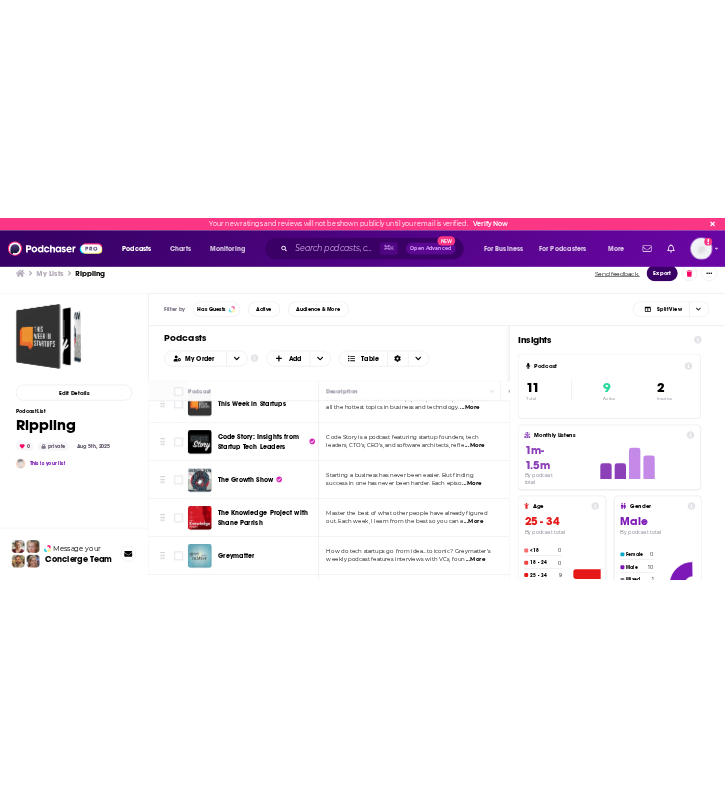 scroll, scrollTop: 0, scrollLeft: 0, axis: both 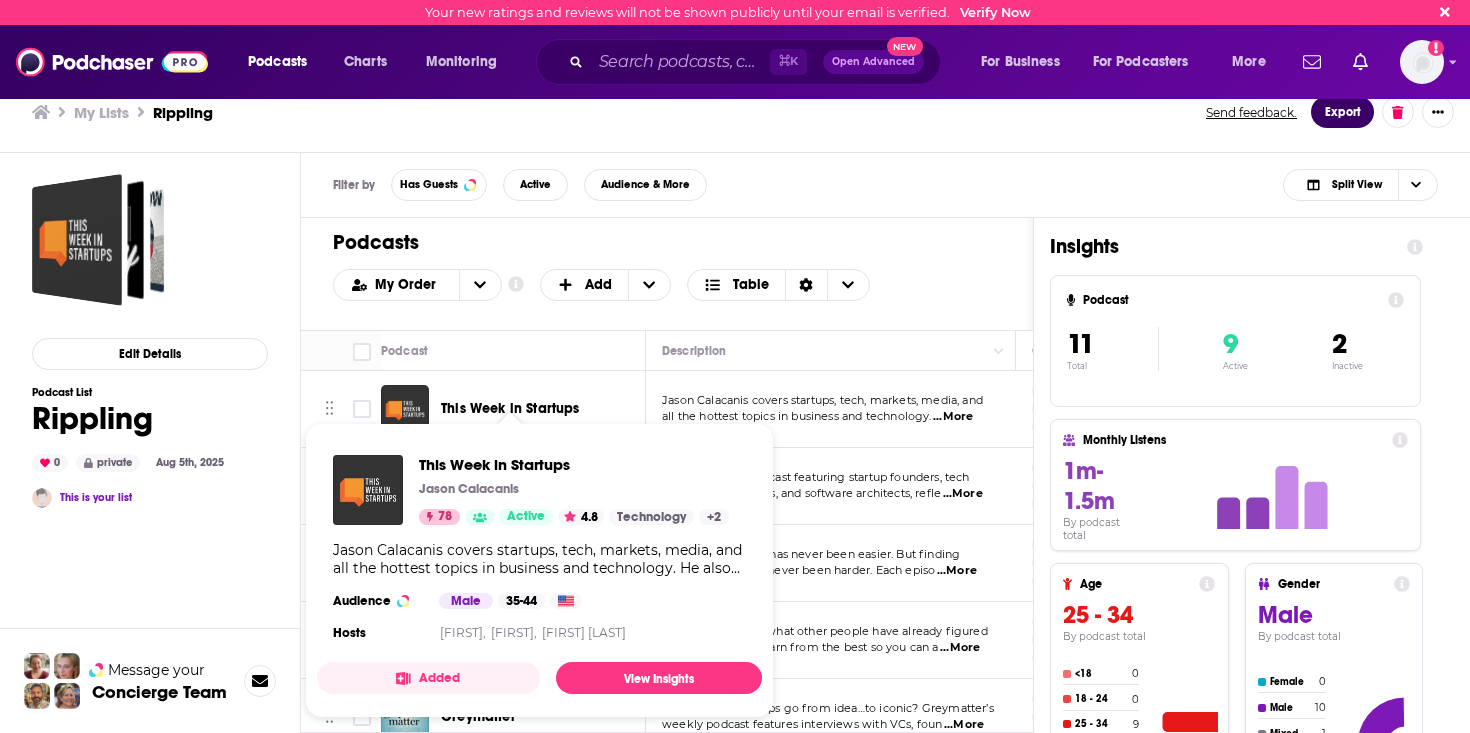 type 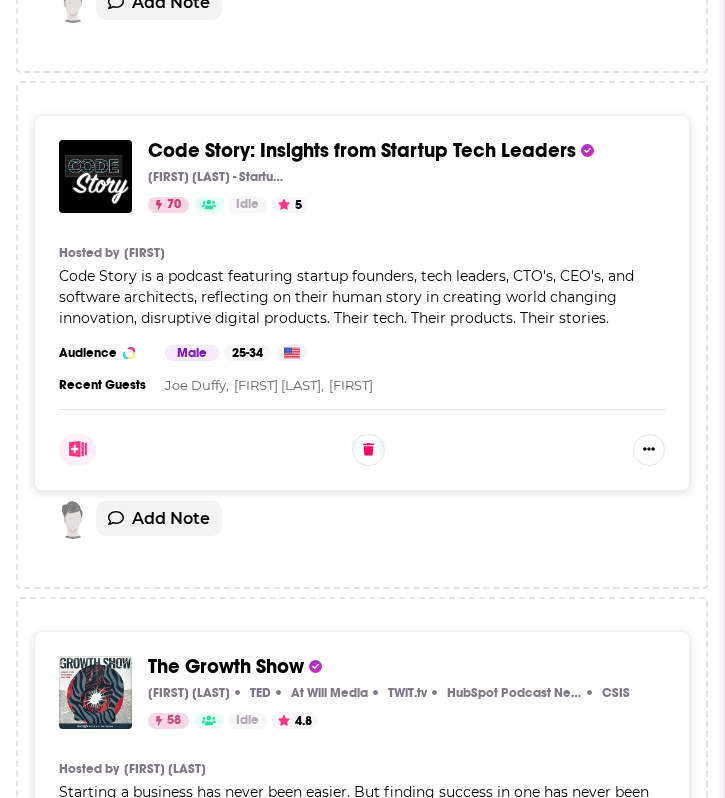 scroll, scrollTop: 1113, scrollLeft: 0, axis: vertical 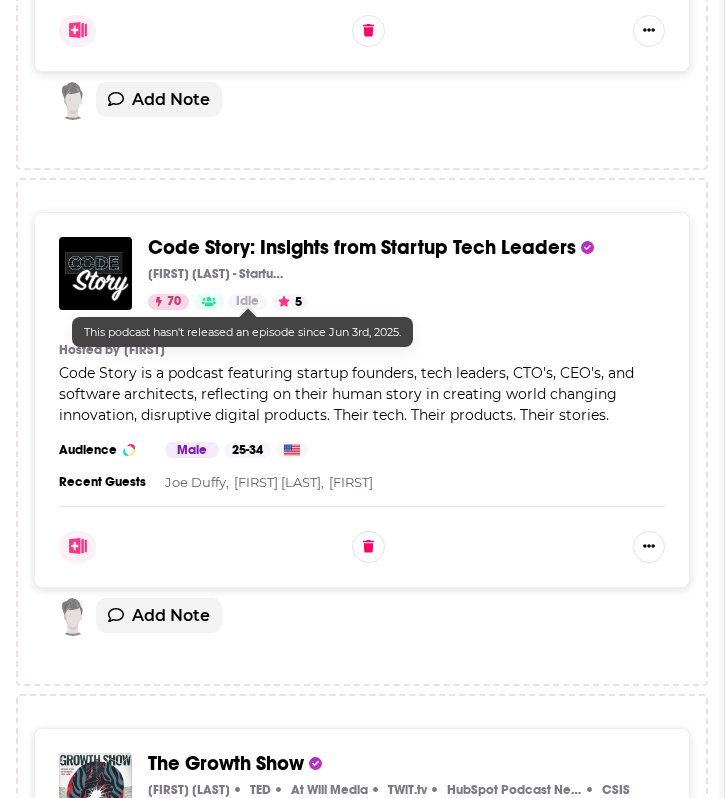 click on "Idle" at bounding box center (247, 302) 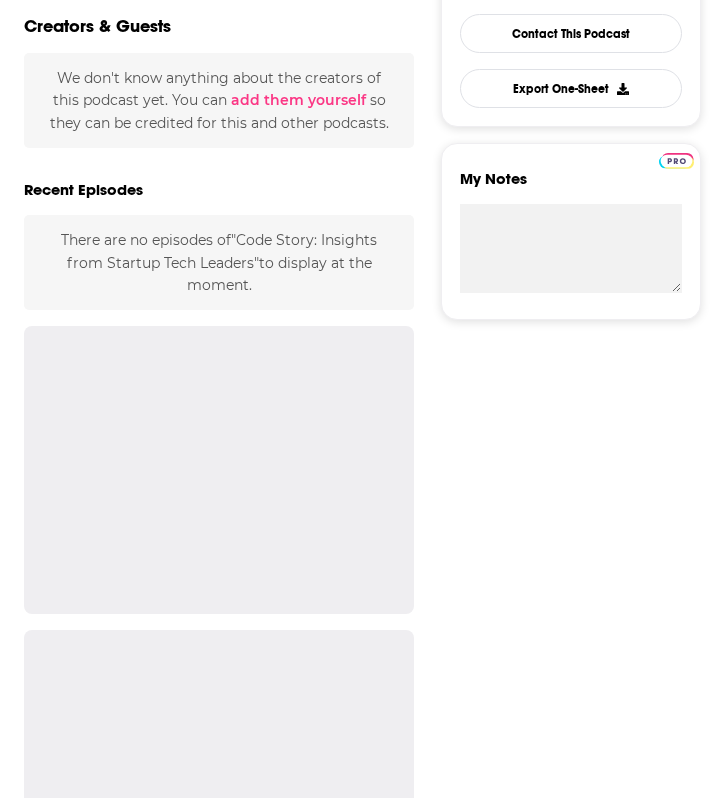 scroll, scrollTop: 0, scrollLeft: 0, axis: both 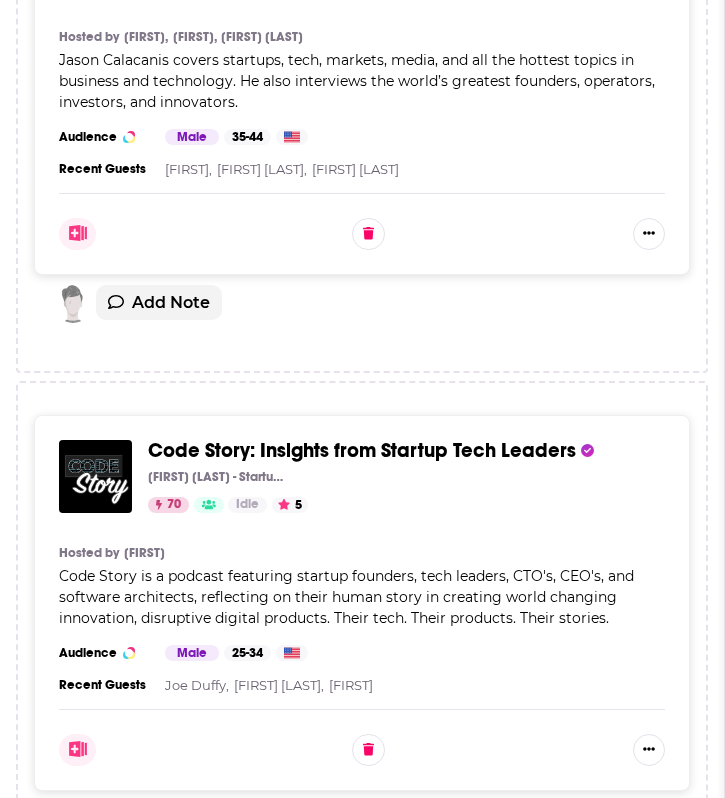 click on "This Week in Startups Jason Calacanis 78 Active 4.8 Categories Technology + 2 Hosted by   Jason Calacanis, Molly Wood, Alex Wilhelm Jason Calacanis covers startups, tech, markets, media, and all the hottest topics in business and technology. He also interviews the world’s greatest founders, operators, investors, and innovators. Categories Technology + 2 Audience Male 35-44 Similar Recent Guests Shishir Mehrotra, Rahul Vohra, Yoav Shoham   Add Note Code Story: Insights from Startup Tech Leaders Noah Labhart - Startup Founder & CTO 70 Idle 5 Categories Business + 9 Hosted by   Noah Labhart Code Story is a podcast featuring startup founders, tech leaders, CTO's, CEO's, and software architects, reflecting on their human story in creating world changing innovation, disruptive digital products. Their tech. Their products. Their stories. Categories Business + 9 Audience Male 25-34 Similar Recent Guests Joe Duffy, Blake Burch, Suman Kanuganti   Add Note The Growth Show Matthew Brown TED At Will Media TWiT.tv CSIS" at bounding box center [362, 2699] 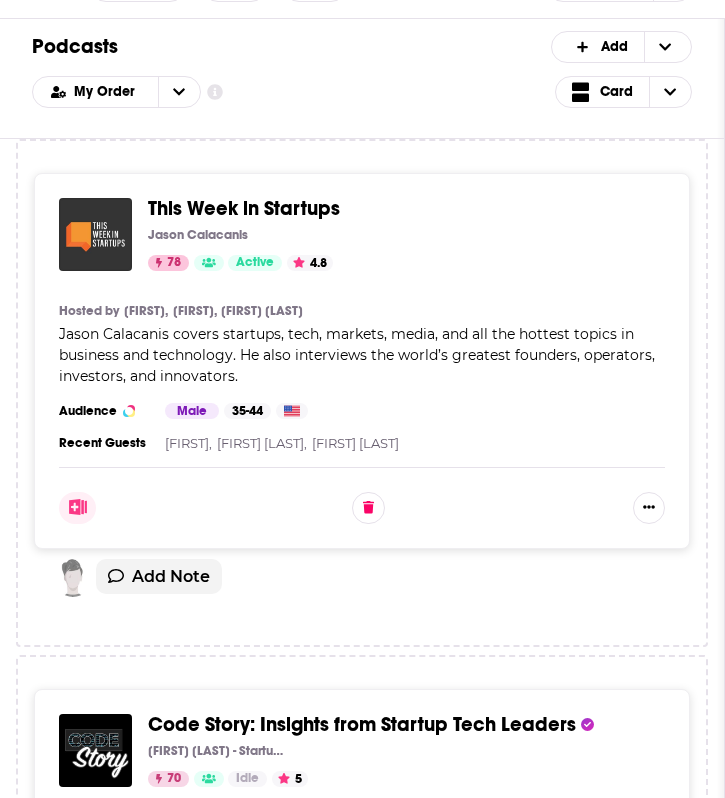 scroll, scrollTop: 634, scrollLeft: 0, axis: vertical 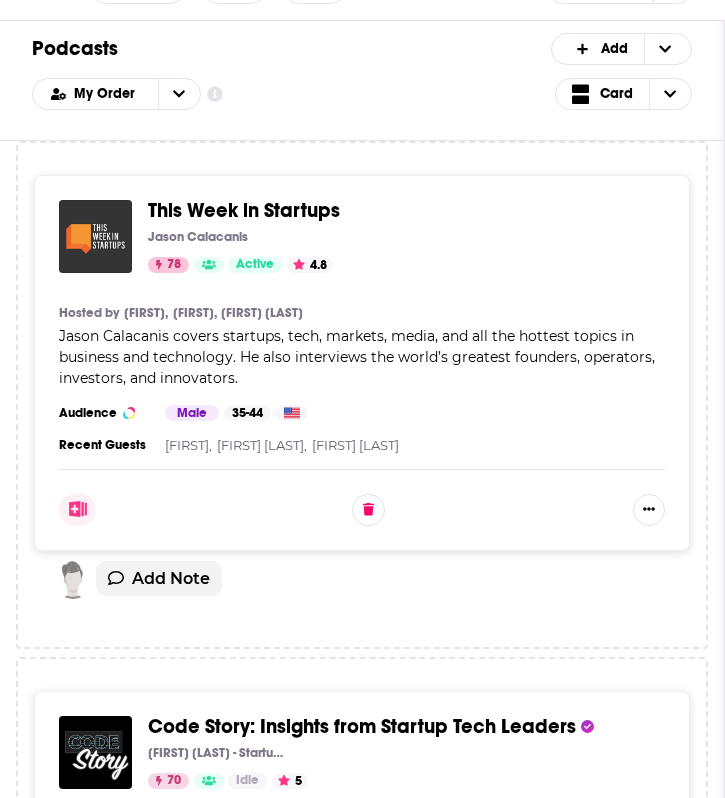 click on "Jason Calacanis covers startups, tech, markets, media, and all the hottest topics in business and technology. He also interviews the world’s greatest founders, operators, investors, and innovators." at bounding box center (362, 357) 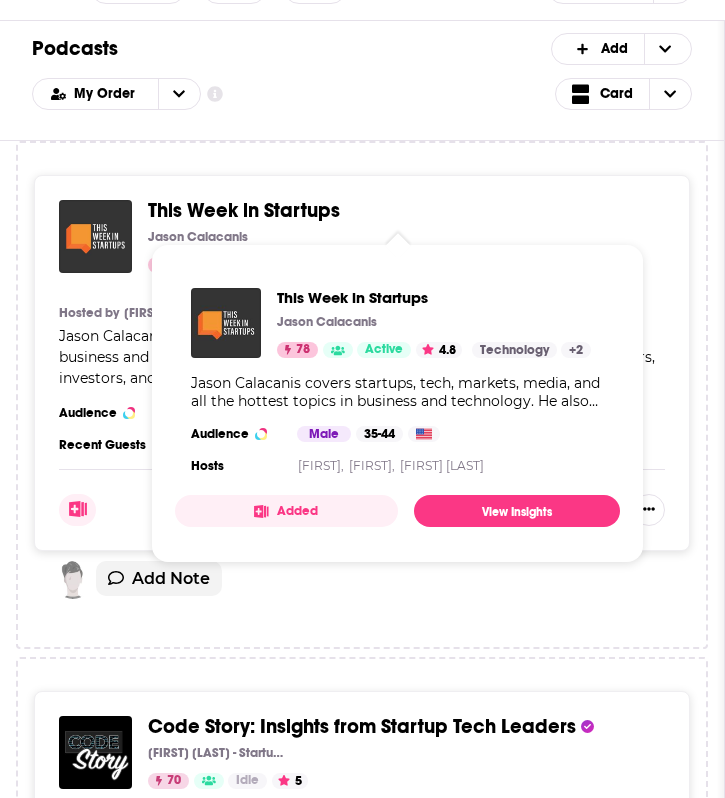 click on "This Week in Startups" at bounding box center (244, 210) 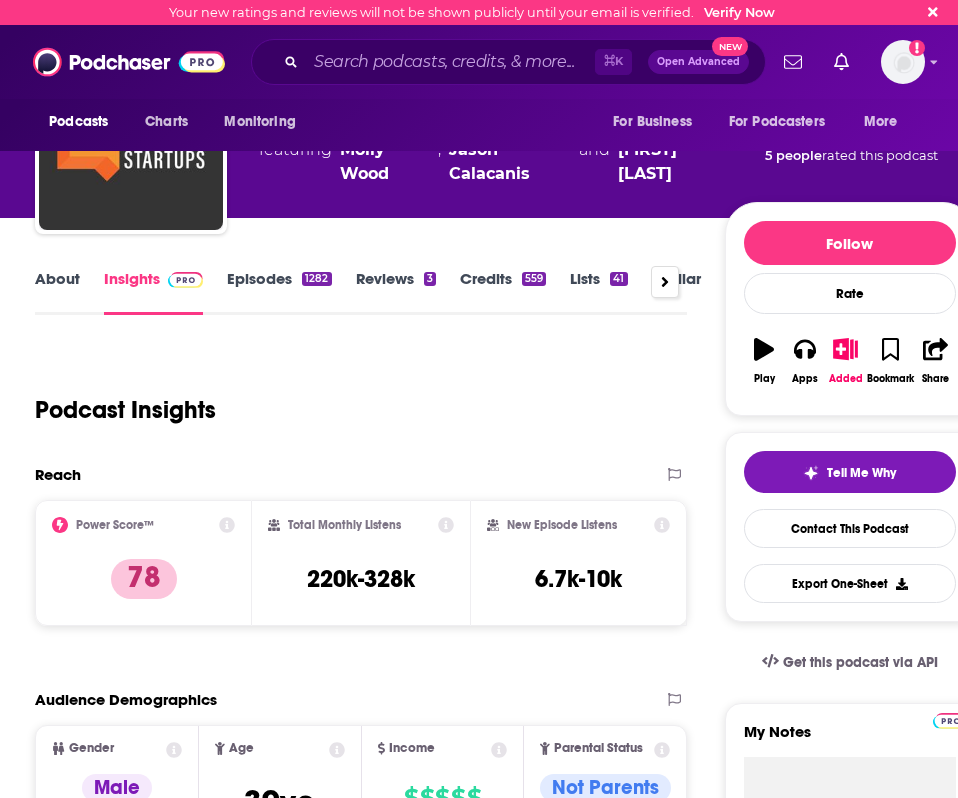 scroll, scrollTop: 94, scrollLeft: 0, axis: vertical 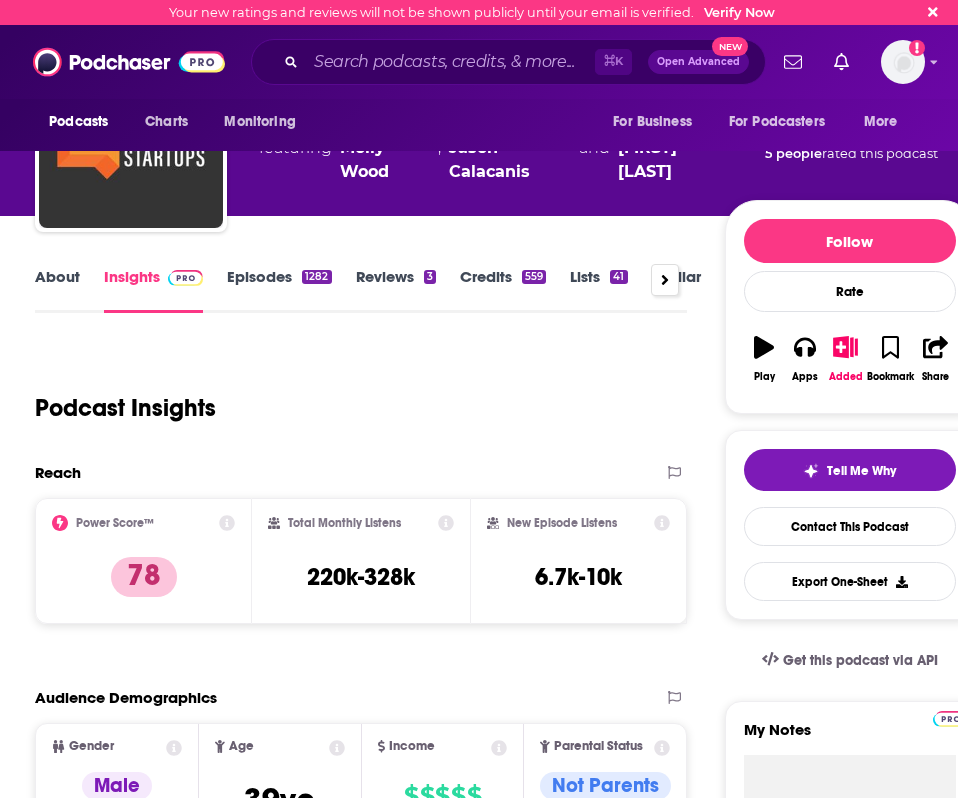 click on "About" at bounding box center [57, 290] 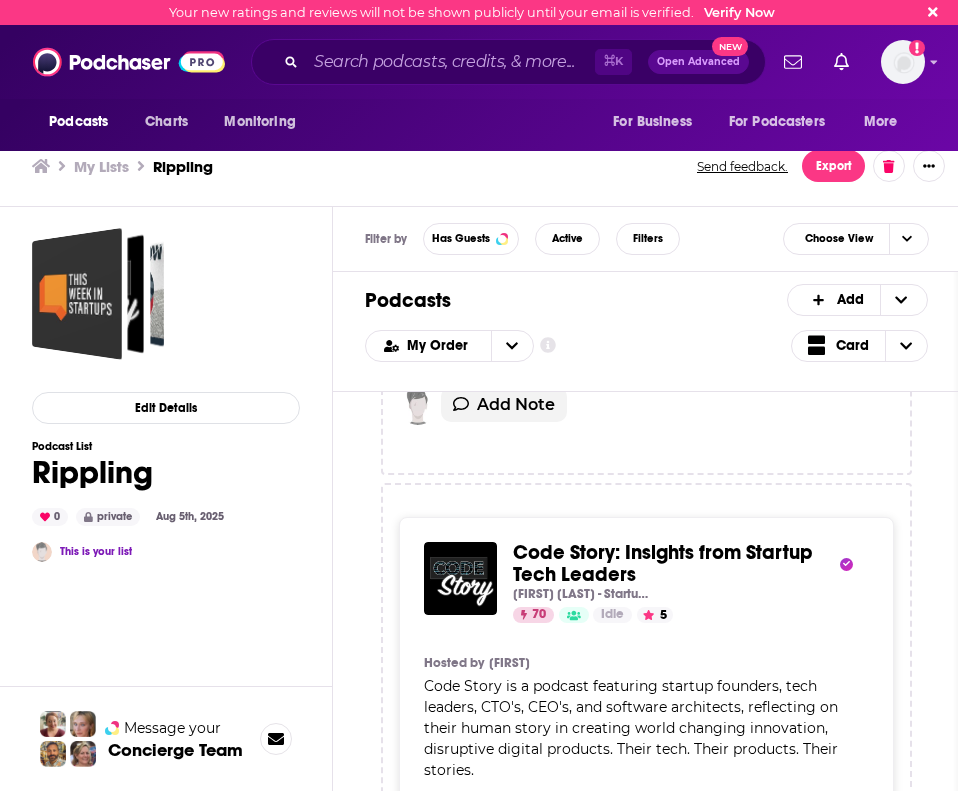 scroll, scrollTop: 509, scrollLeft: 0, axis: vertical 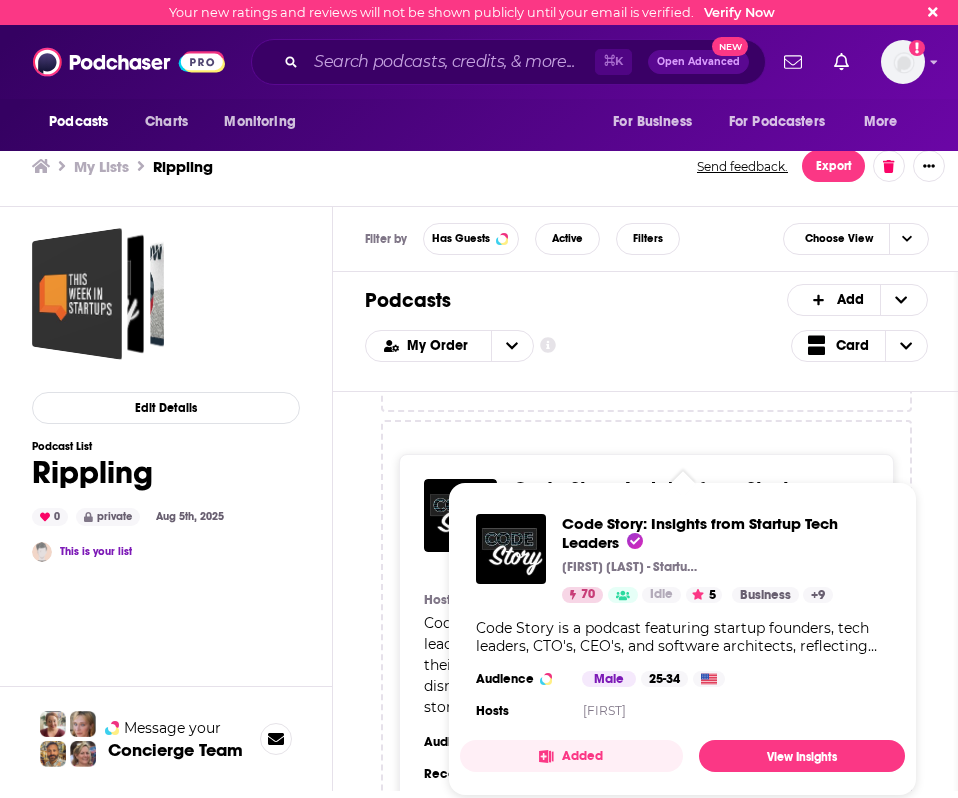 click on "Code Story: Insights from Startup Tech Leaders Noah Labhart - Startup Founder & CTO 70 Idle 5 Categories Business + 9 Business + 9 Code Story is a podcast featuring startup founders, tech leaders, CTO's, CEO's, and software architects, reflecting on their human story in creating world changing innovation, disruptive digital products.
Their tech. Their products. Their stories. Audience Male 25-34 Hosts   Noah Labhart Added View Insights" at bounding box center (682, 639) 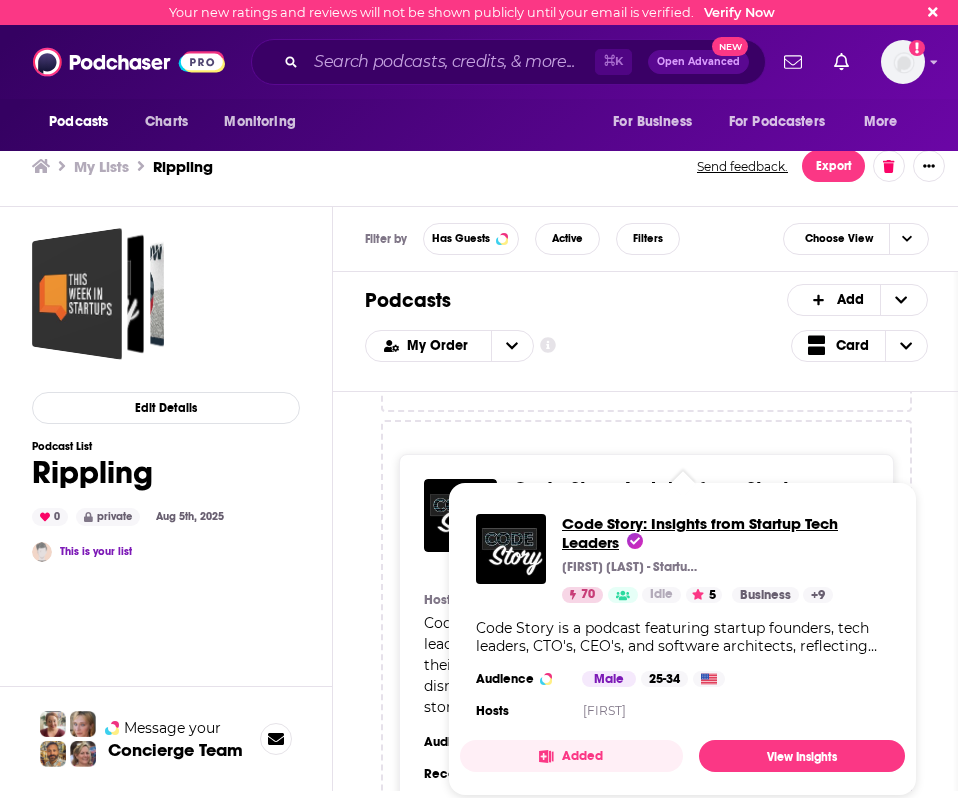 click on "Code Story: Insights from Startup Tech Leaders" at bounding box center (700, 533) 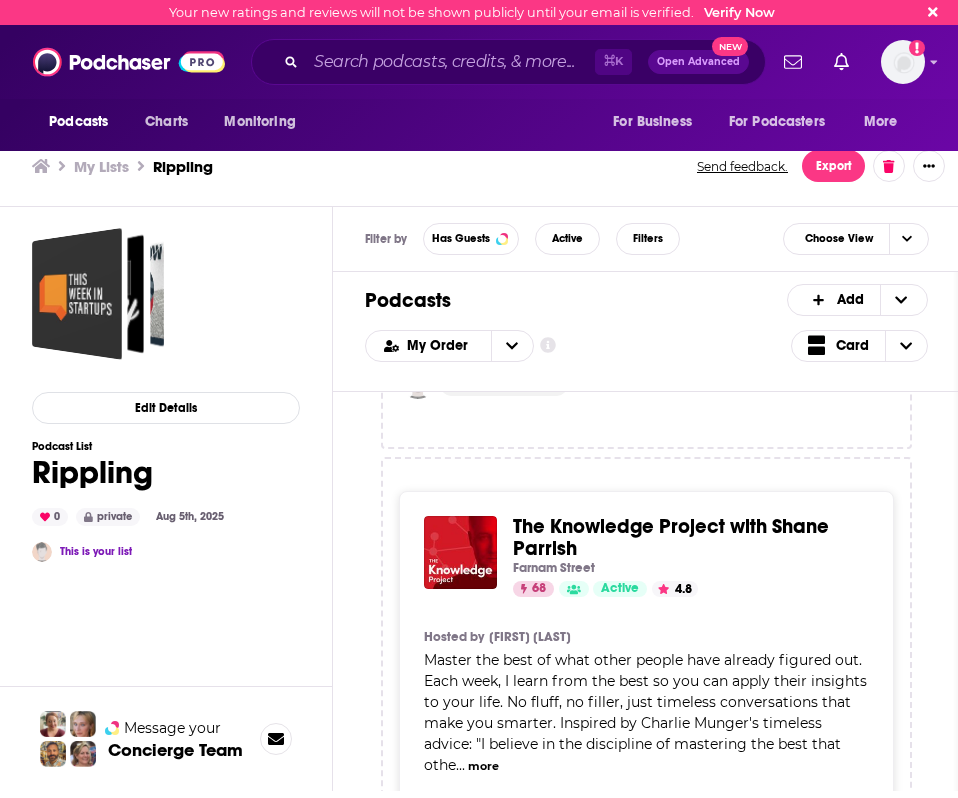 scroll, scrollTop: 1591, scrollLeft: 0, axis: vertical 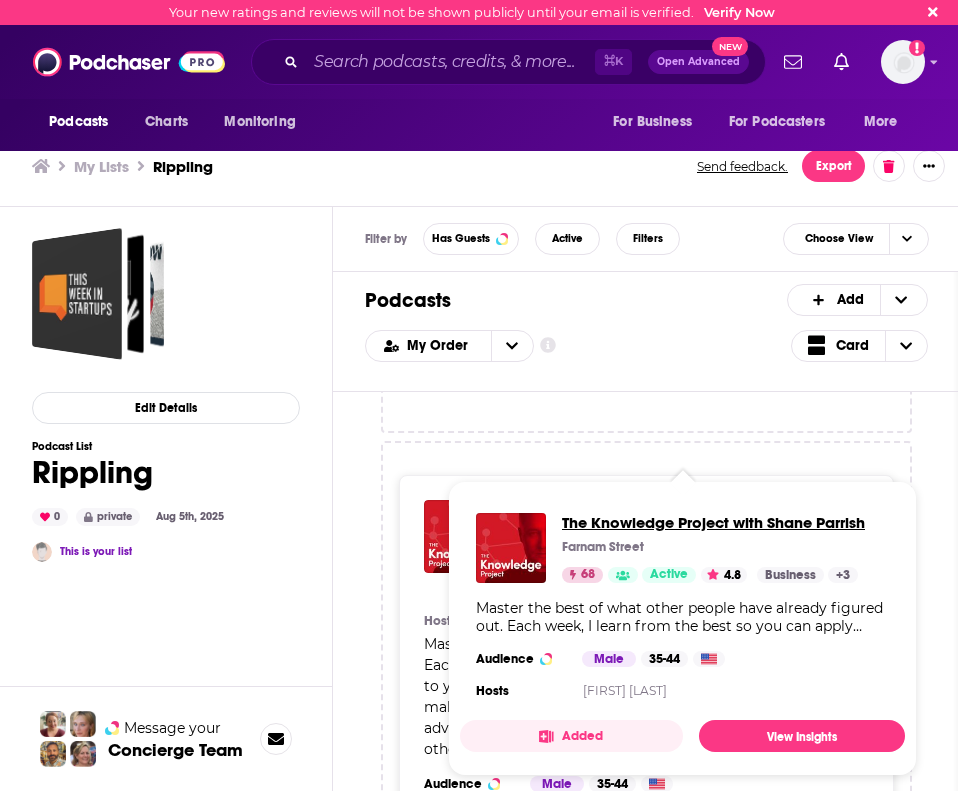 click on "The Knowledge Project with Shane Parrish" at bounding box center [713, 522] 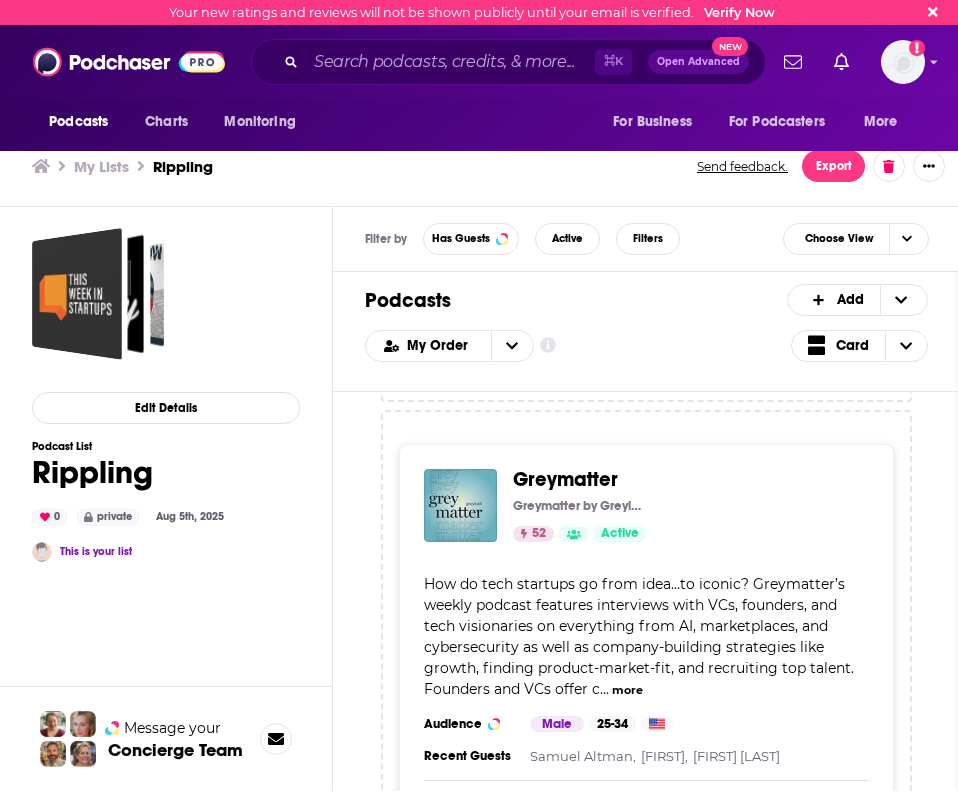 scroll, scrollTop: 2211, scrollLeft: 0, axis: vertical 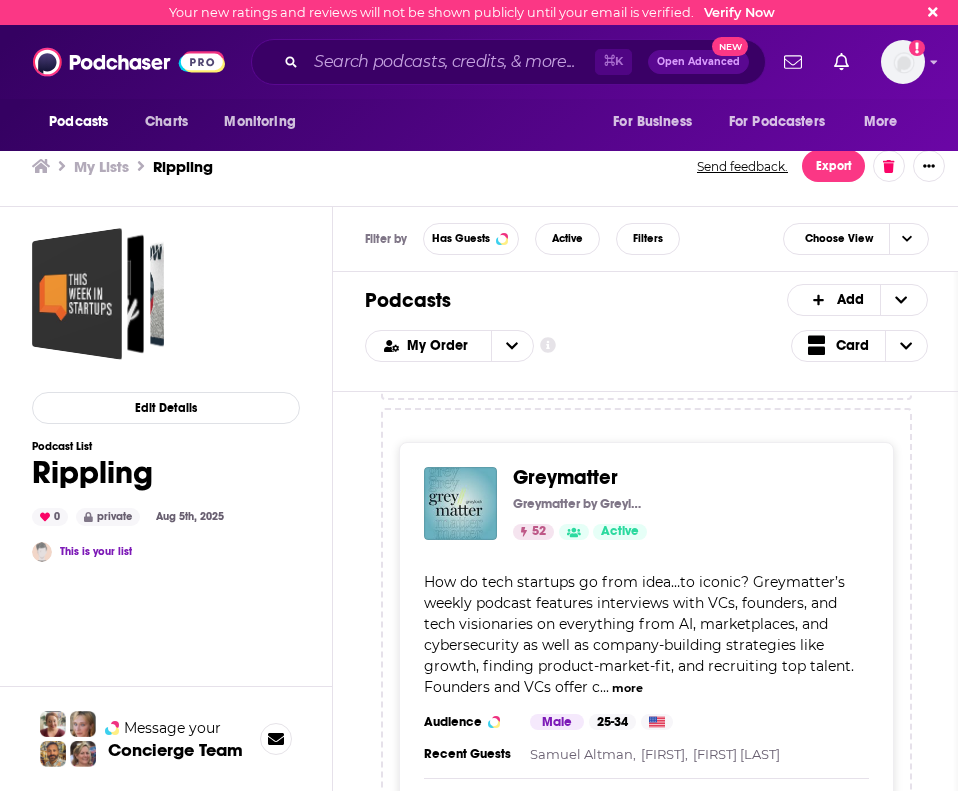 click on "Greymatter Greymatter by Greylock 52 Active Categories Business + 2" at bounding box center (683, 503) 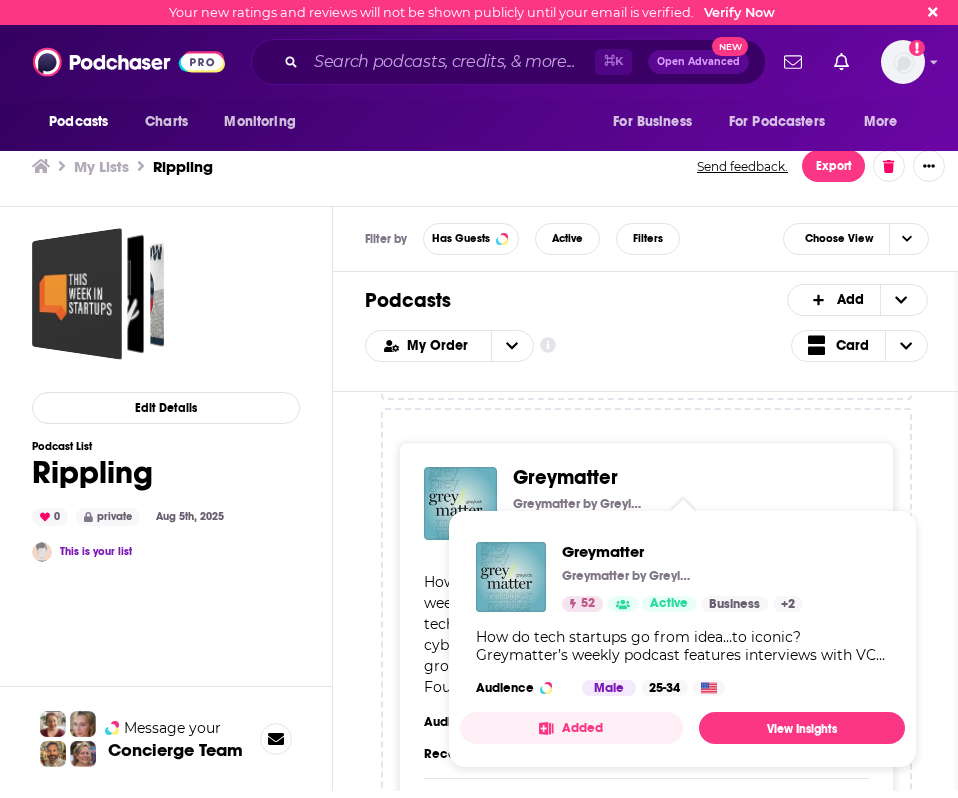 click on "Greymatter" at bounding box center (565, 477) 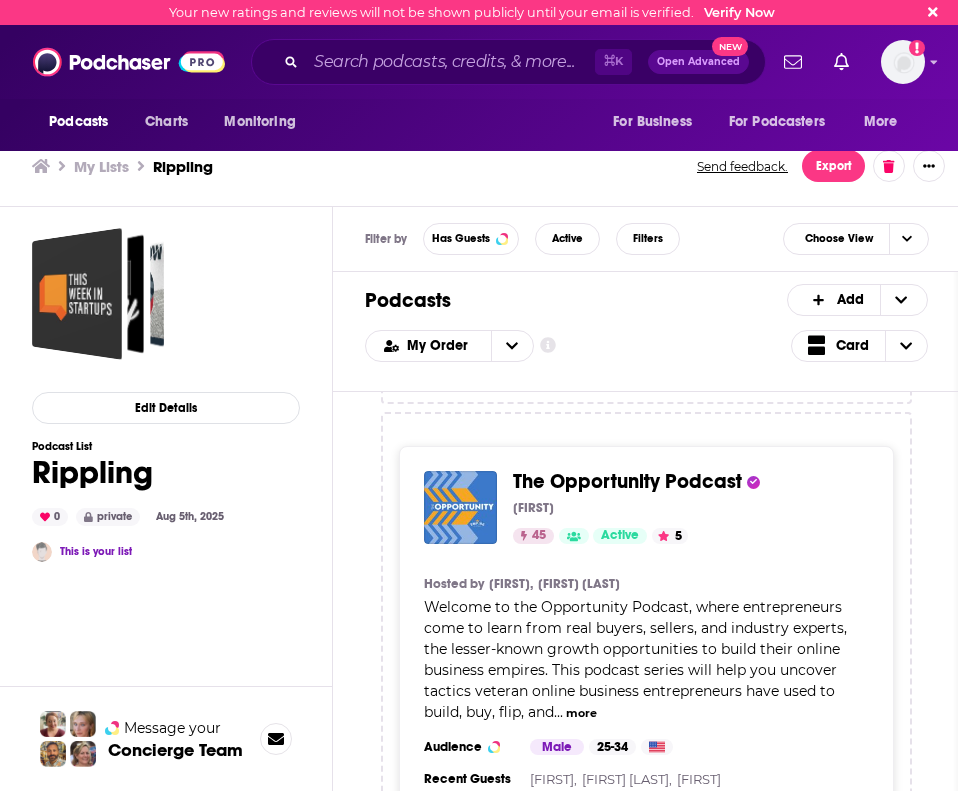 scroll, scrollTop: 2817, scrollLeft: 0, axis: vertical 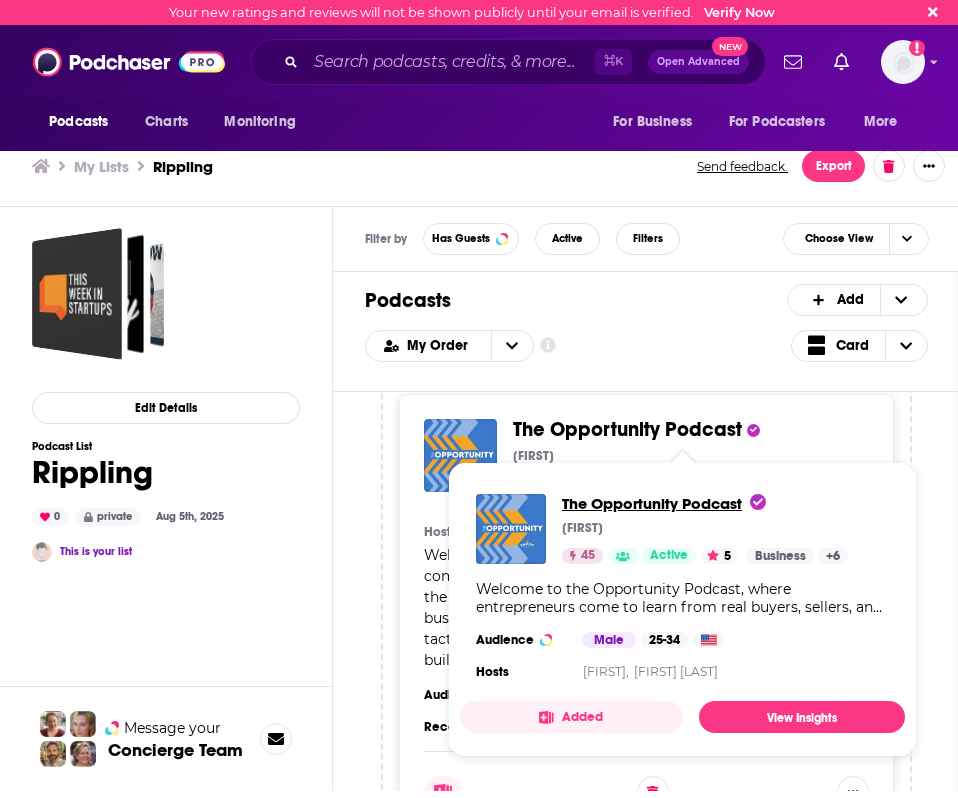 click on "The Opportunity Podcast" at bounding box center (664, 503) 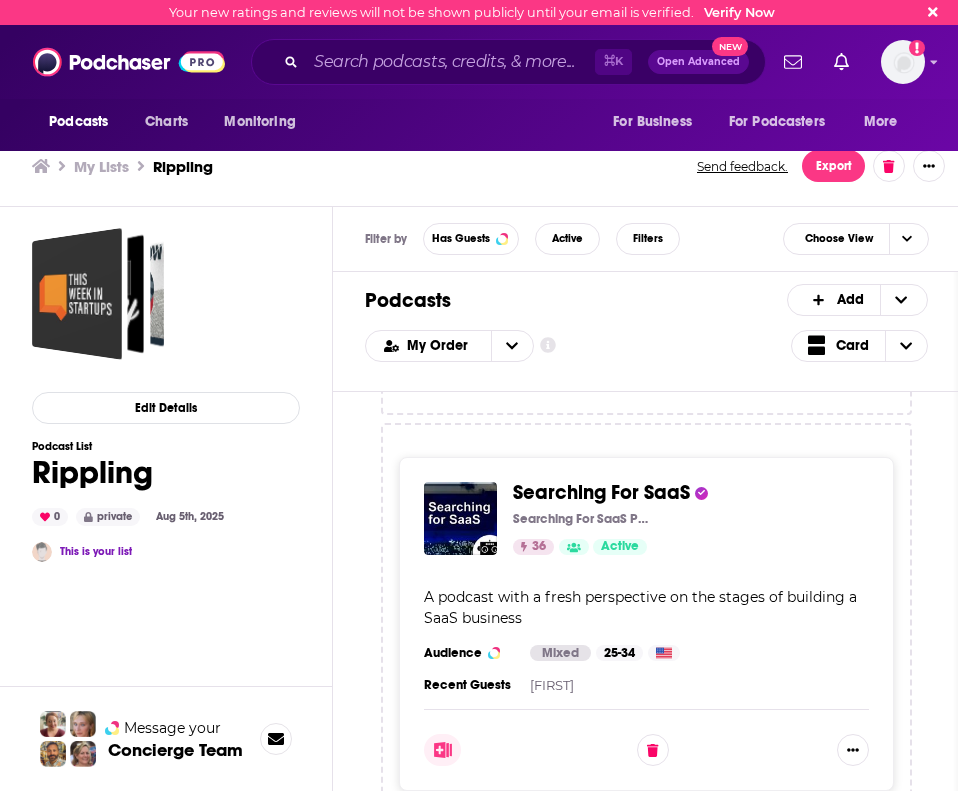 scroll, scrollTop: 3330, scrollLeft: 0, axis: vertical 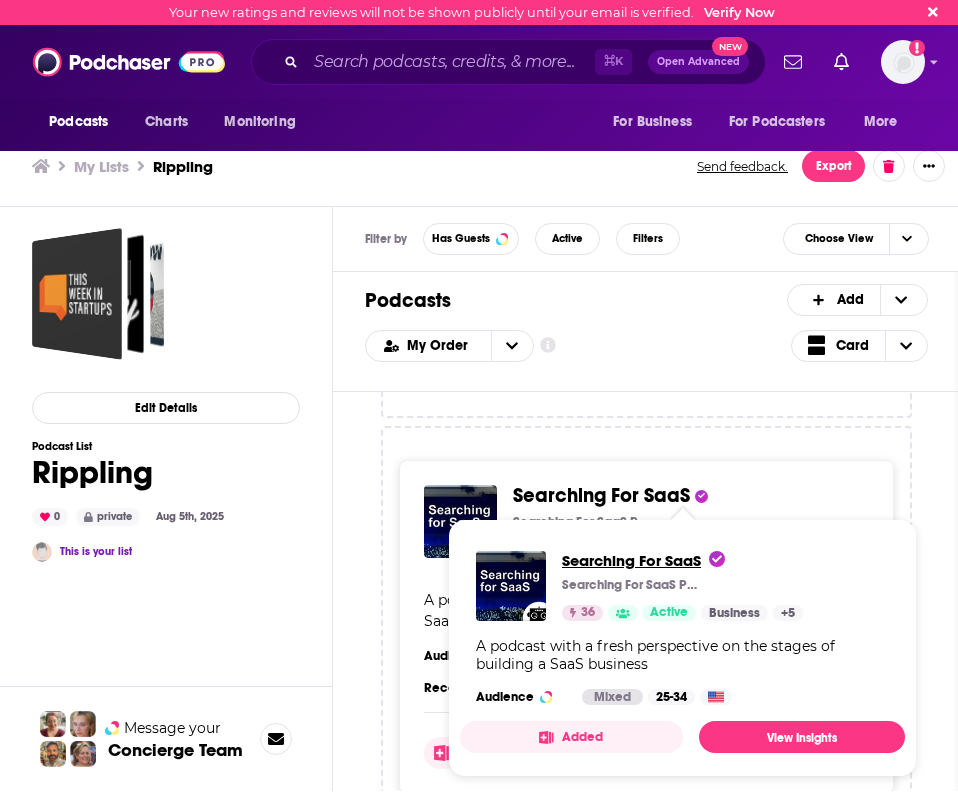 click on "Searching For SaaS" at bounding box center [643, 560] 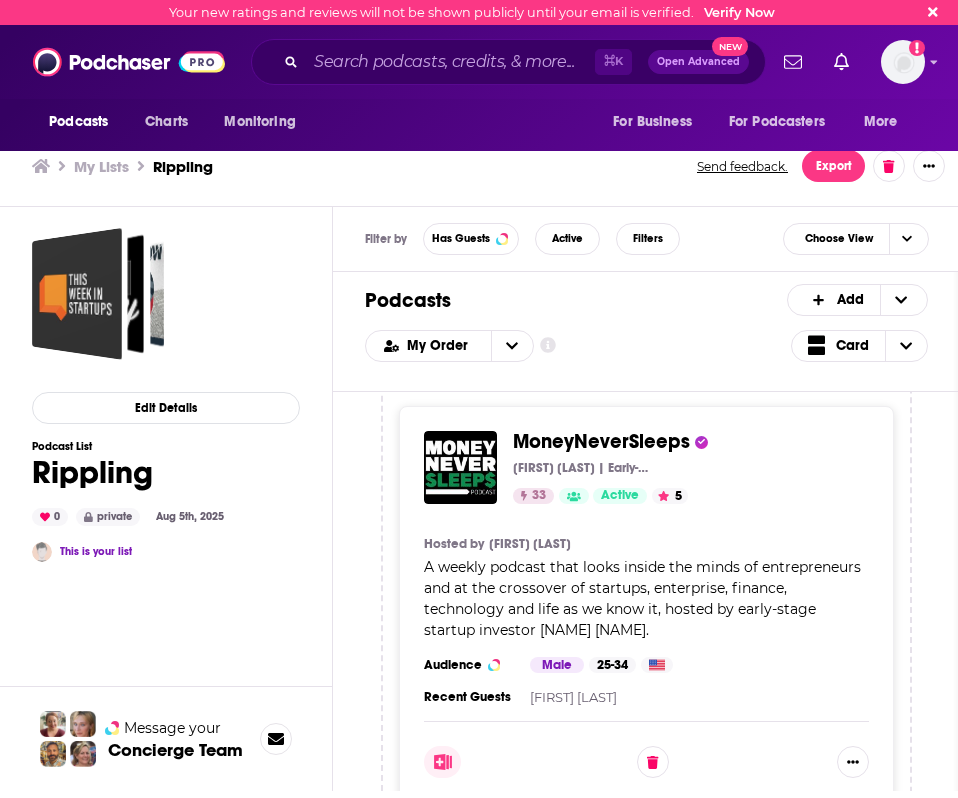 scroll, scrollTop: 3873, scrollLeft: 0, axis: vertical 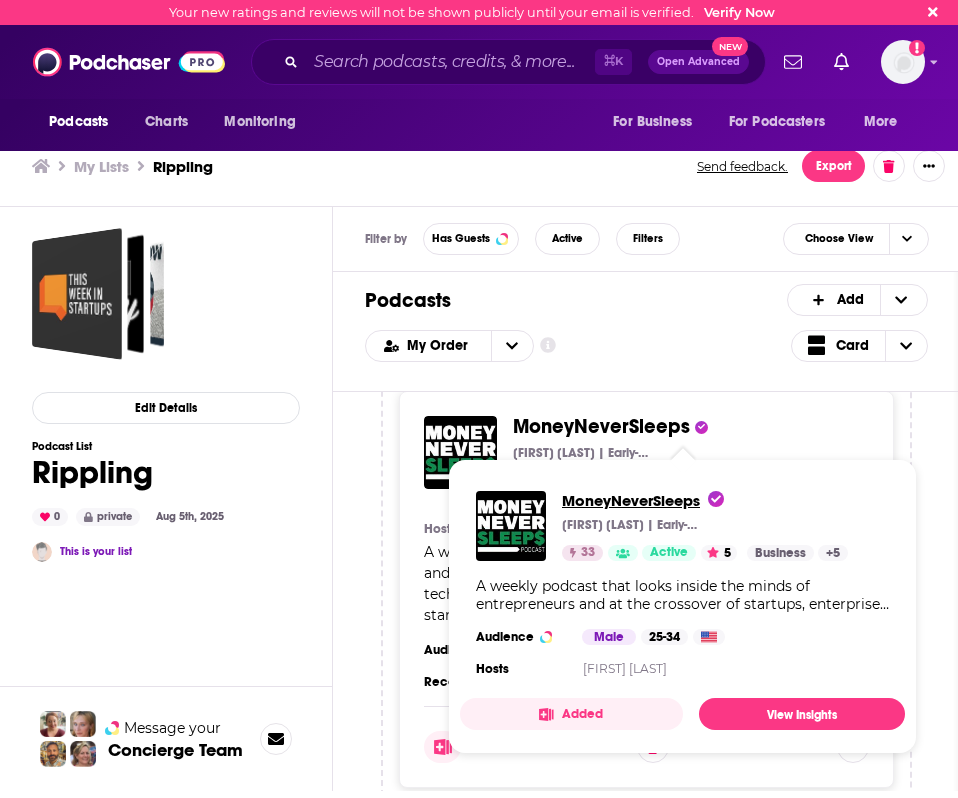 click on "MoneyNeverSleeps" at bounding box center (643, 500) 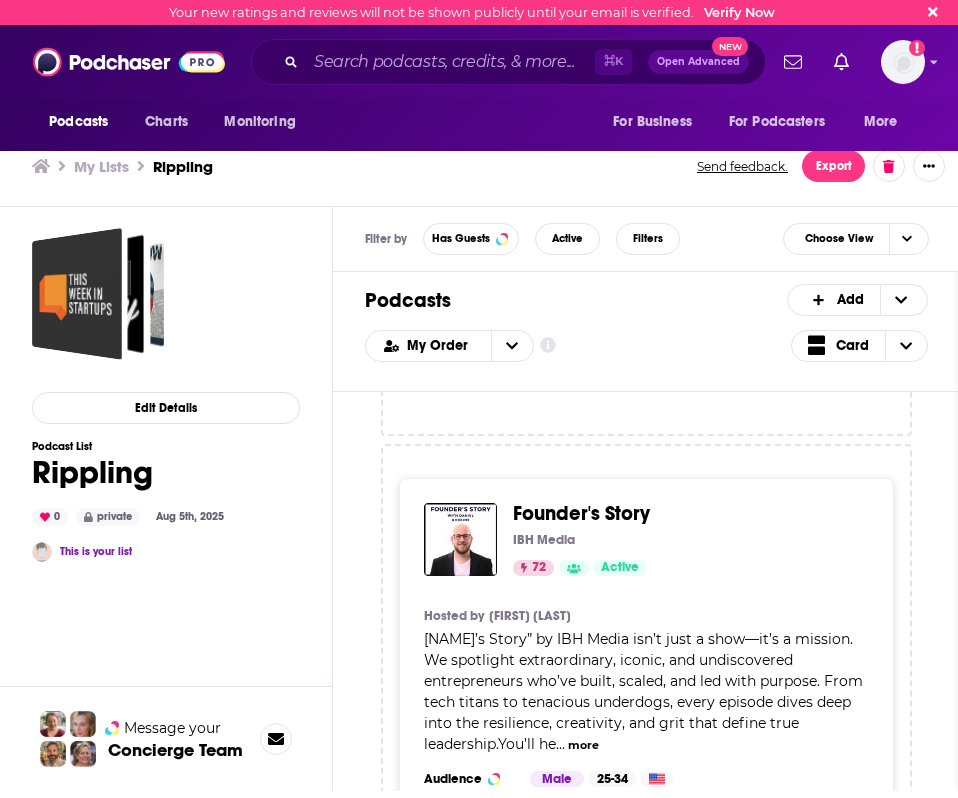 scroll, scrollTop: 4400, scrollLeft: 0, axis: vertical 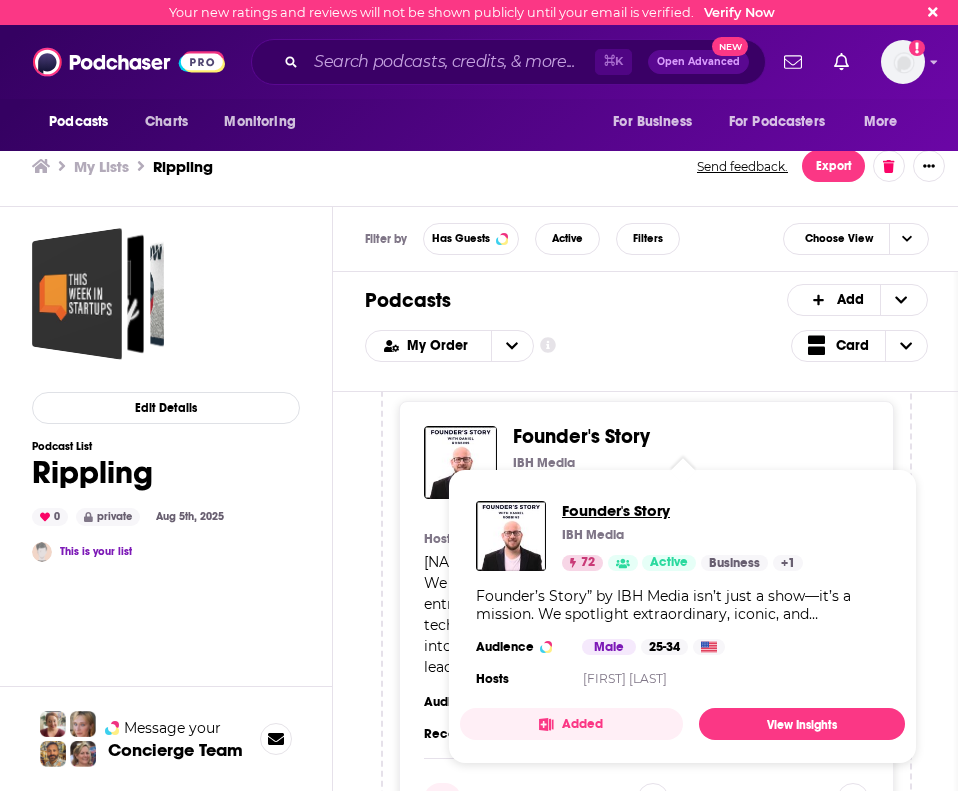 click on "Founder's Story" at bounding box center (682, 510) 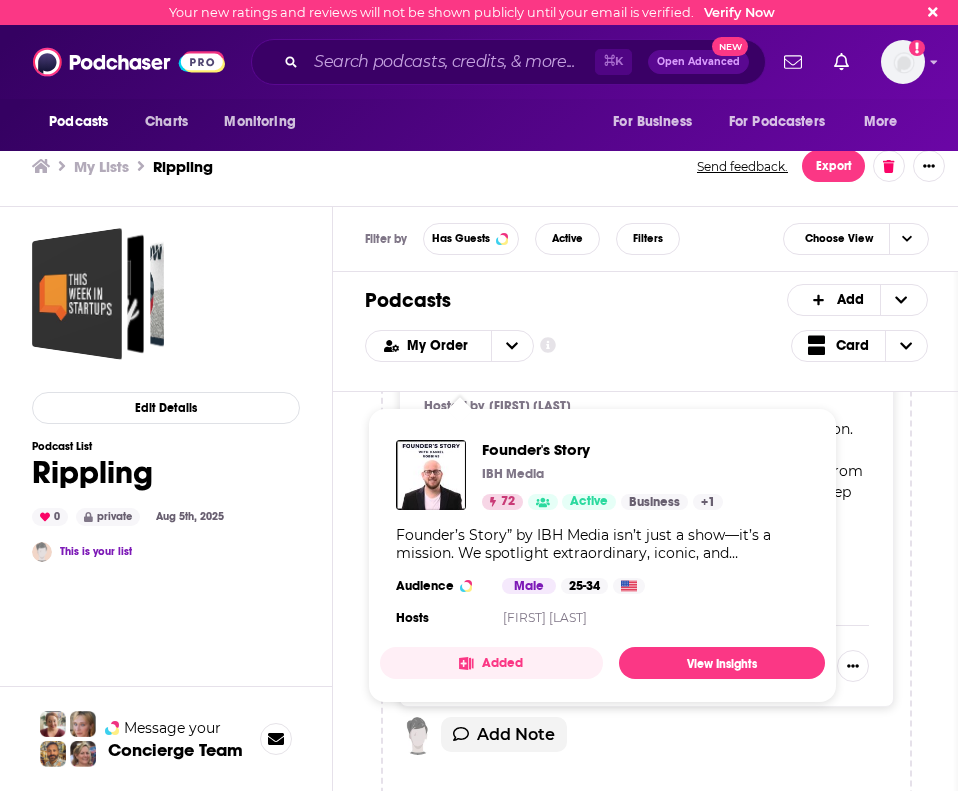 scroll, scrollTop: 4668, scrollLeft: 0, axis: vertical 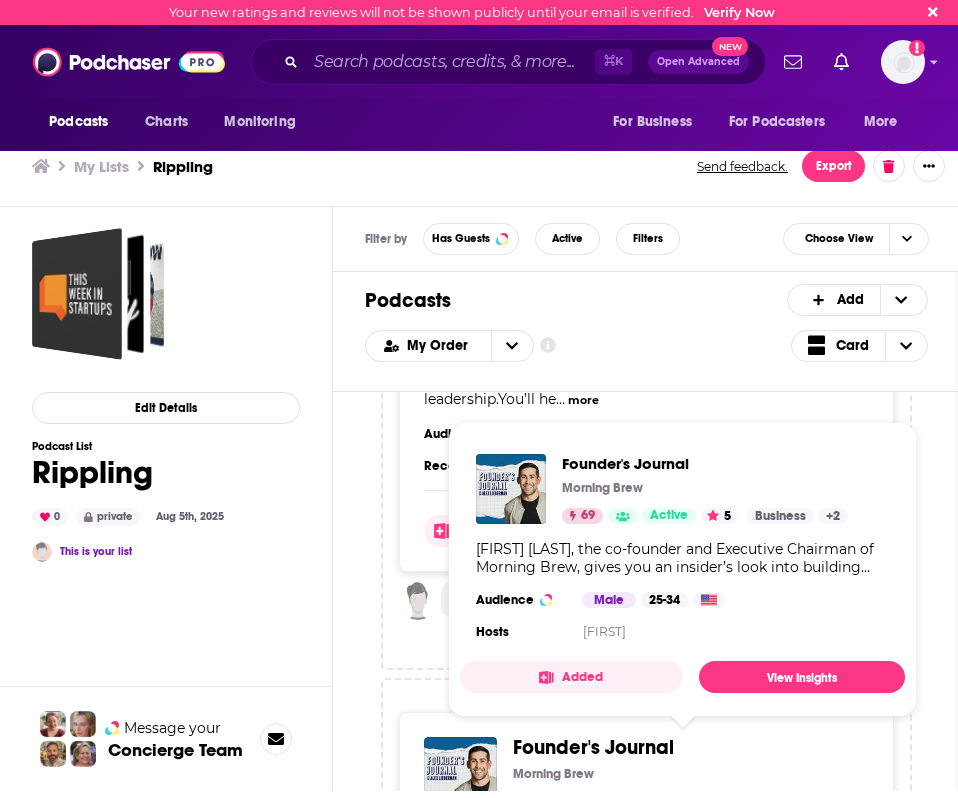 click on "Founder's Journal" at bounding box center (593, 747) 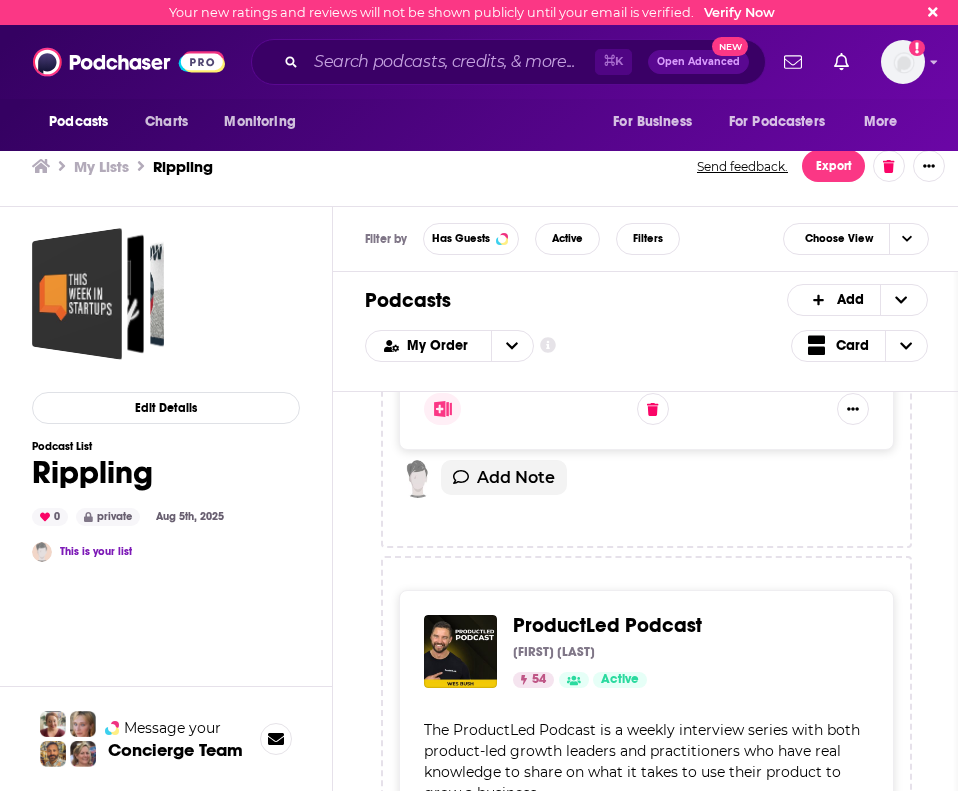 scroll, scrollTop: 5531, scrollLeft: 0, axis: vertical 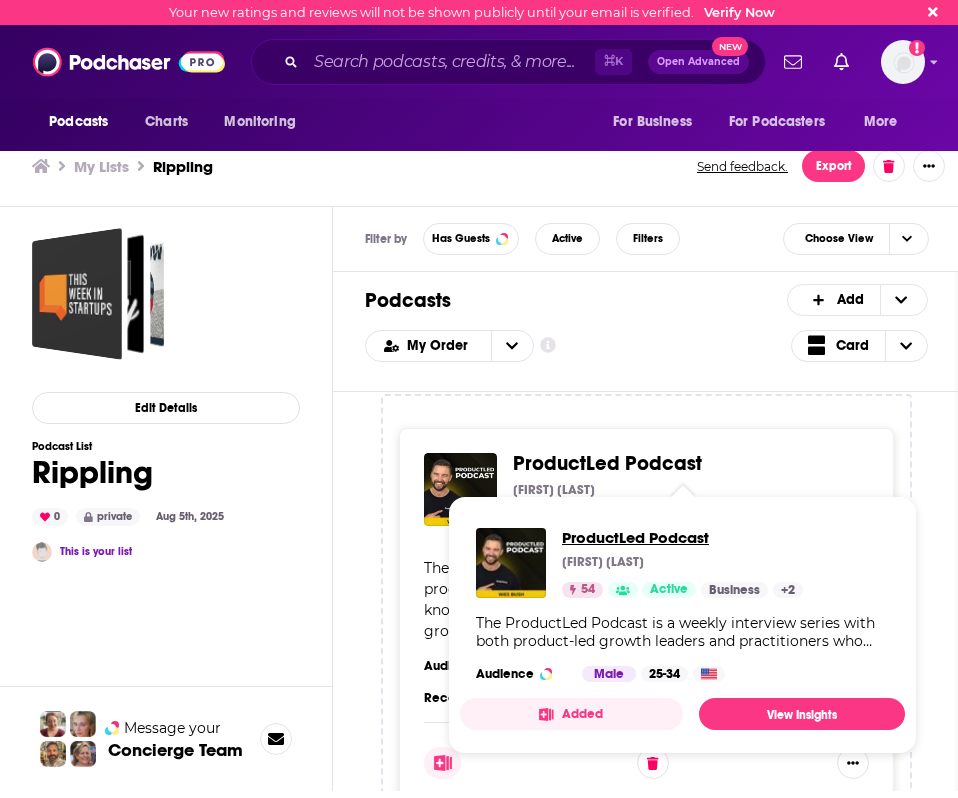 click on "ProductLed Podcast" at bounding box center [682, 537] 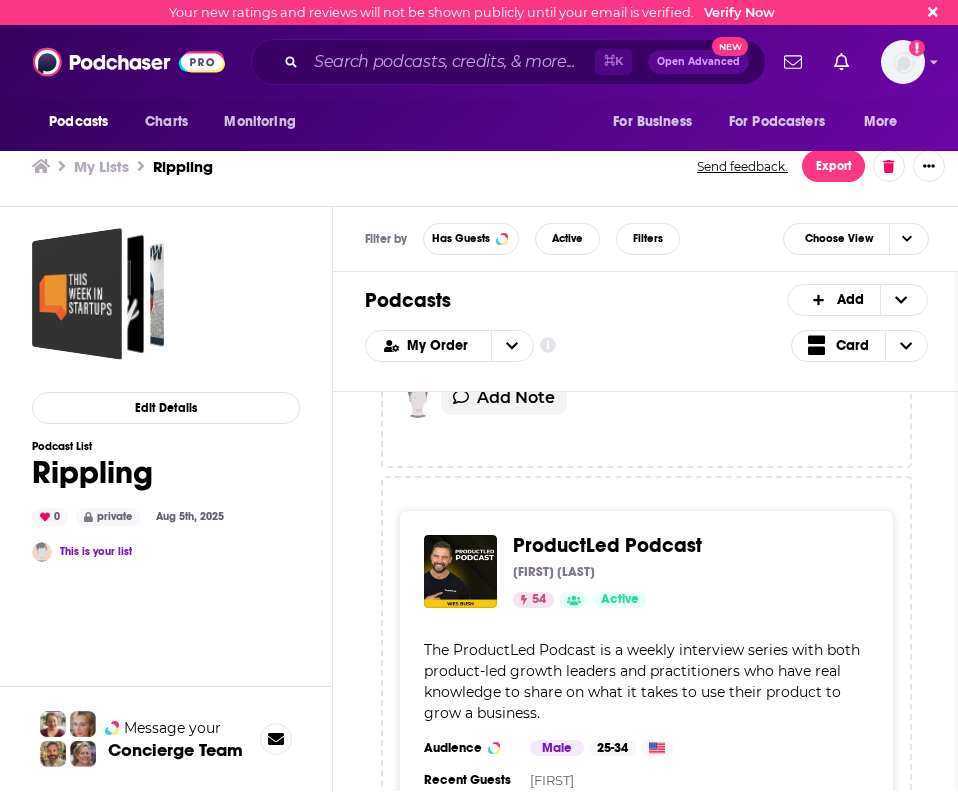 scroll, scrollTop: 5443, scrollLeft: 0, axis: vertical 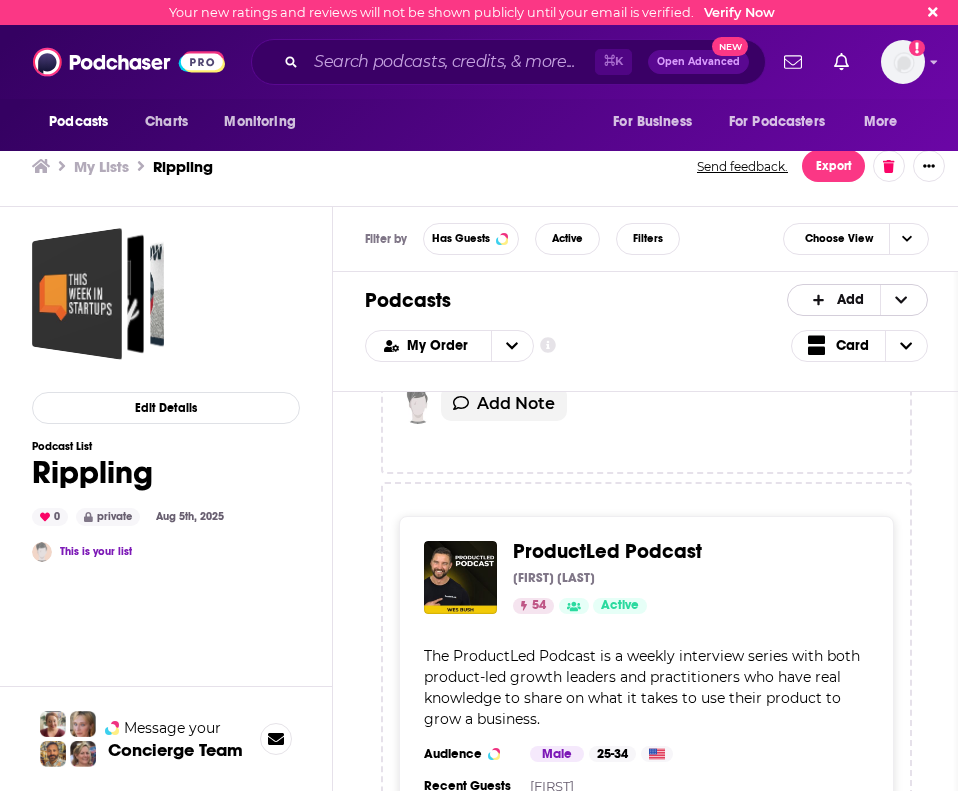 click on "Add" at bounding box center [836, 300] 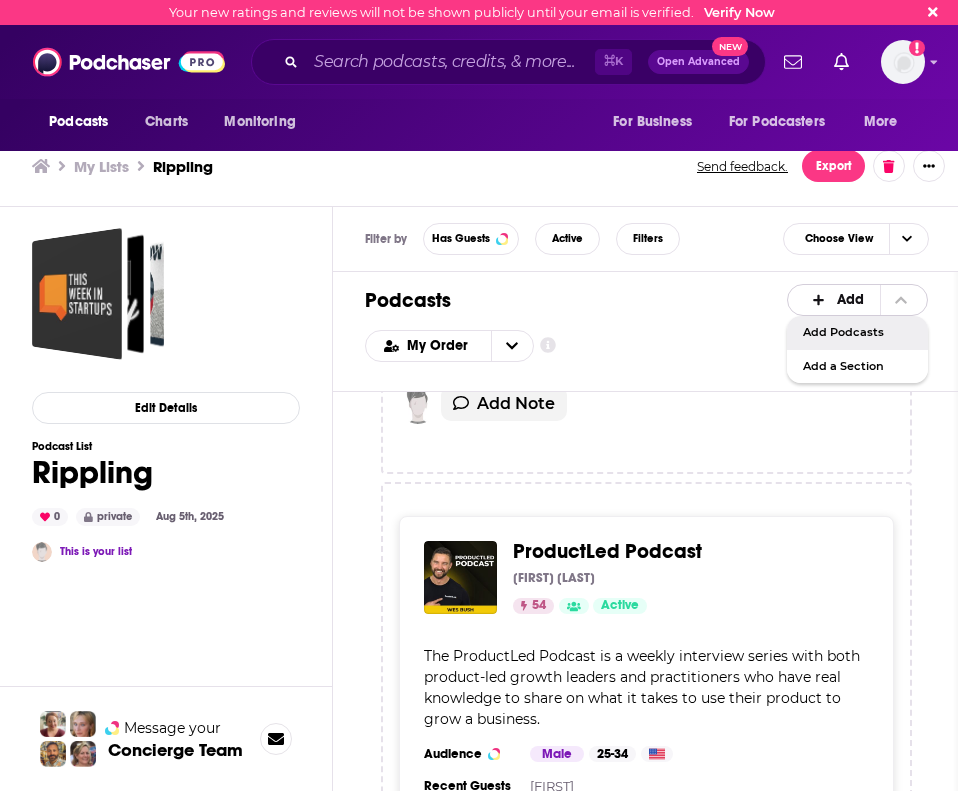 click on "Add Podcasts" at bounding box center [857, 332] 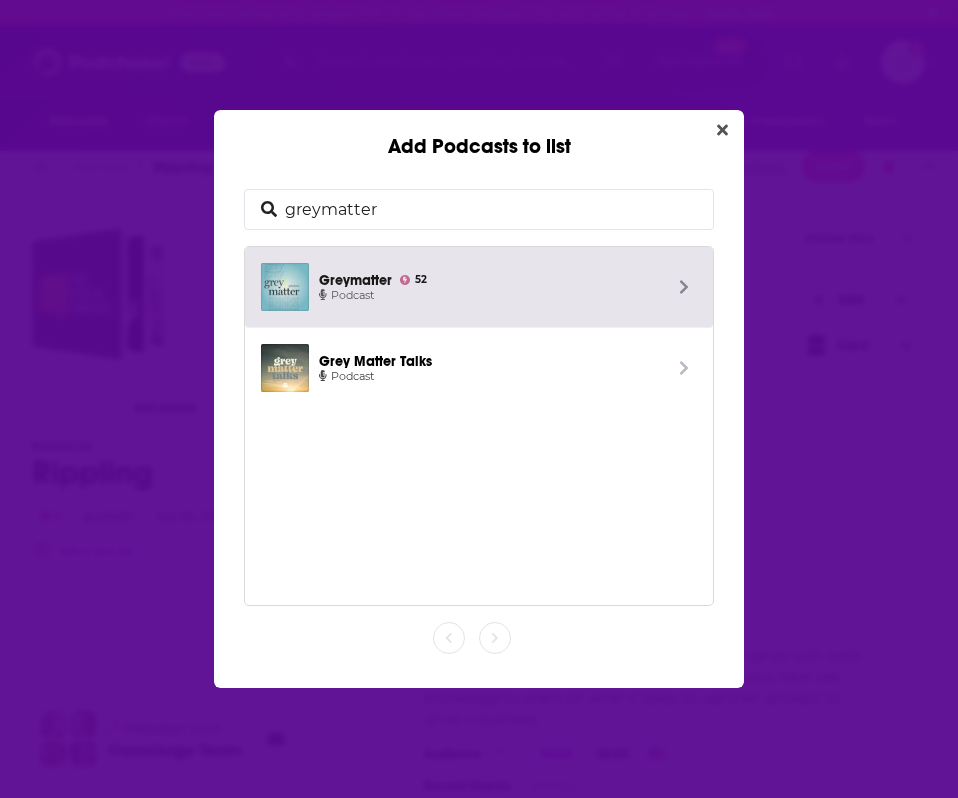 click on "greymatter" at bounding box center [495, 209] 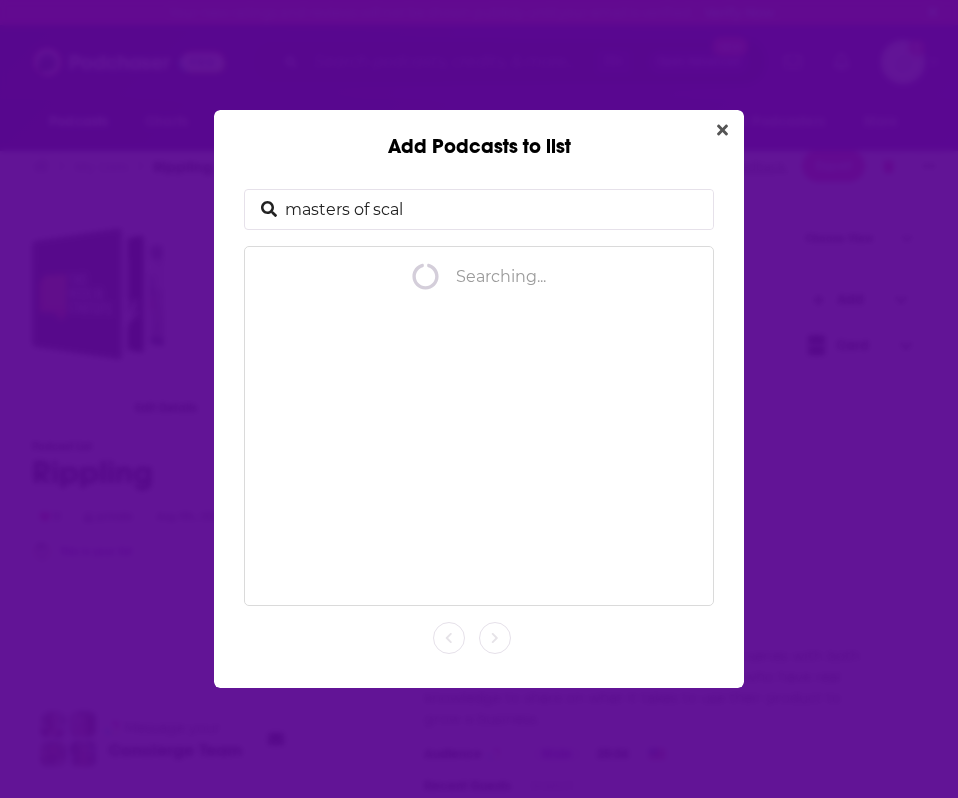 type on "masters of scale" 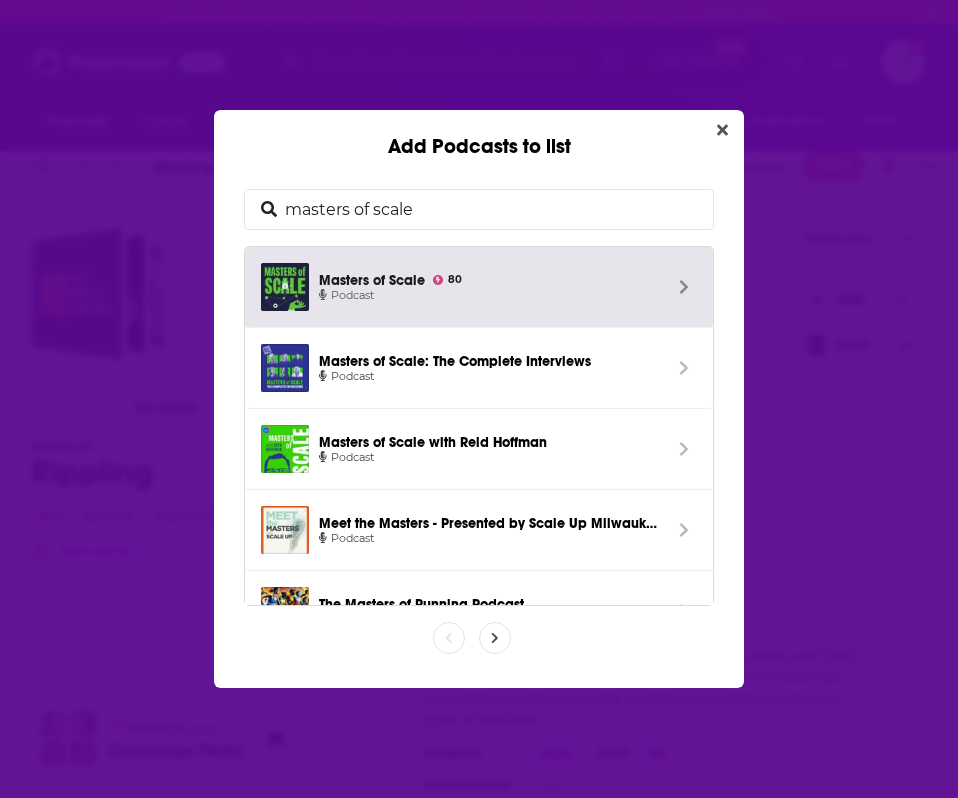 click on "Masters of Scale 80" at bounding box center [490, 278] 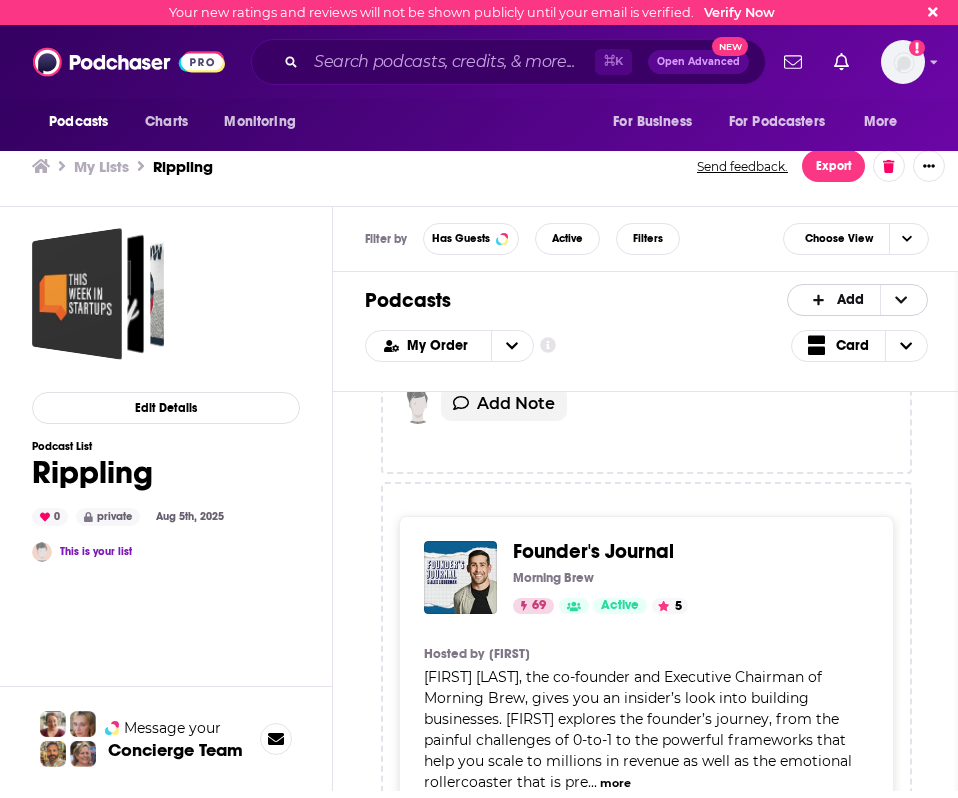click on "Add" at bounding box center [836, 300] 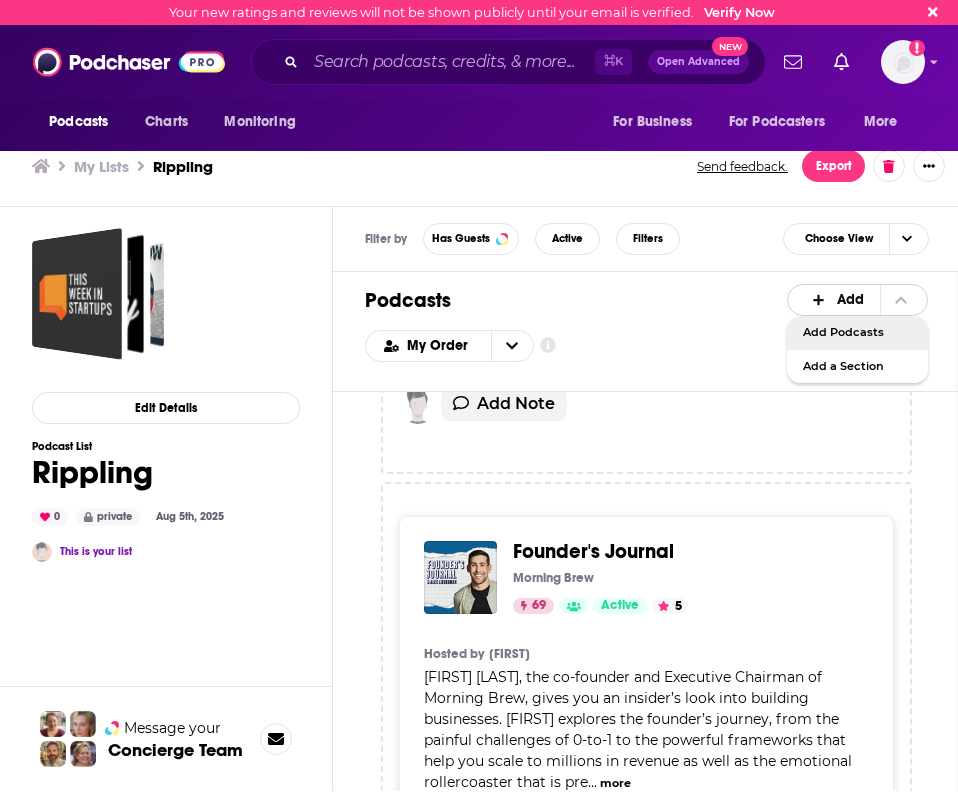 click on "Add Podcasts" at bounding box center [857, 332] 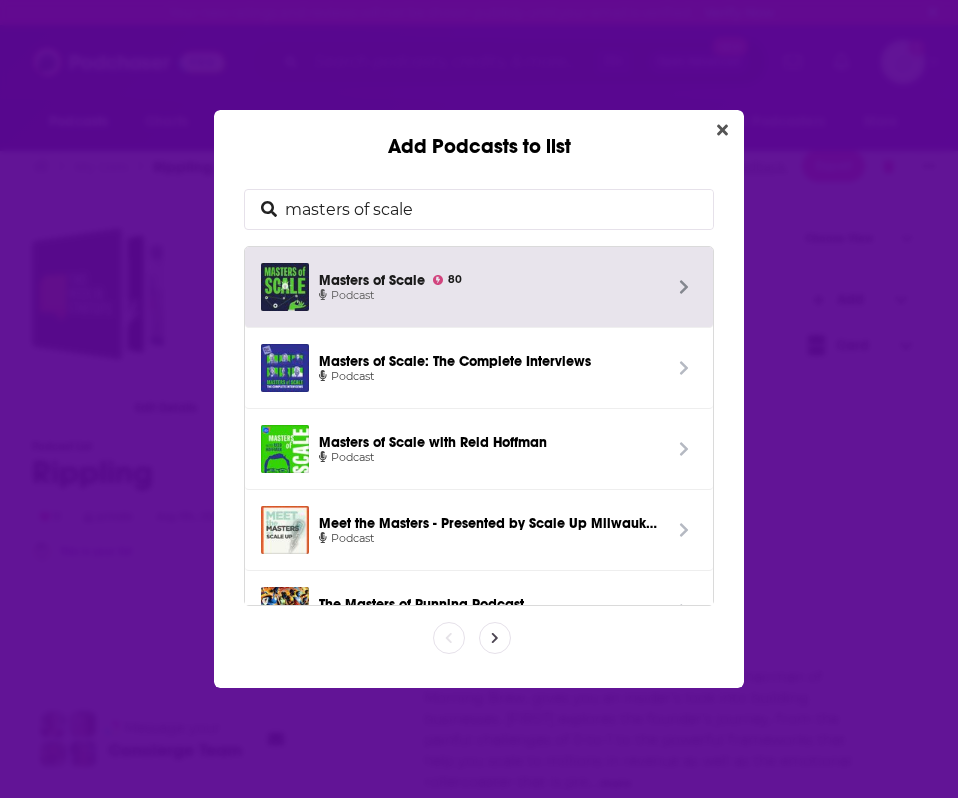 click on "masters of scale" at bounding box center (495, 209) 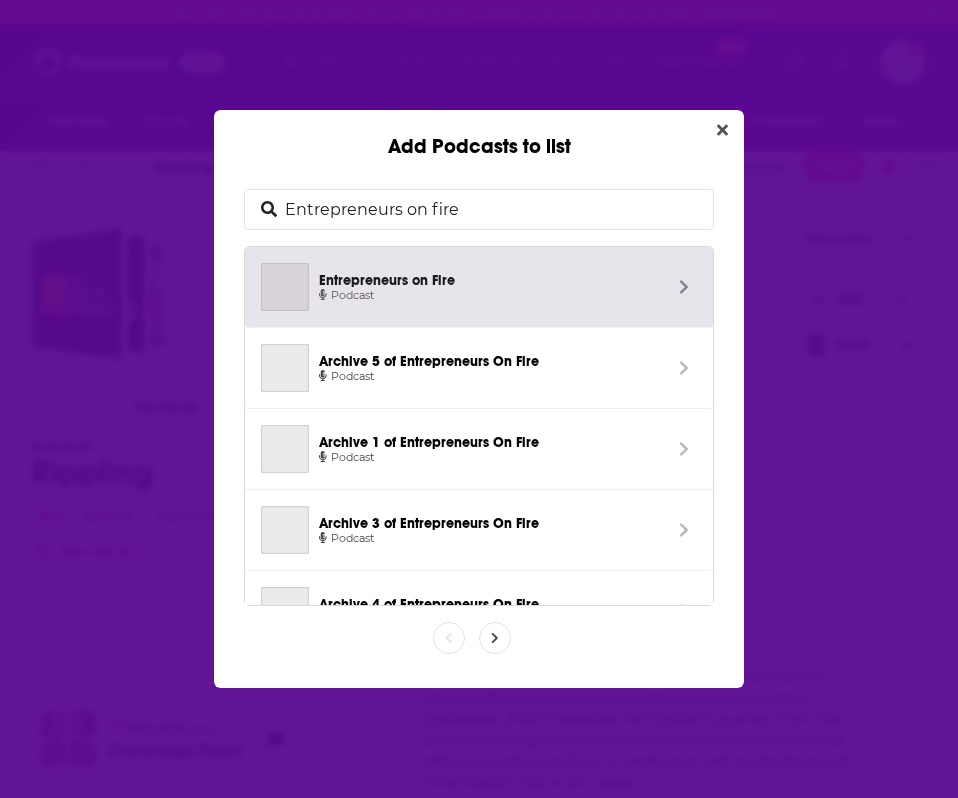 click on "Podcast" at bounding box center [490, 296] 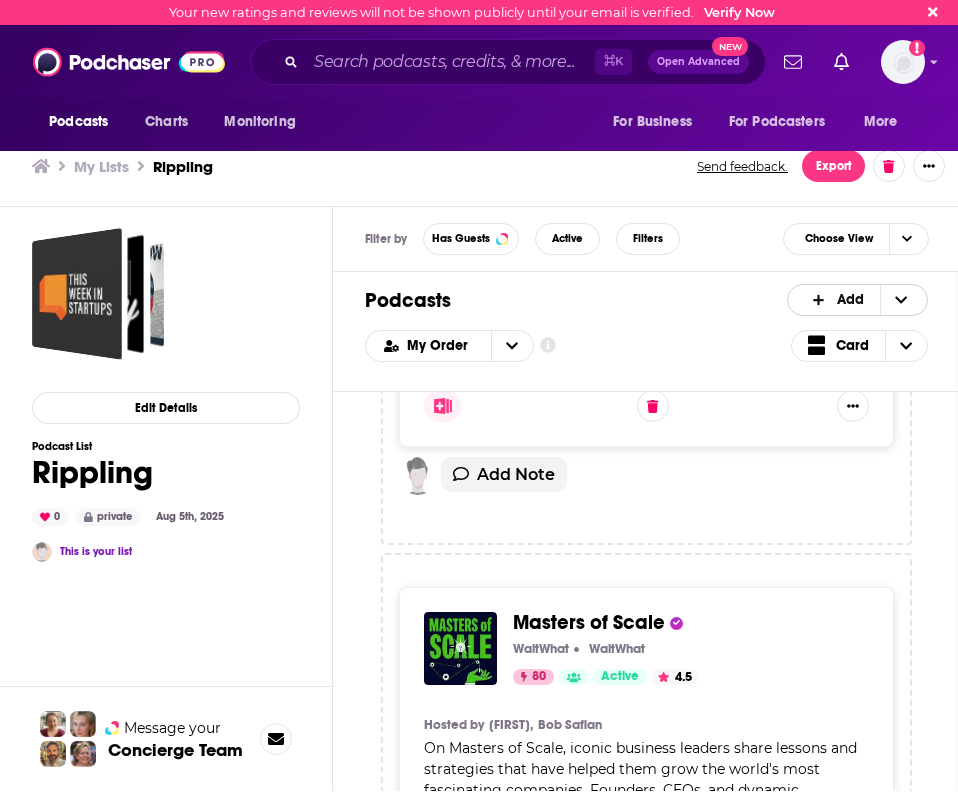scroll, scrollTop: 2619, scrollLeft: 0, axis: vertical 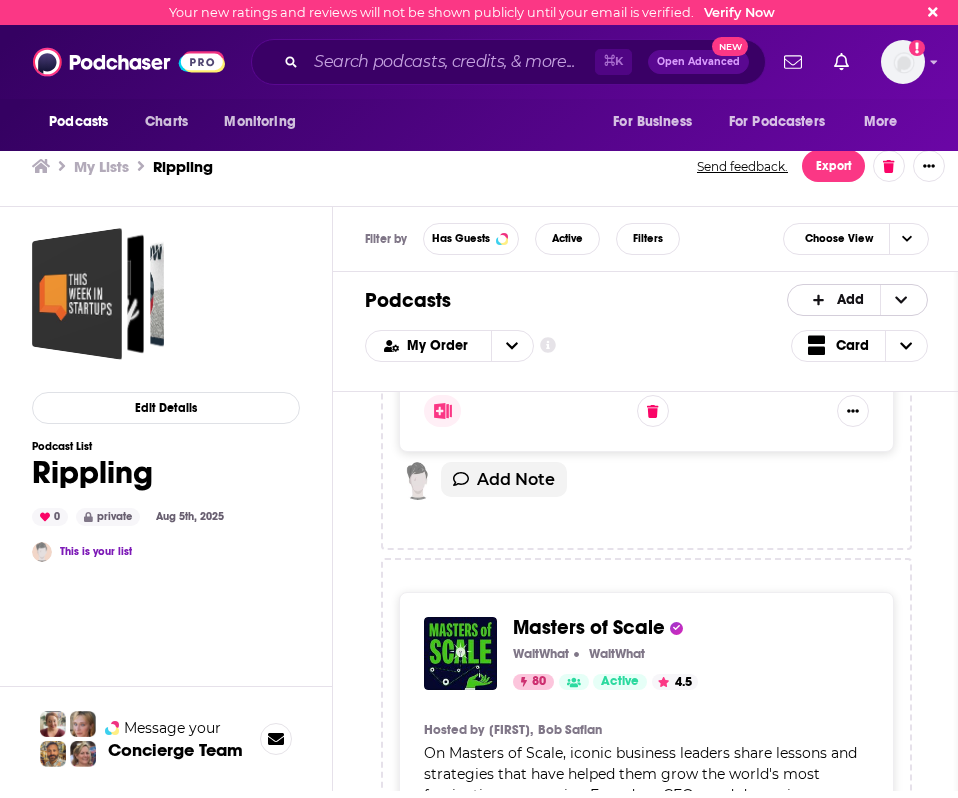 type 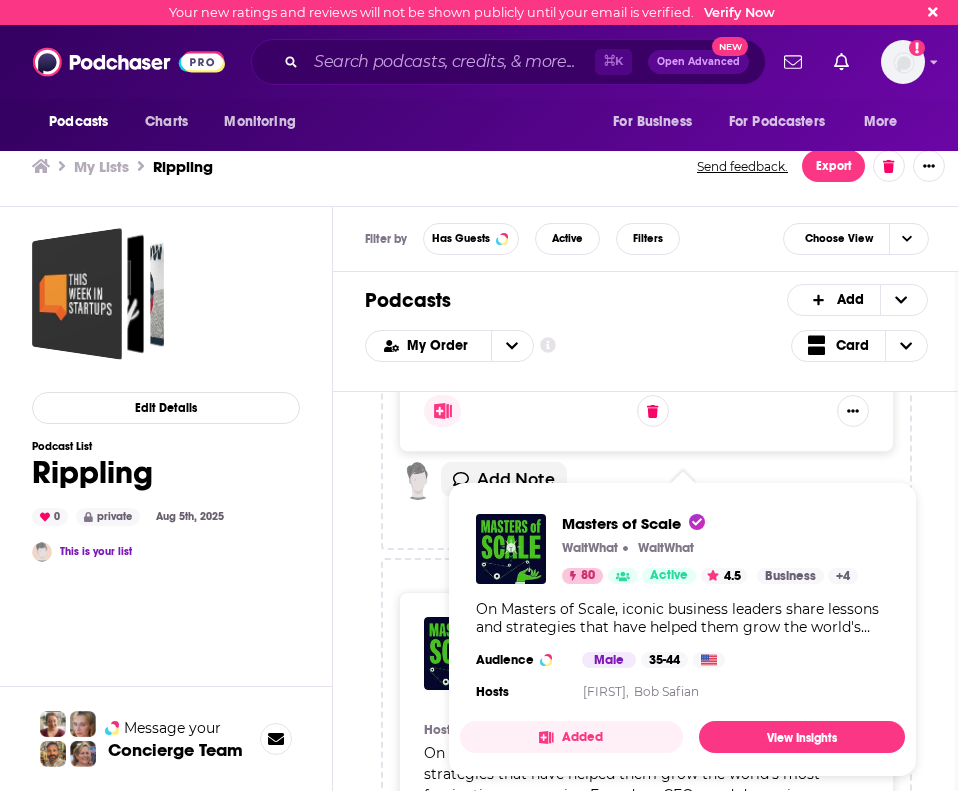 click on "On Masters of Scale, iconic business leaders share lessons and strategies that have helped them grow the world's most fascinating companies. Founders, CEOs, and dynamic innovators join candid conversations about their triumphs and challenges with a set of luminary hosts, including founding host Reid Hoffman (LinkedIn co-founder and Greylock partner). From navigating early prototypes to expanding brands globally, Masters of Scale provides priceless insights to help anyone grow their dream enterprise." at bounding box center [682, 618] 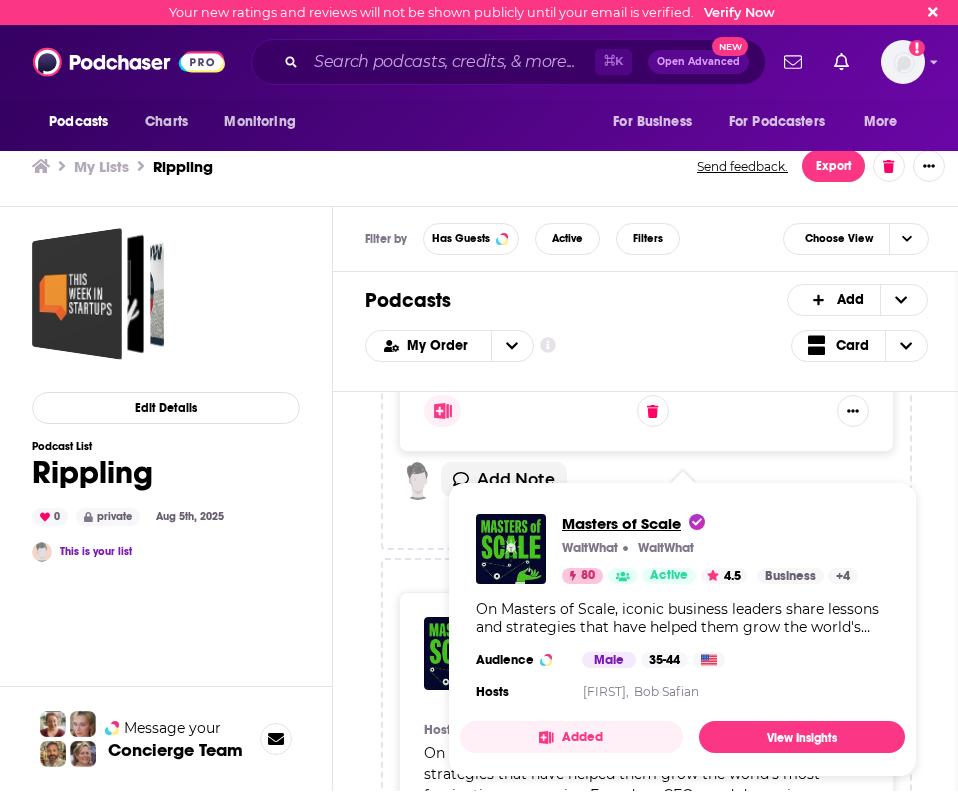 click on "Masters of Scale" at bounding box center [633, 523] 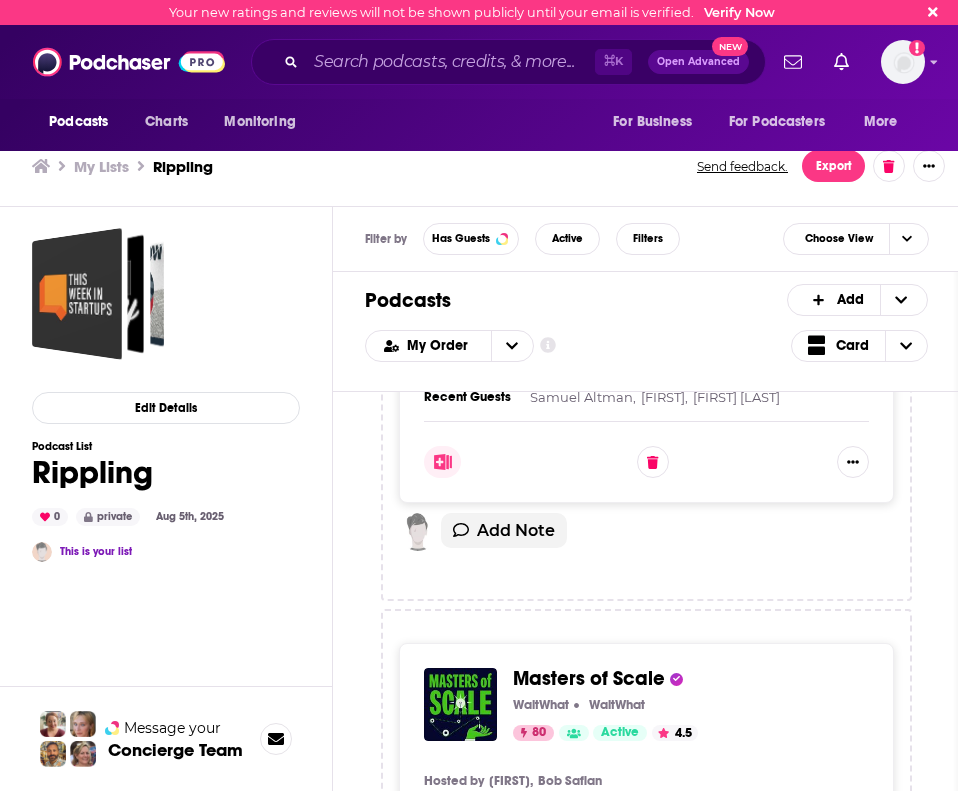 scroll, scrollTop: 3234, scrollLeft: 0, axis: vertical 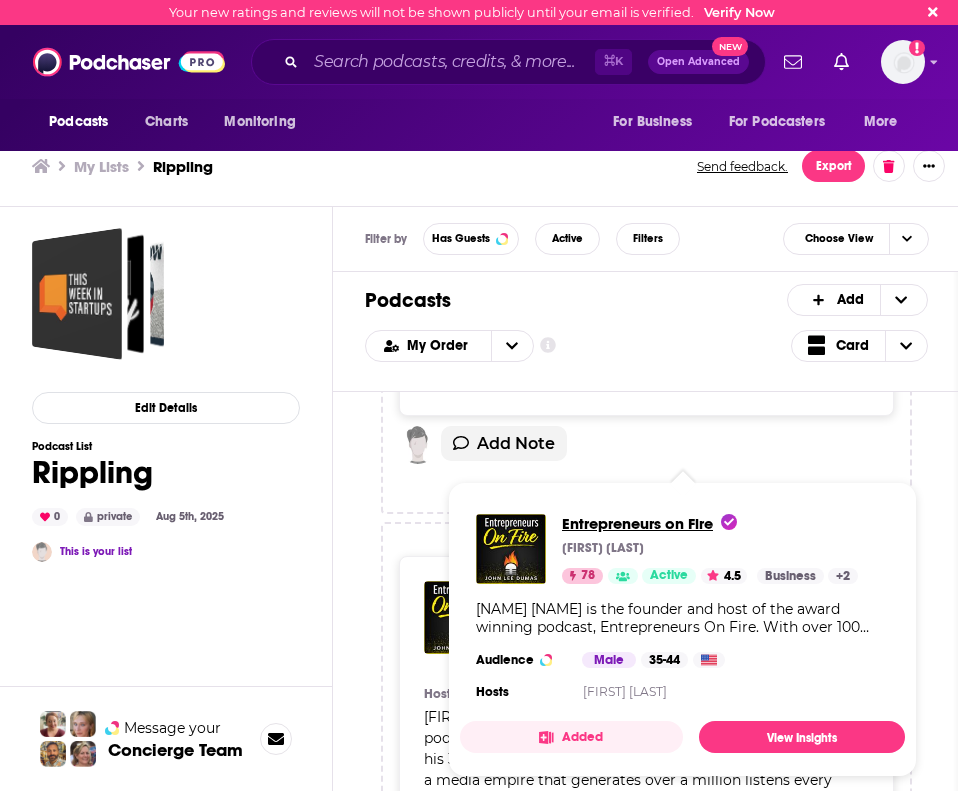 click on "Entrepreneurs on Fire" at bounding box center [649, 523] 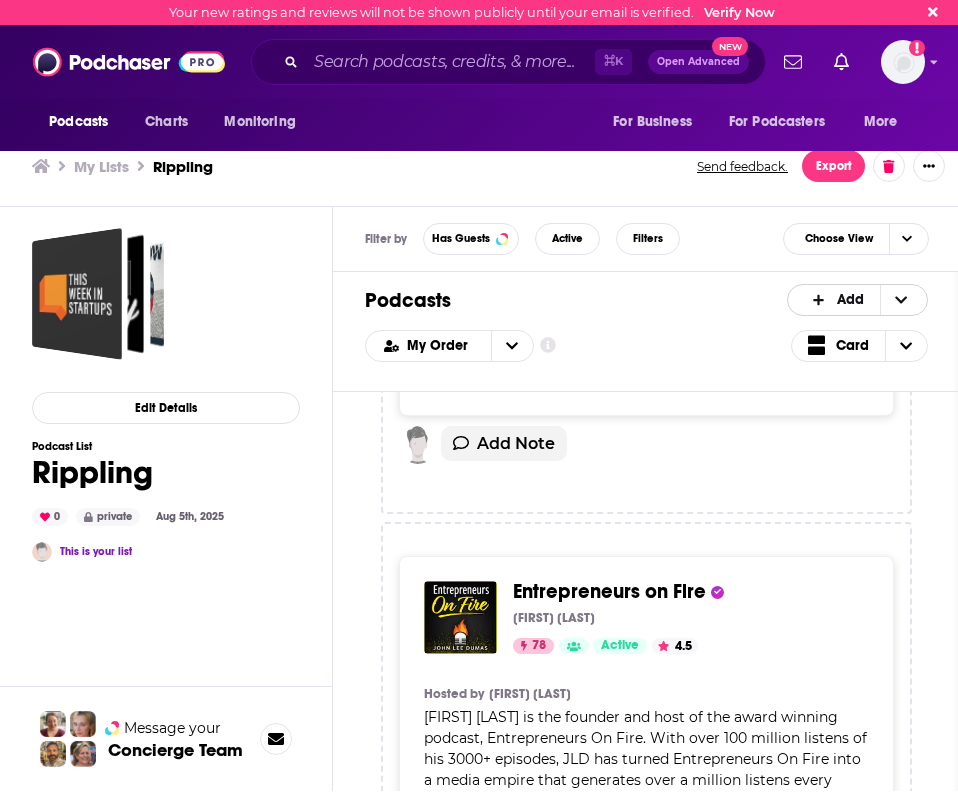click on "Add" at bounding box center [850, 300] 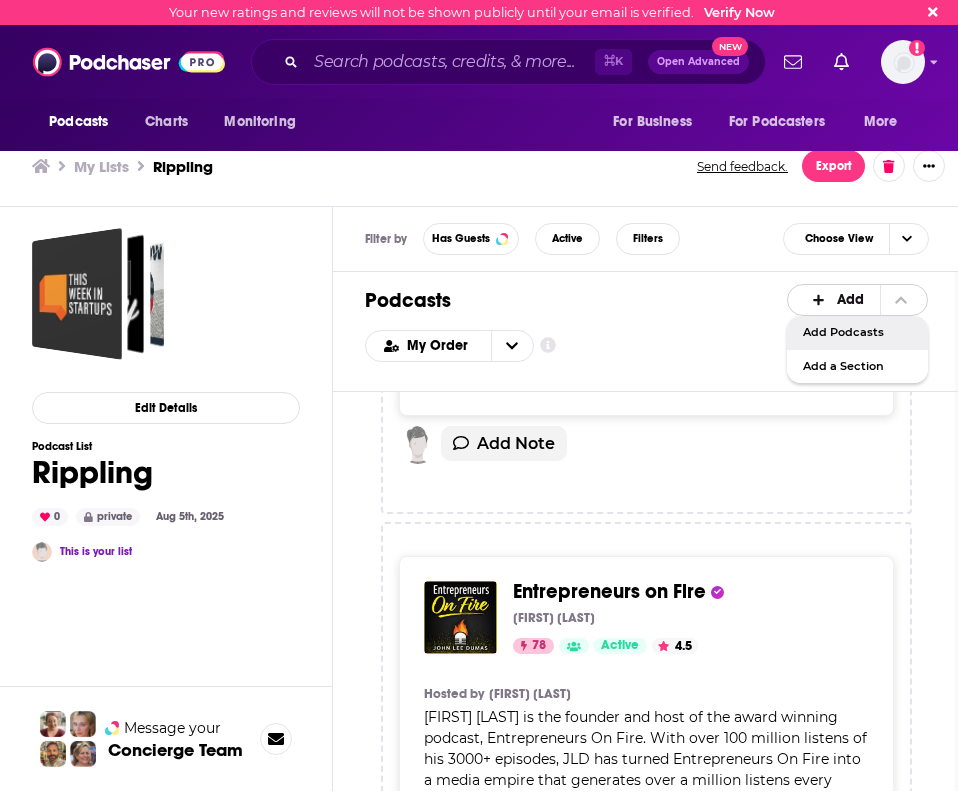click on "Add Podcasts" at bounding box center (857, 333) 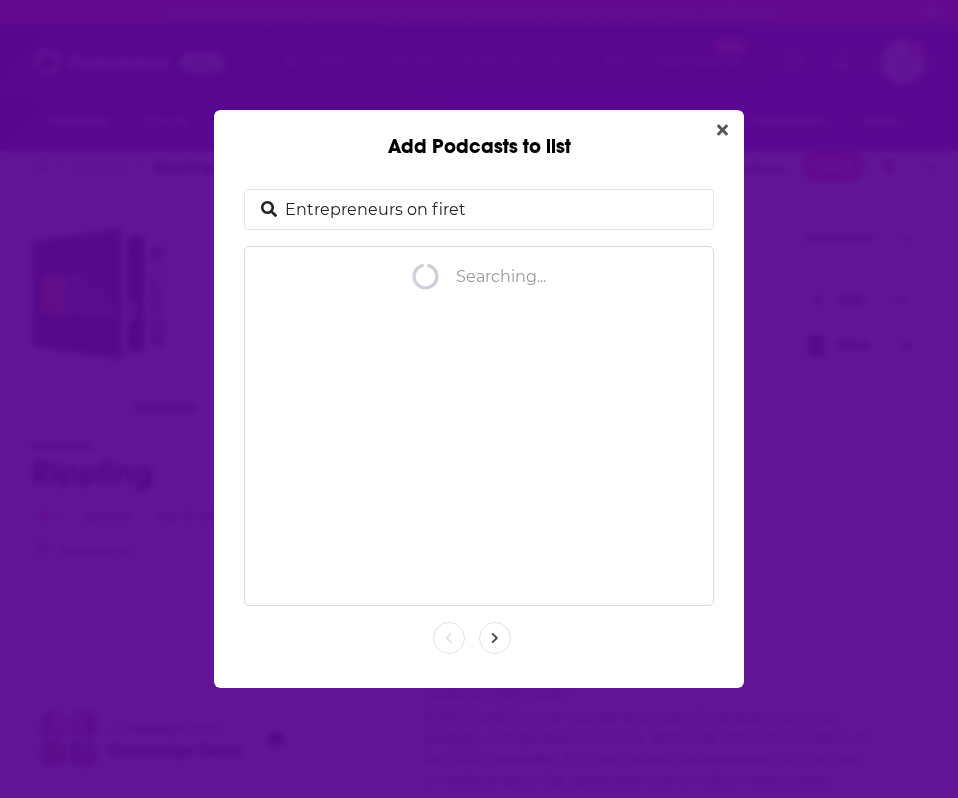 click on "Entrepreneurs on firet" at bounding box center (495, 209) 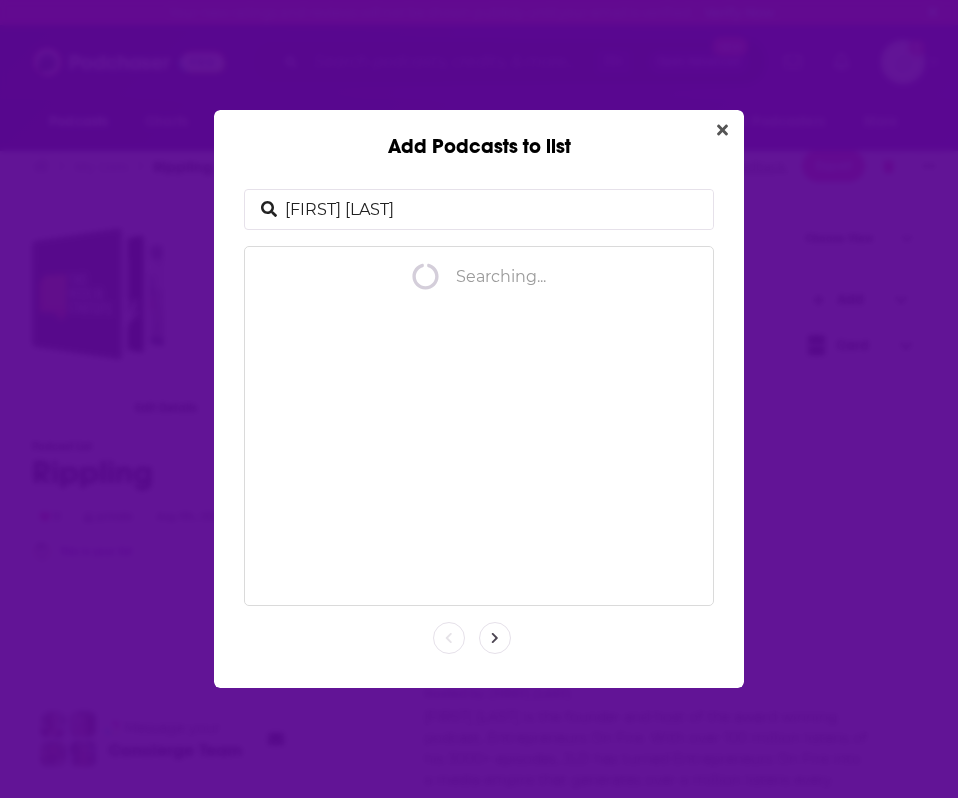 type on "tim ferriss" 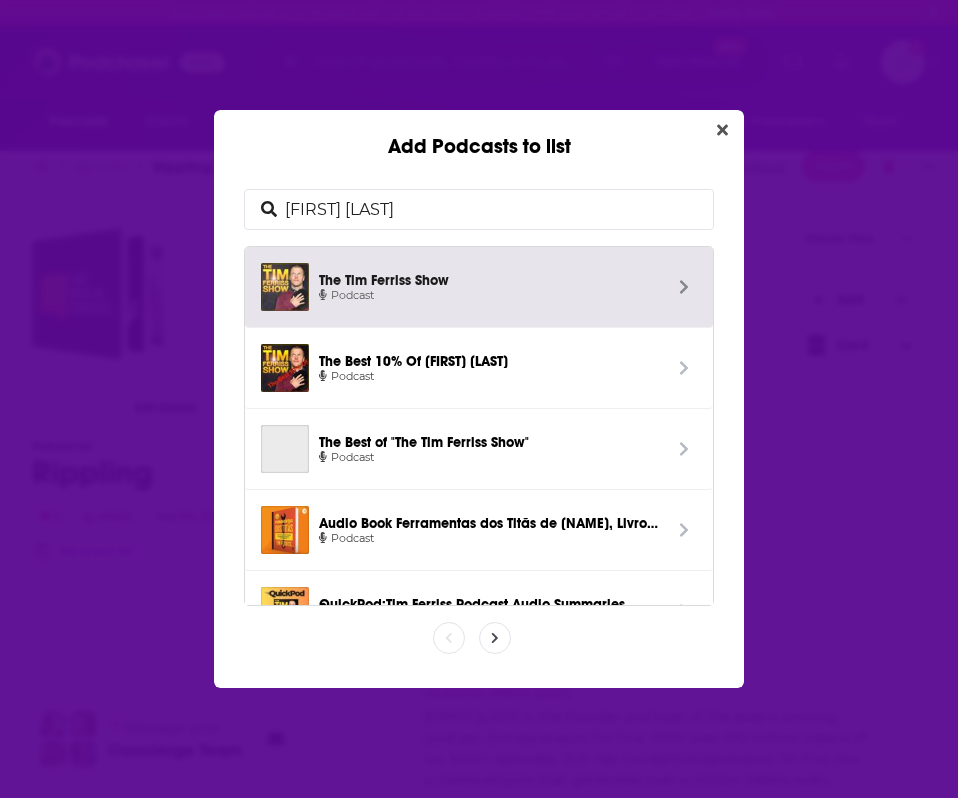 click on "The Tim Ferriss Show" at bounding box center (490, 278) 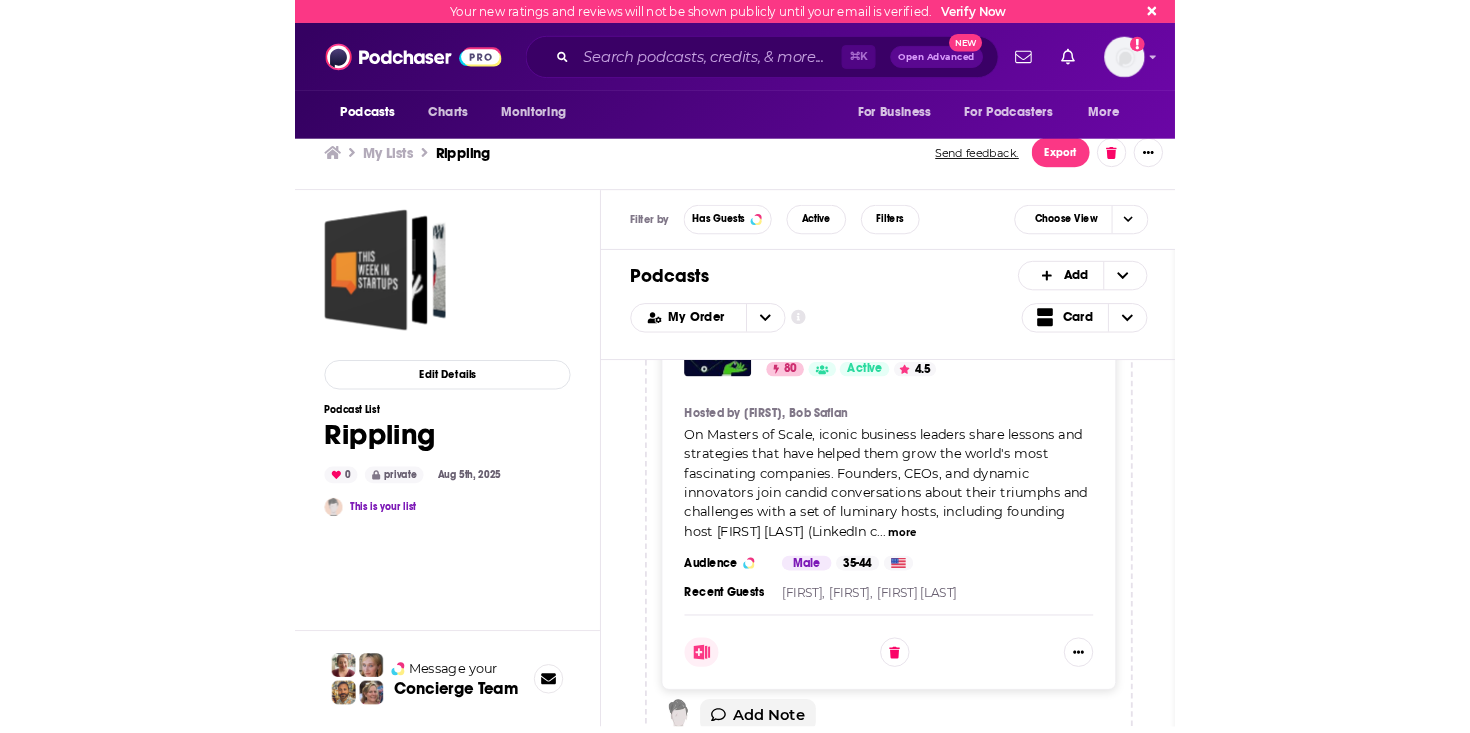 scroll, scrollTop: 3813, scrollLeft: 0, axis: vertical 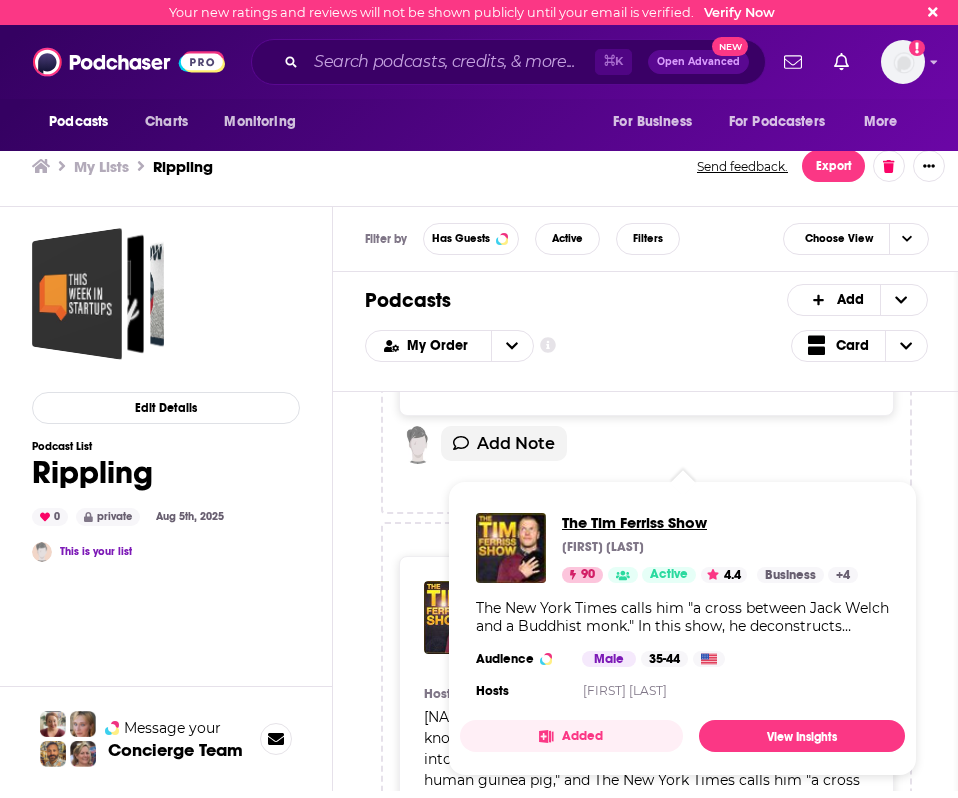 click on "The Tim Ferriss Show" at bounding box center (710, 522) 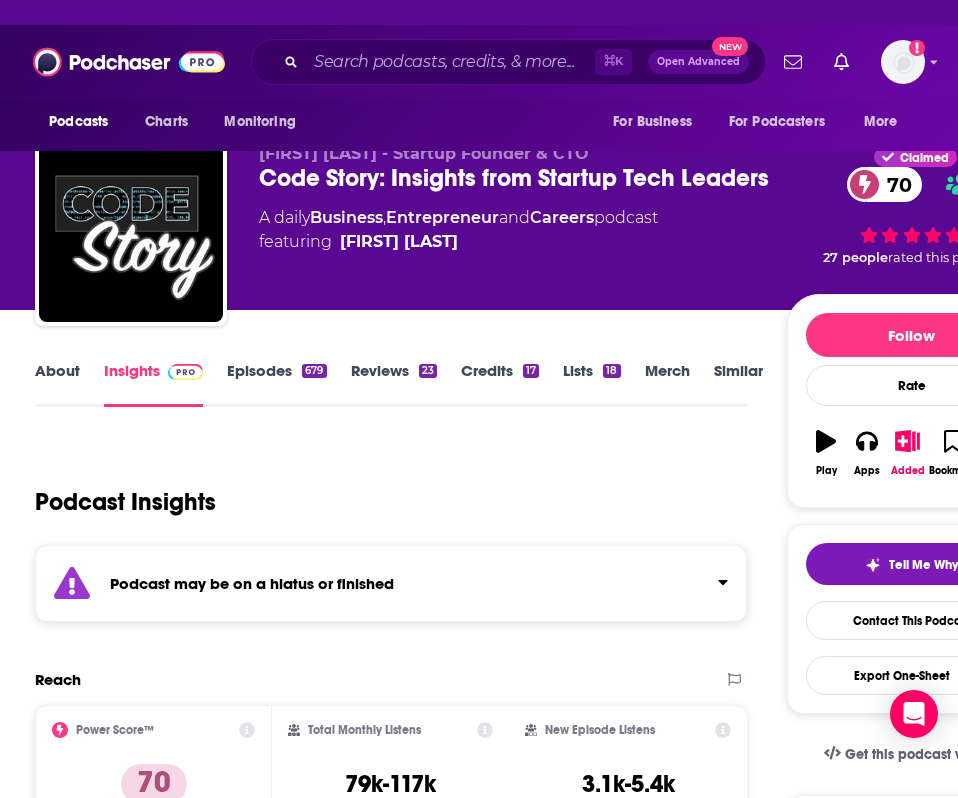 scroll, scrollTop: 0, scrollLeft: 0, axis: both 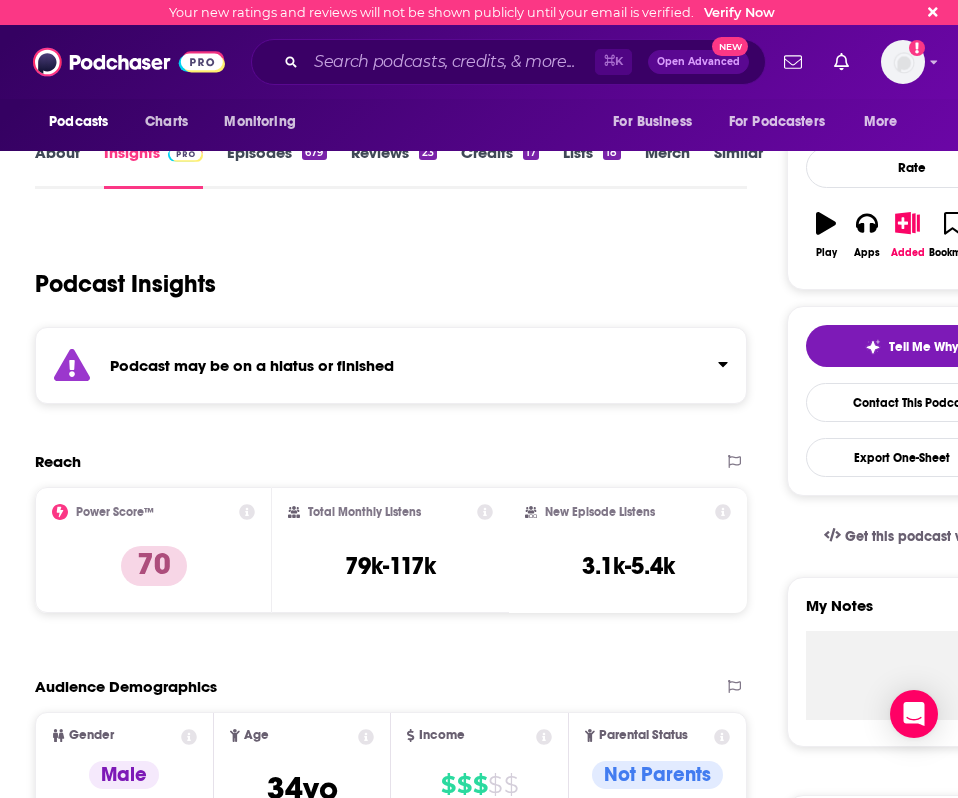 click at bounding box center [715, 360] 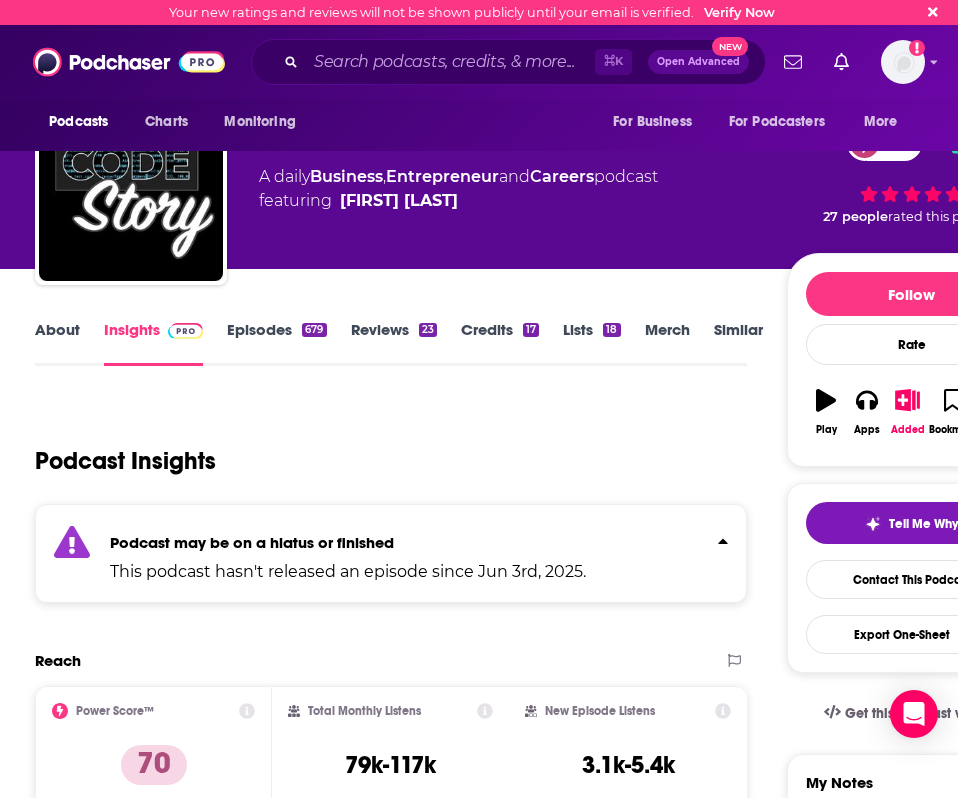 scroll, scrollTop: 0, scrollLeft: 0, axis: both 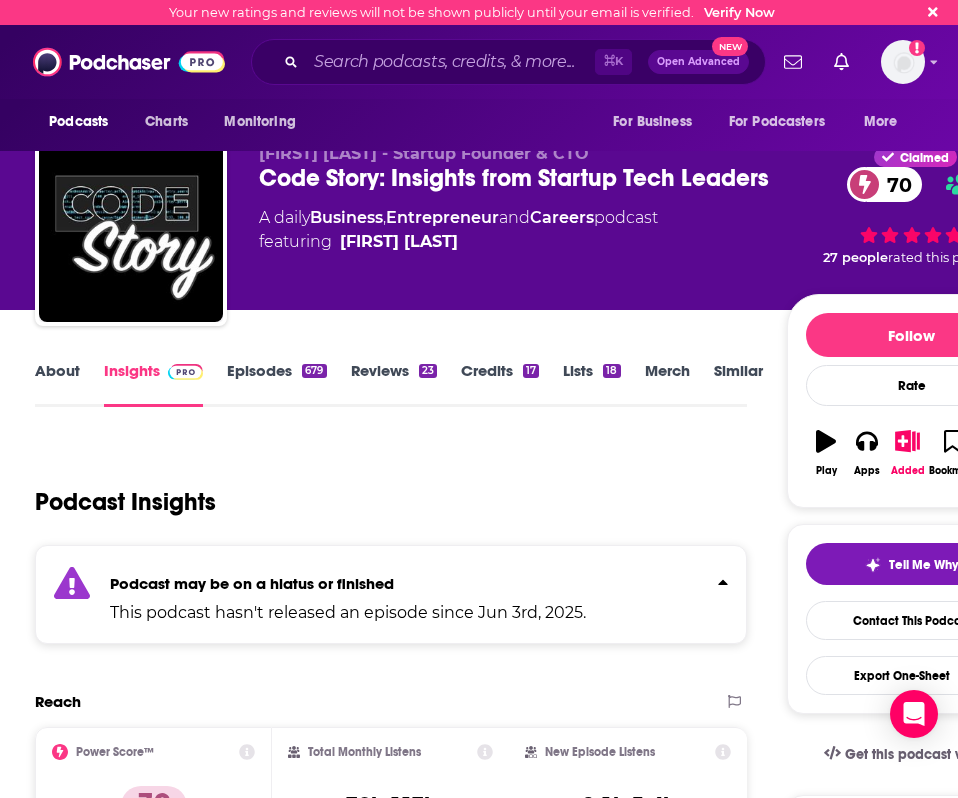 click on "Code Story: Insights from Startup Tech Leaders 70" at bounding box center [522, 178] 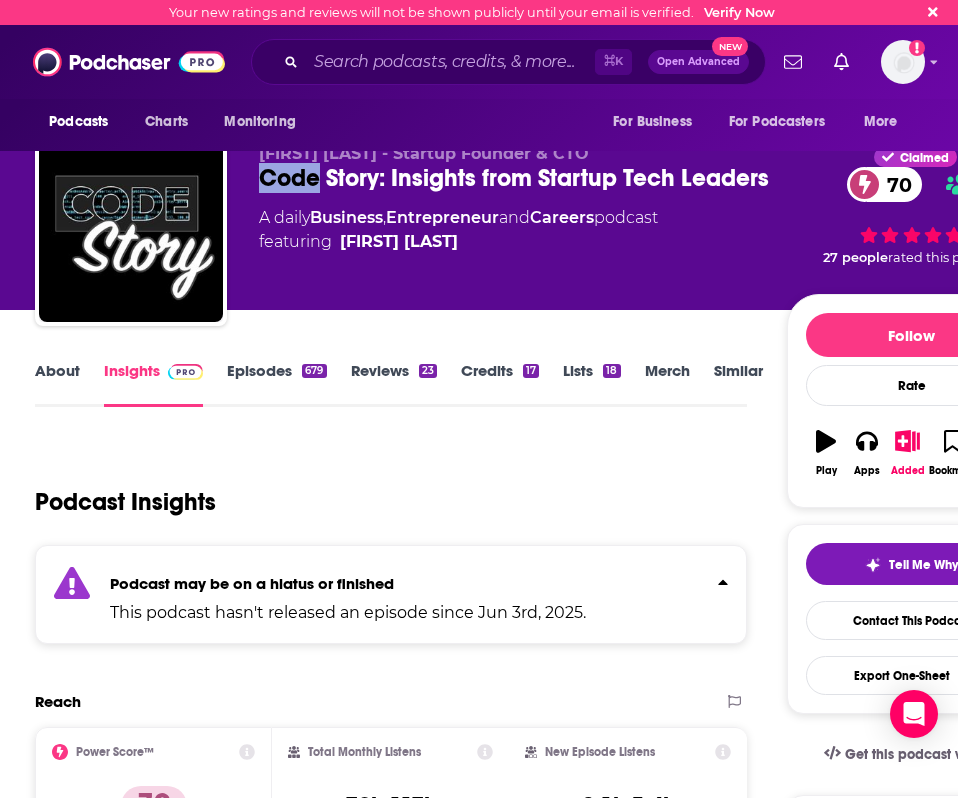 click on "Code Story: Insights from Startup Tech Leaders 70" at bounding box center [522, 178] 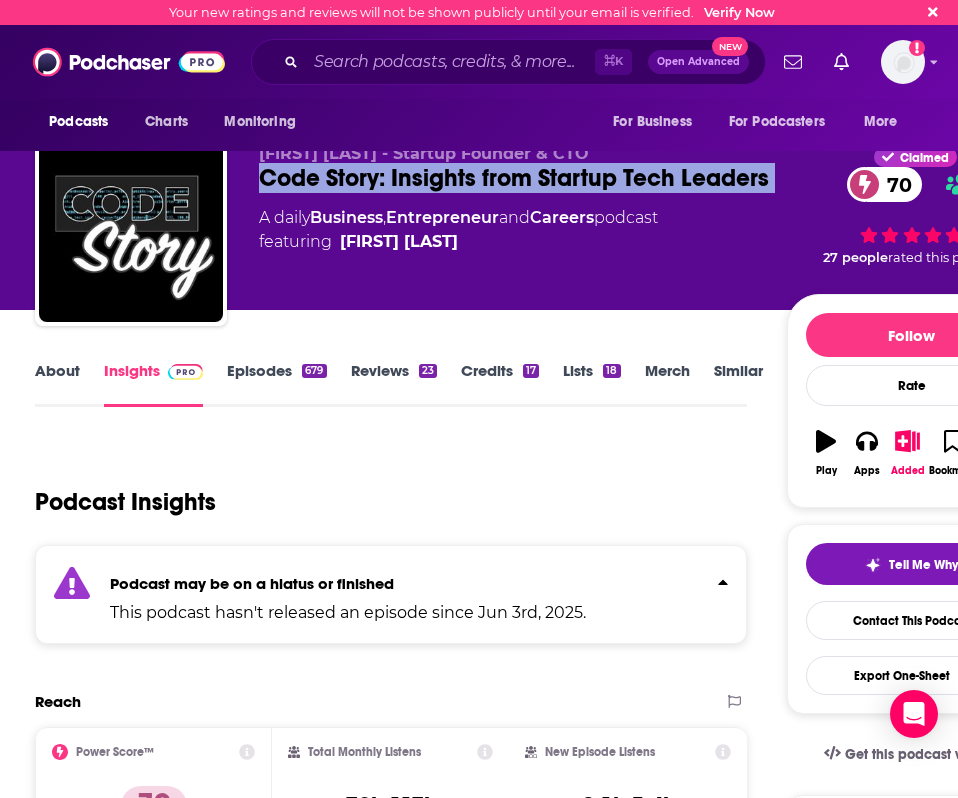click on "Code Story: Insights from Startup Tech Leaders 70" at bounding box center (522, 178) 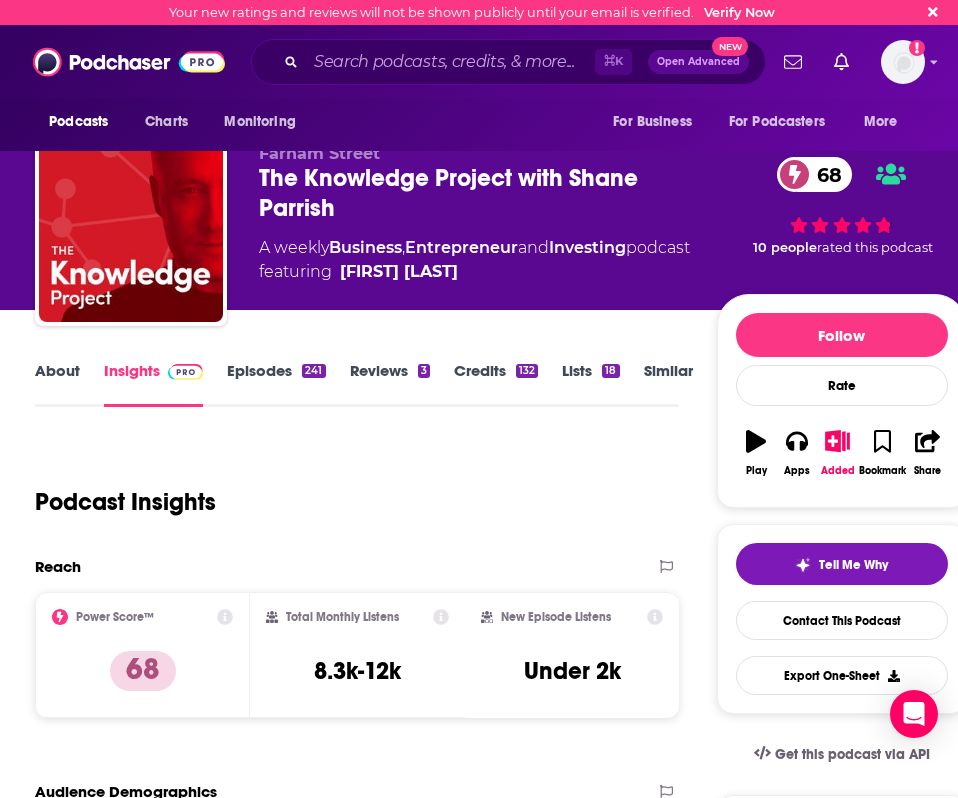 scroll, scrollTop: 0, scrollLeft: 0, axis: both 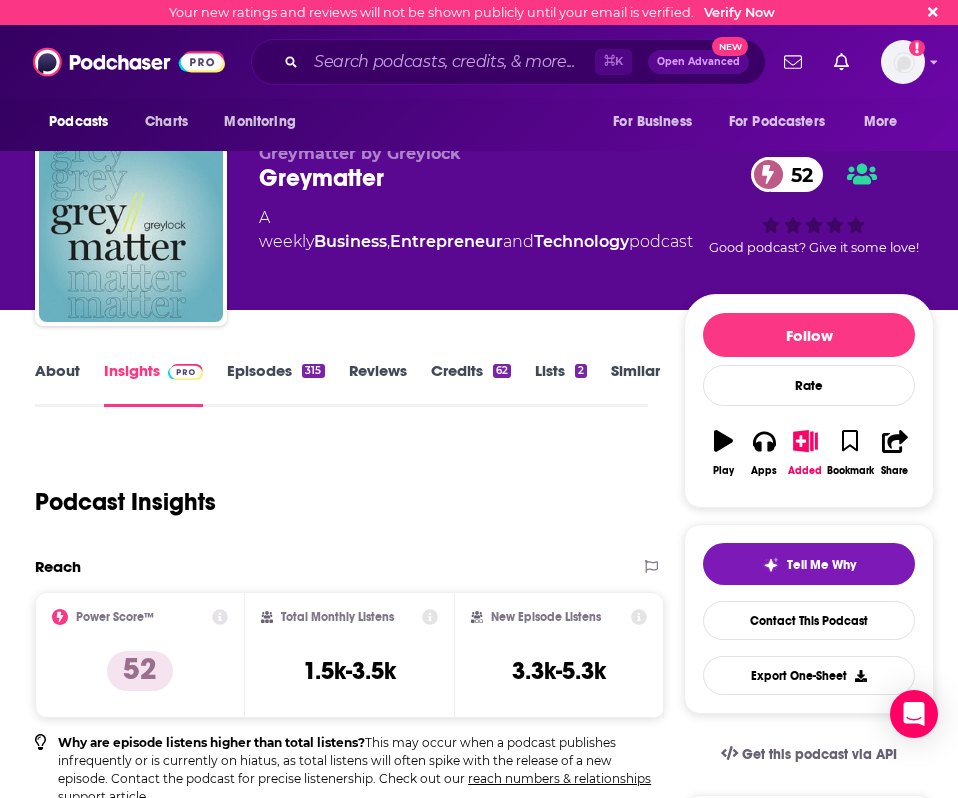 click on "About" at bounding box center (57, 384) 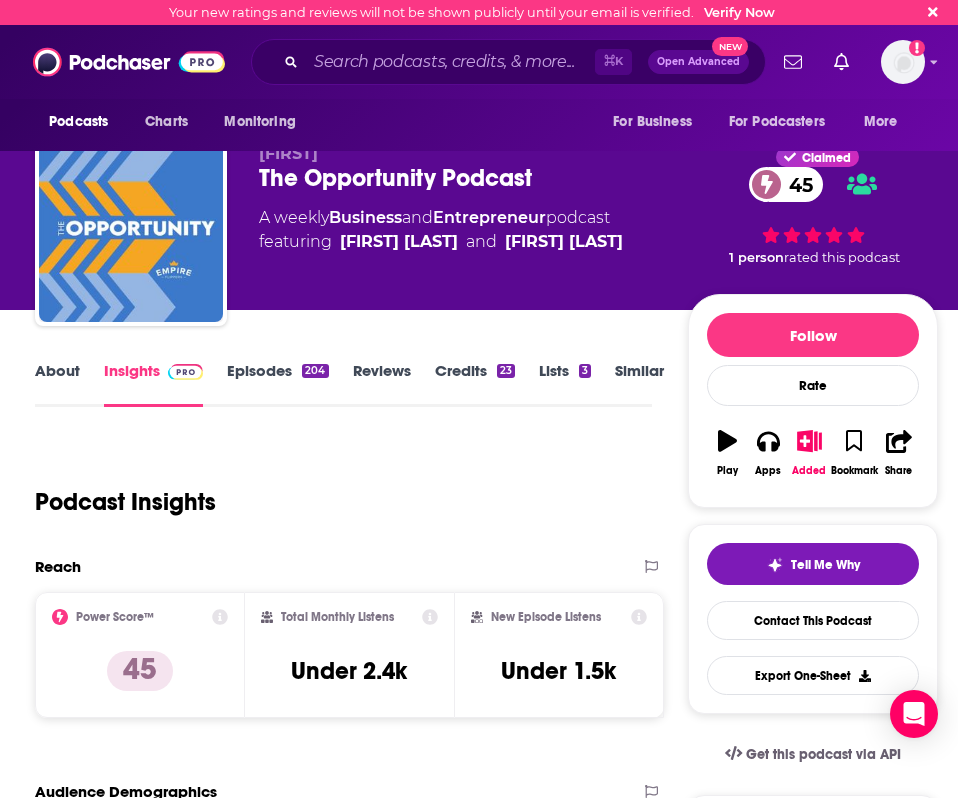 scroll, scrollTop: 0, scrollLeft: 0, axis: both 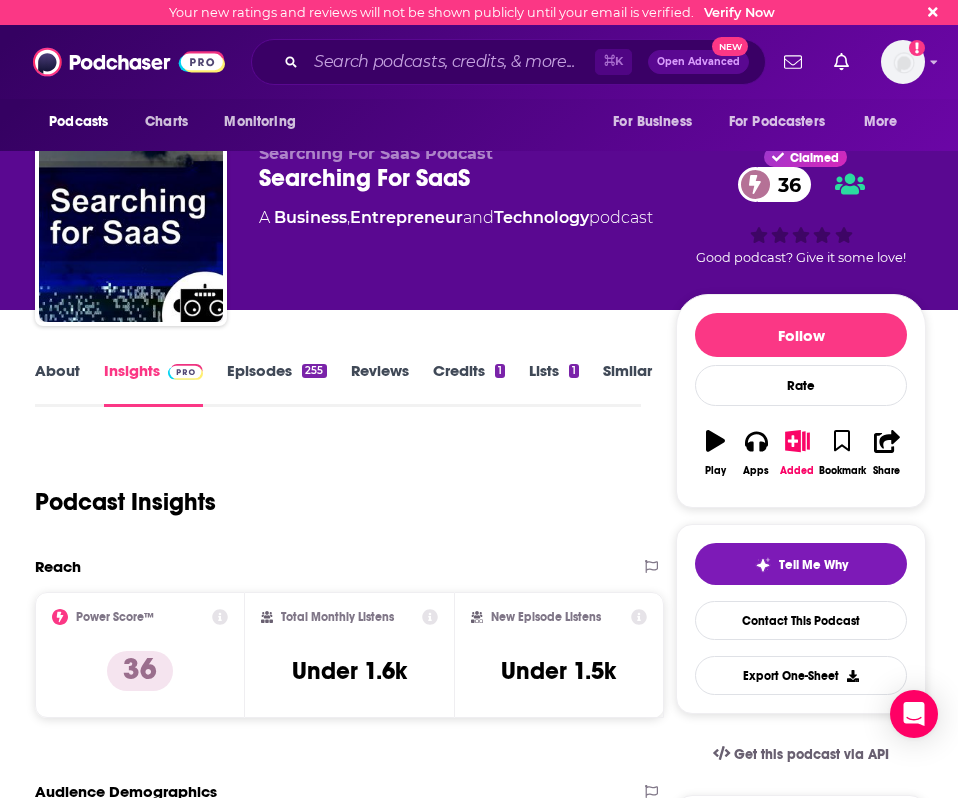 click on "About Insights Episodes 255 Reviews Credits 1 Lists 1 Similar Podcast Insights Reach & Audience Content Brand Safety Social Contacts Charts Rate Card Sponsors Details Similar Contact Podcast Open Website Reach Power Score™ 36 Total Monthly Listens Under 1.6k New Episode Listens Under 1.5k Export One-Sheet Audience Demographics Gender Mixed Age 34 yo Income $ $ $ $ $ Parental Status Parents Countries 1 United States 2 India 3 United Kingdom 4 Germany Top Cities Speedway , [CITY], [STATE] , [CITY] City , [CITY], [STATE] , [CITY], [STATE] , [CITY], [STATE] Interests Electronics & Computers , Travel, Tourism & Aviation , Art & Design , Camera & Photography , Restaurants, Food & Grocery , Television & Film Jobs Software Engineers , Engineers , Company Founders , Directors , Designers , Managers Ethnicities White / Caucasian , Asian , Hispanic , African American Show More Content Political Skew Neutral/Mixed Brand Safety & Suitability Information about brand safety is not yet available. Socials X/Twitter @searching4saas 151" at bounding box center [339, 4324] 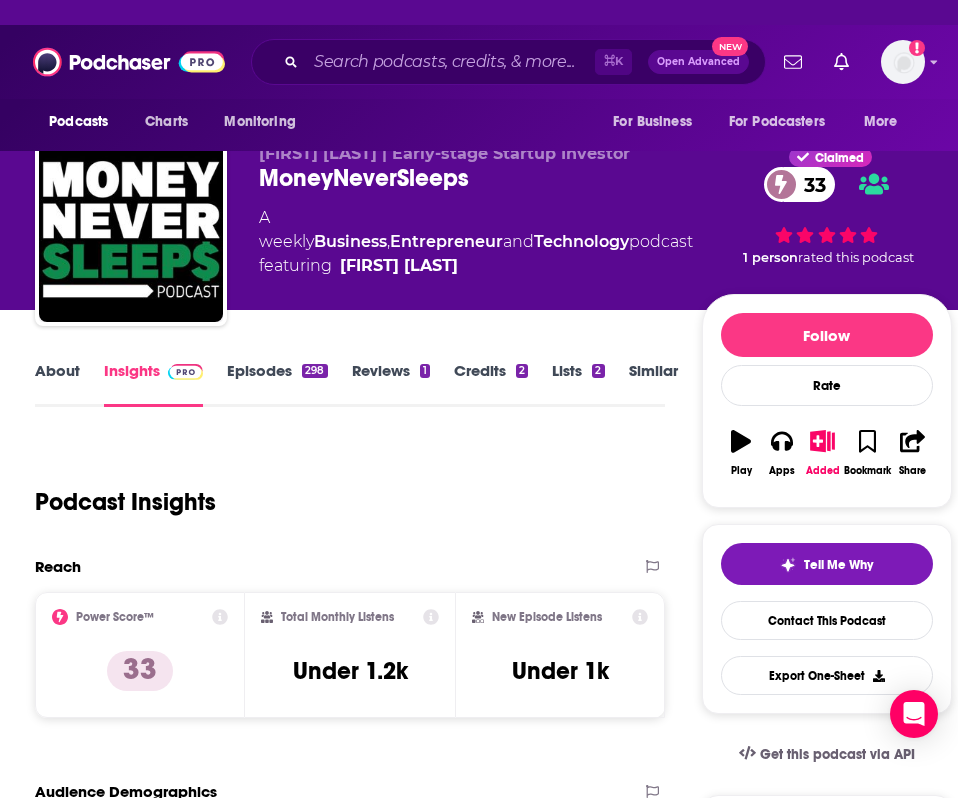 scroll, scrollTop: 0, scrollLeft: 0, axis: both 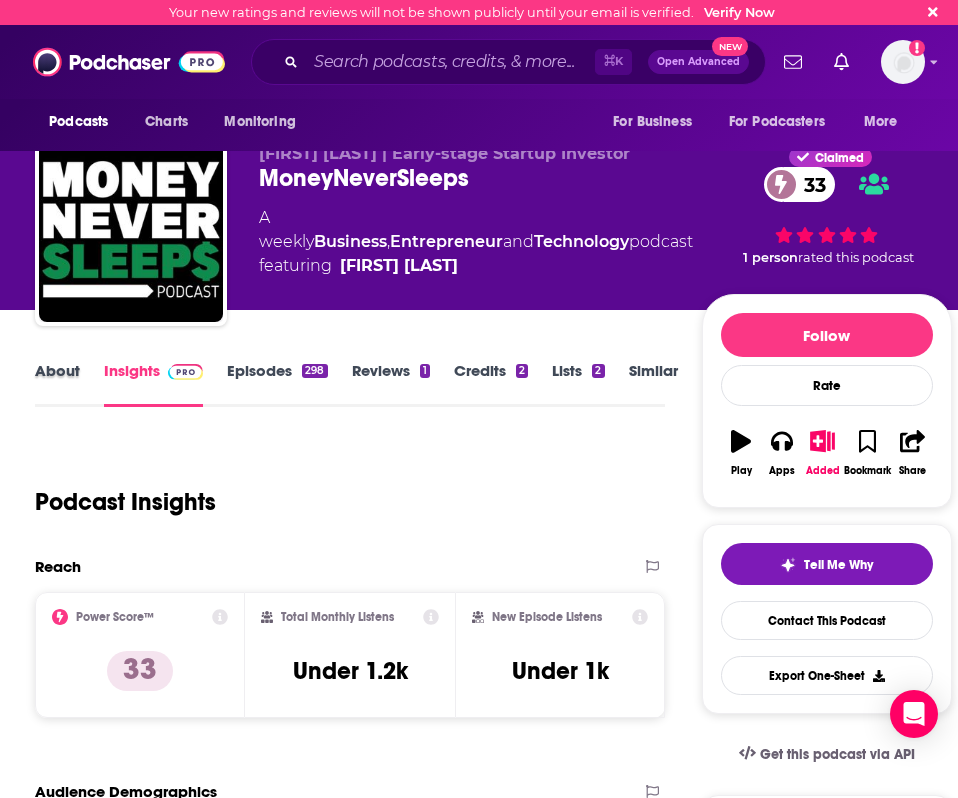click on "About" at bounding box center [69, 384] 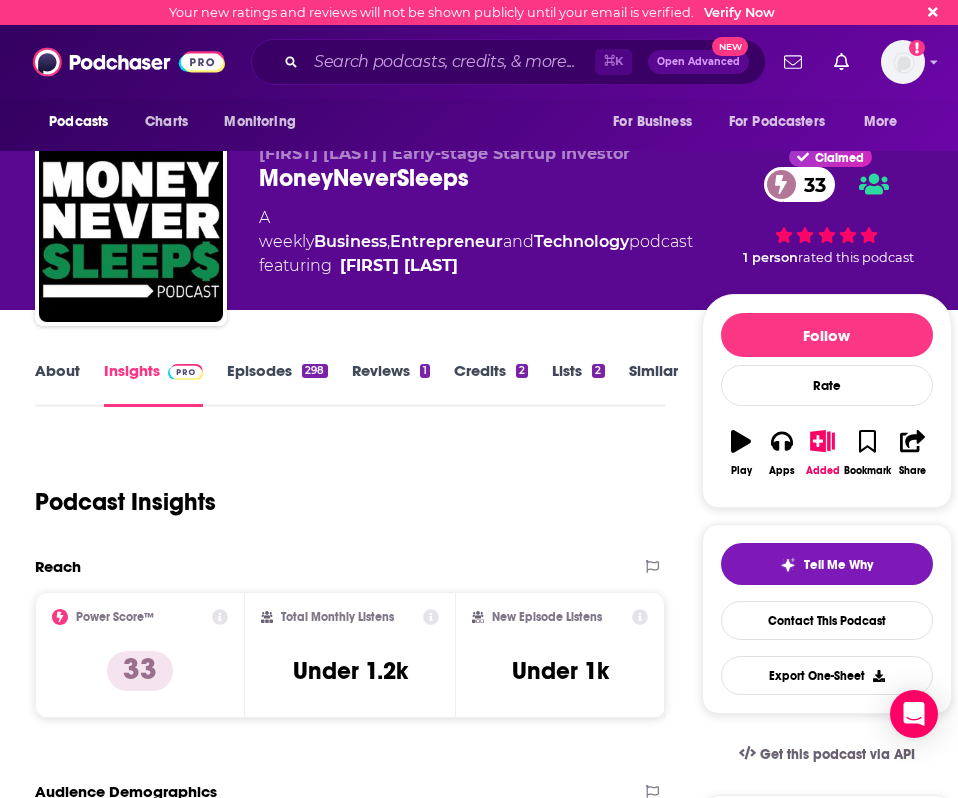 click on "About" at bounding box center (57, 384) 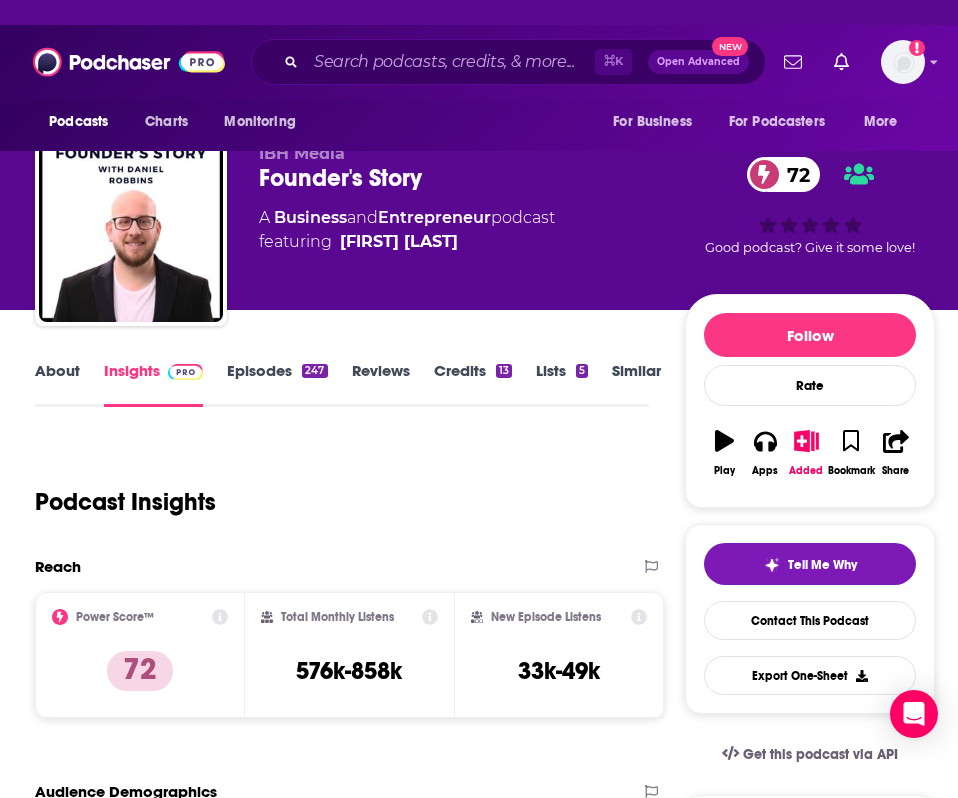 scroll, scrollTop: 0, scrollLeft: 0, axis: both 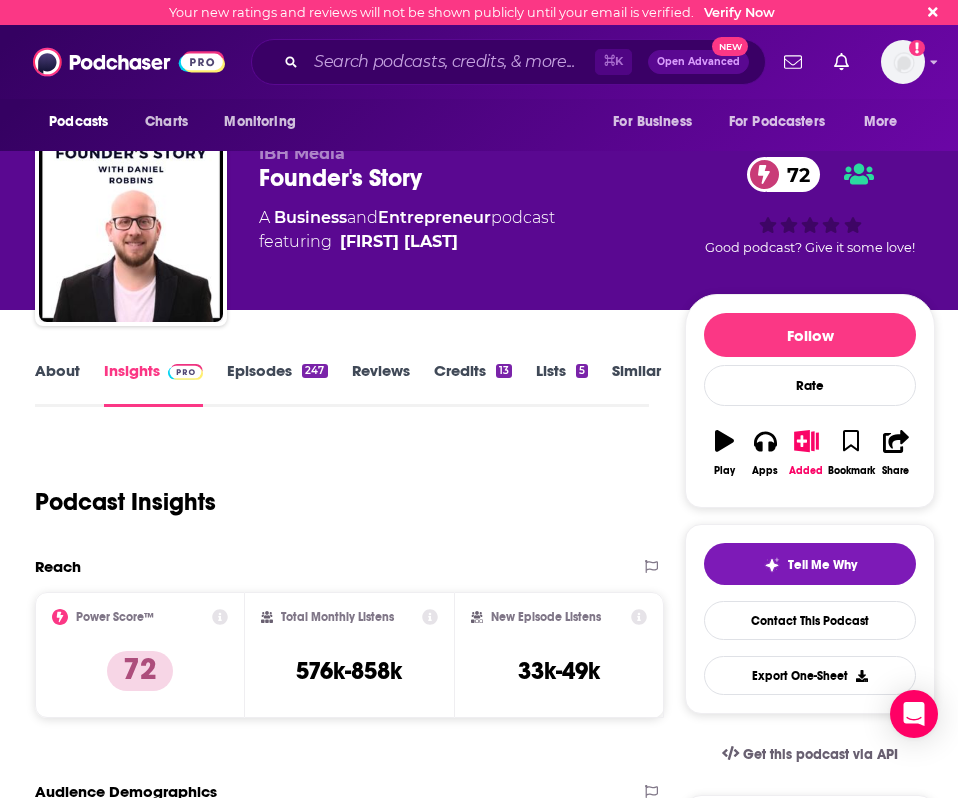 click on "About" at bounding box center [57, 384] 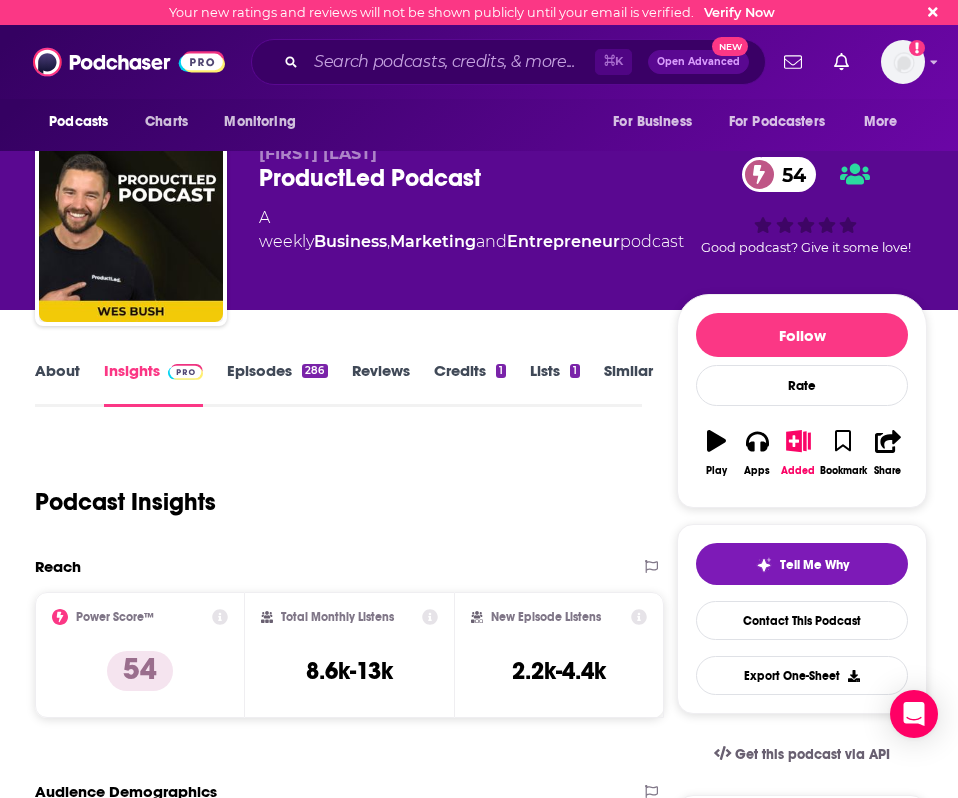 scroll, scrollTop: 0, scrollLeft: 0, axis: both 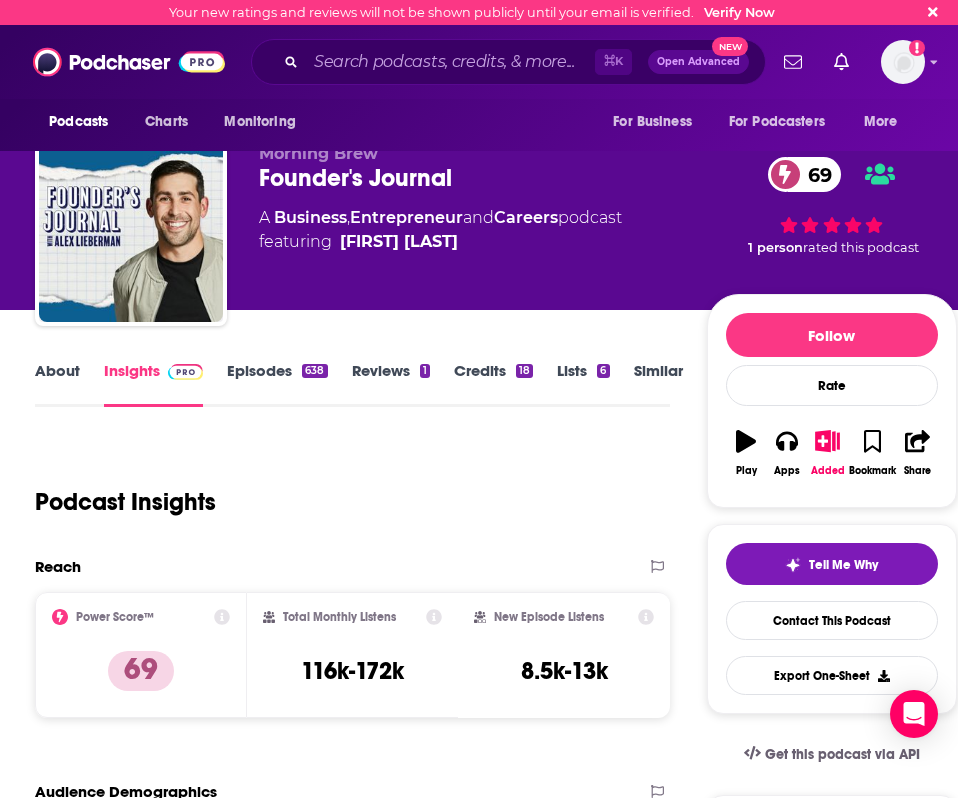 click on "About" at bounding box center [57, 384] 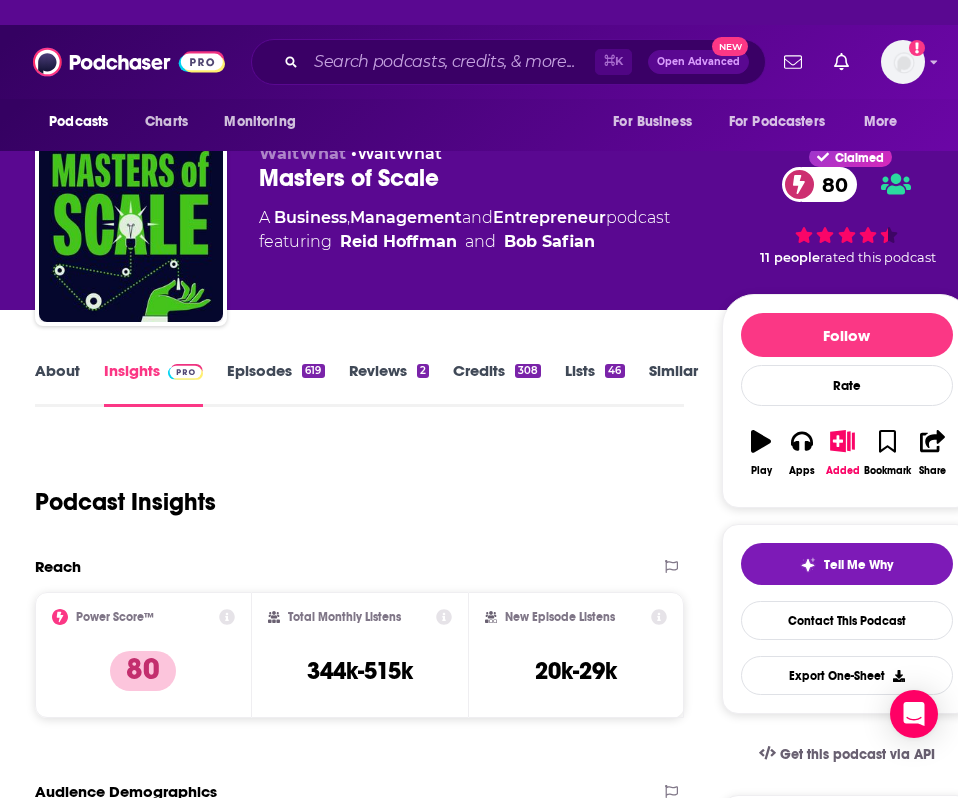 scroll, scrollTop: 0, scrollLeft: 0, axis: both 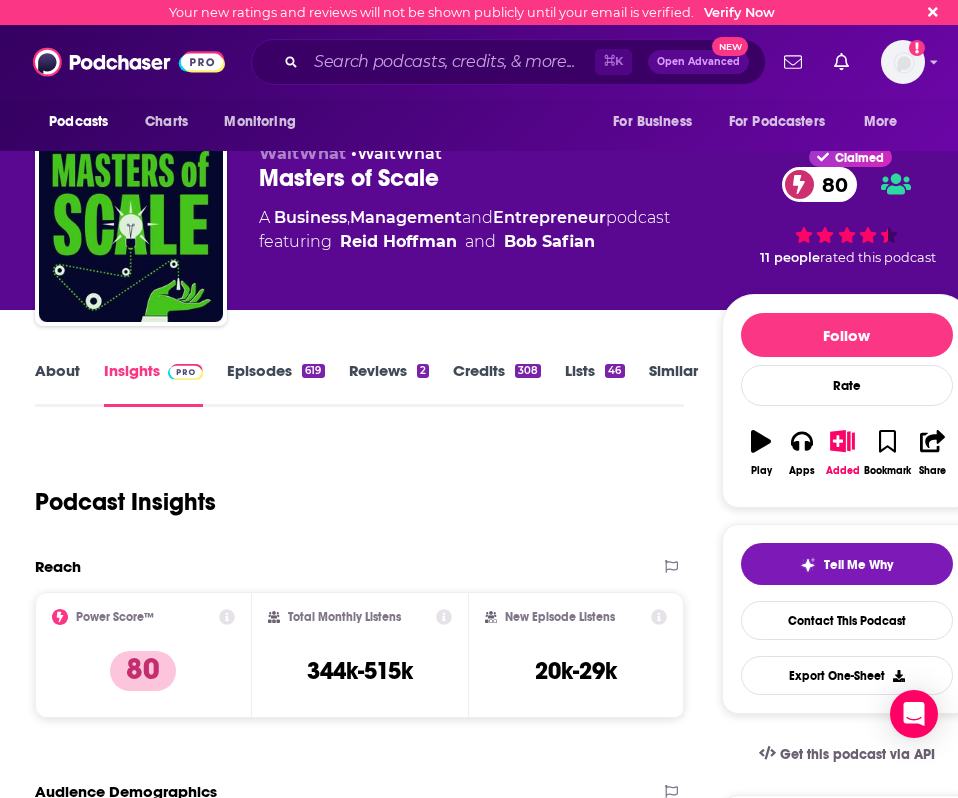 click on "About" at bounding box center [57, 384] 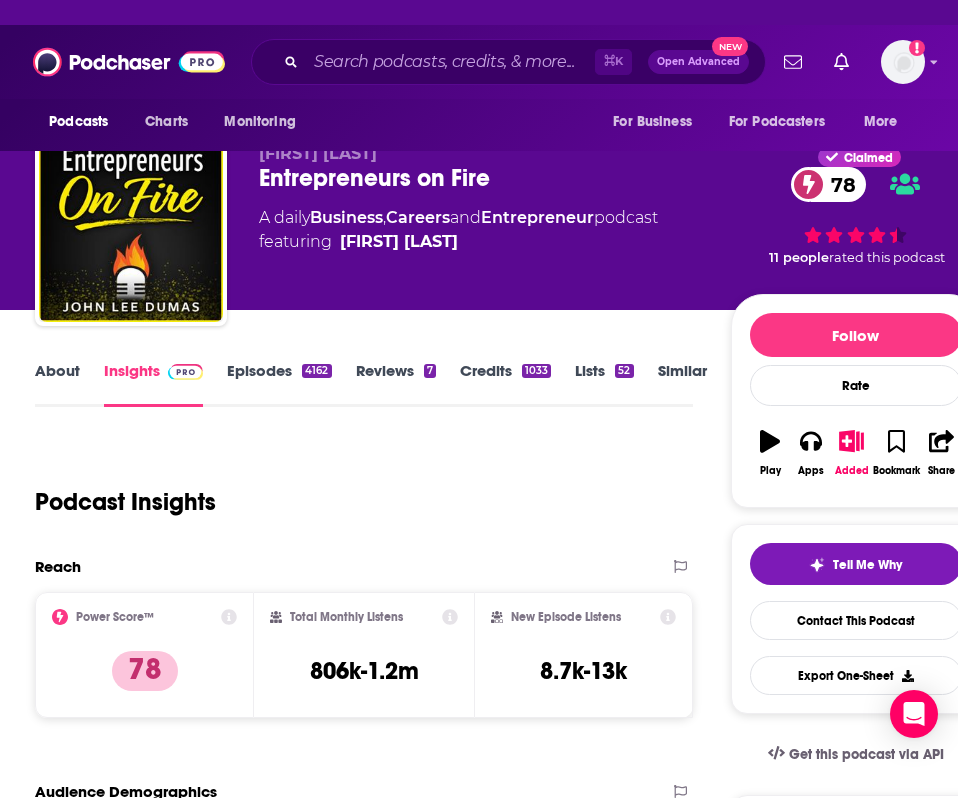 scroll, scrollTop: 0, scrollLeft: 0, axis: both 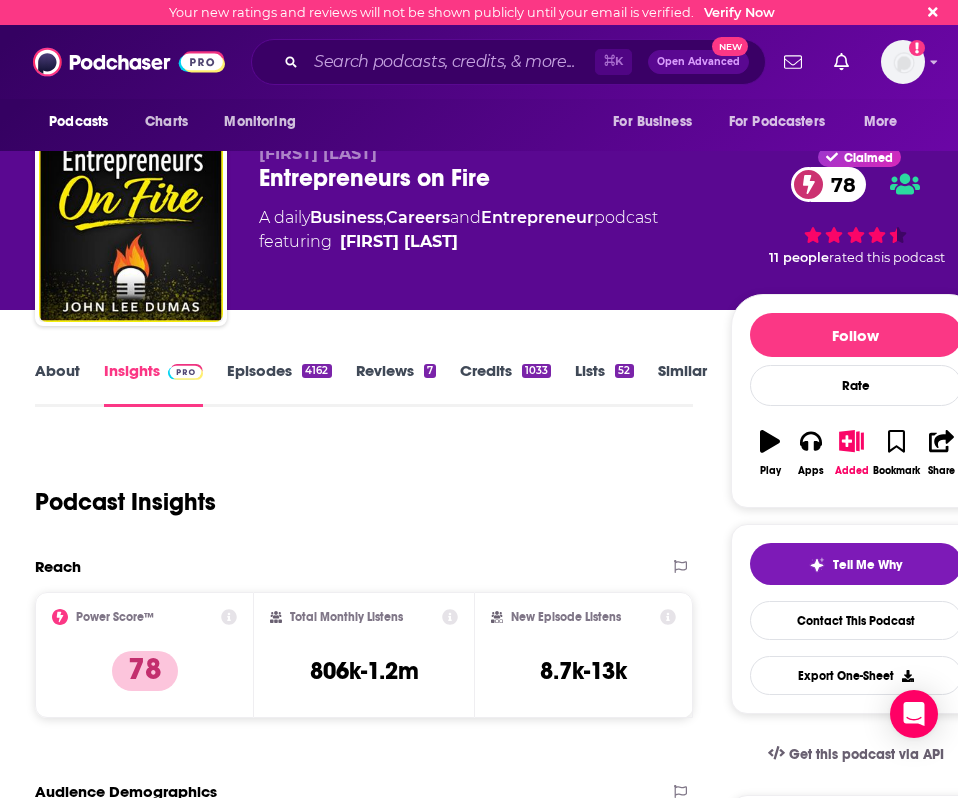 click on "About" at bounding box center (57, 384) 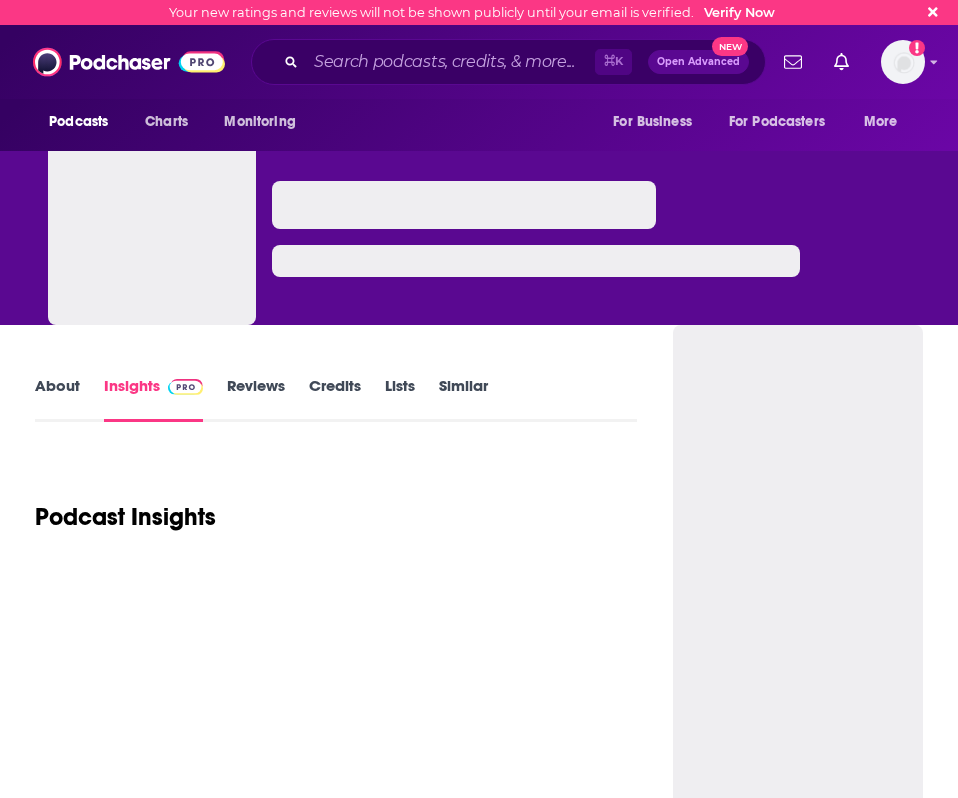 scroll, scrollTop: 0, scrollLeft: 0, axis: both 